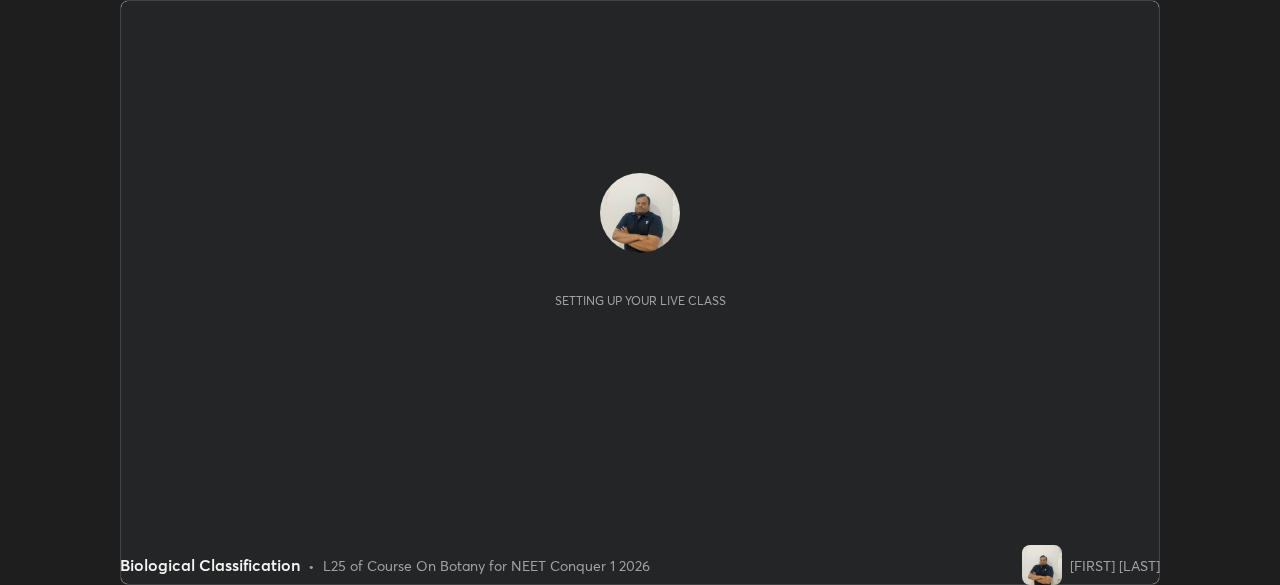 scroll, scrollTop: 0, scrollLeft: 0, axis: both 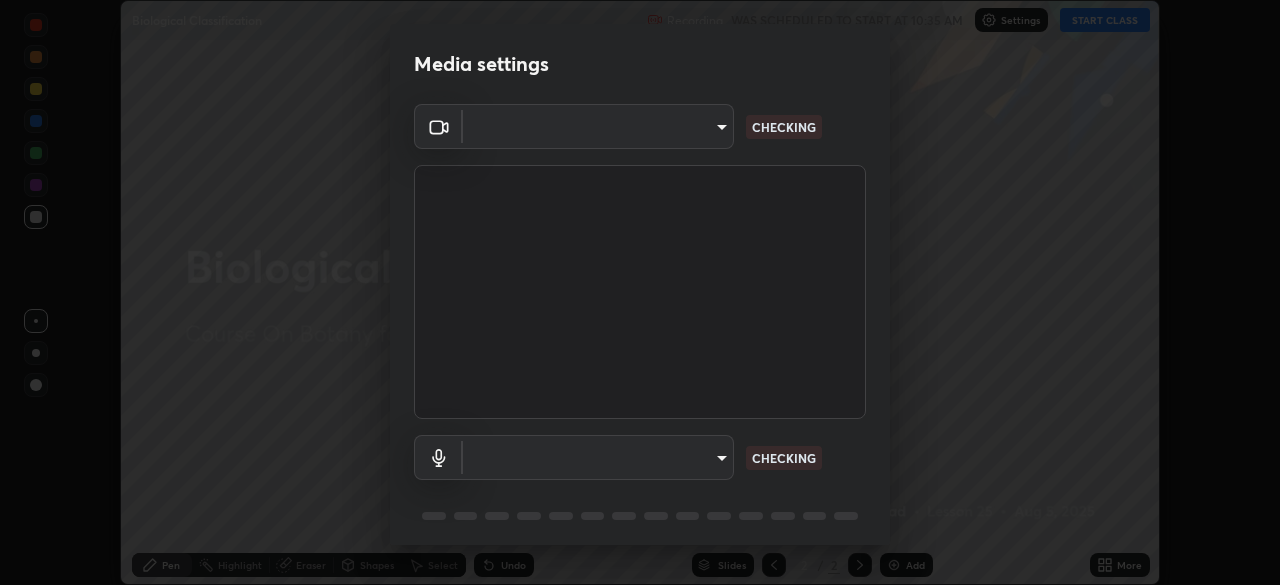 type on "d5d1096bb91751ddbc4e14a102c0e37309a205399cb77019be1f1076424a97fc" 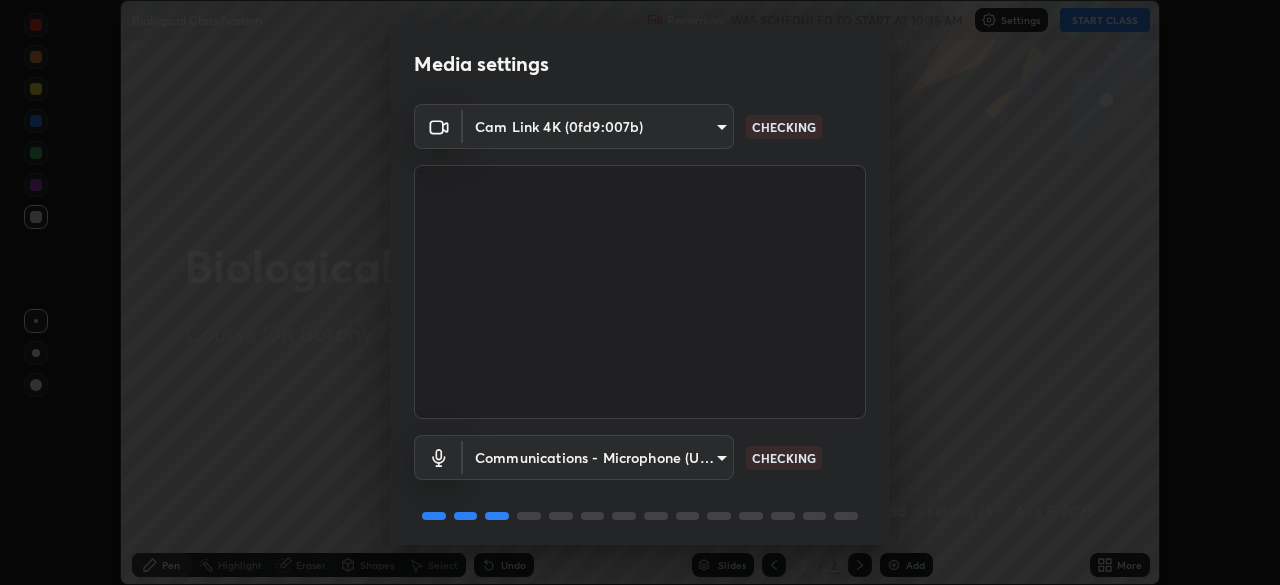 scroll, scrollTop: 71, scrollLeft: 0, axis: vertical 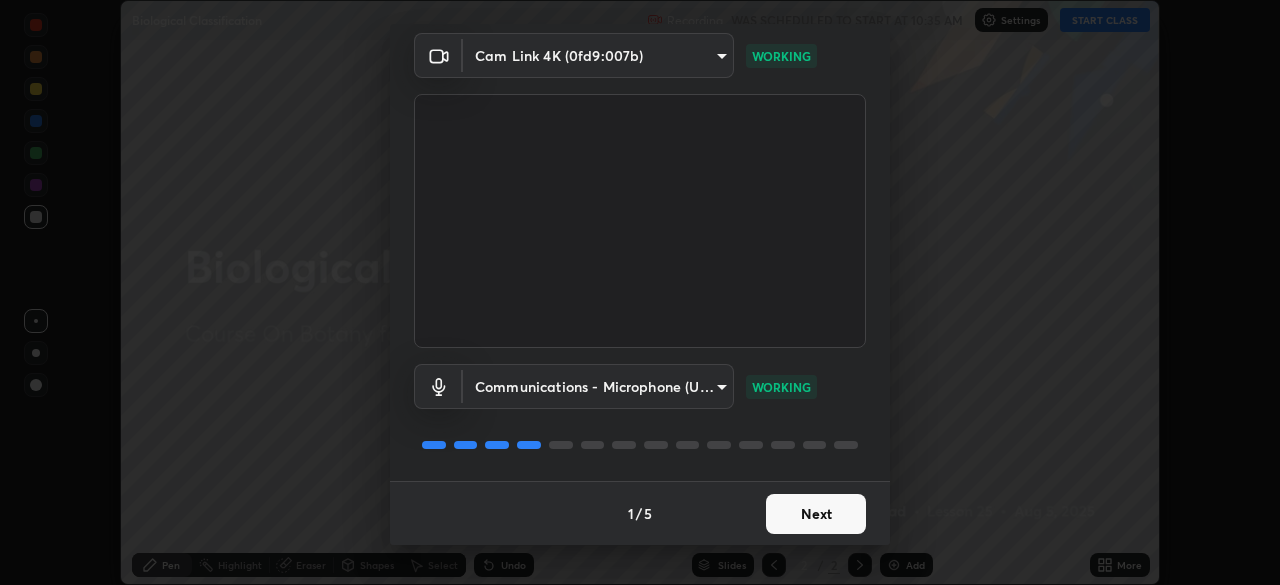 click on "Next" at bounding box center [816, 514] 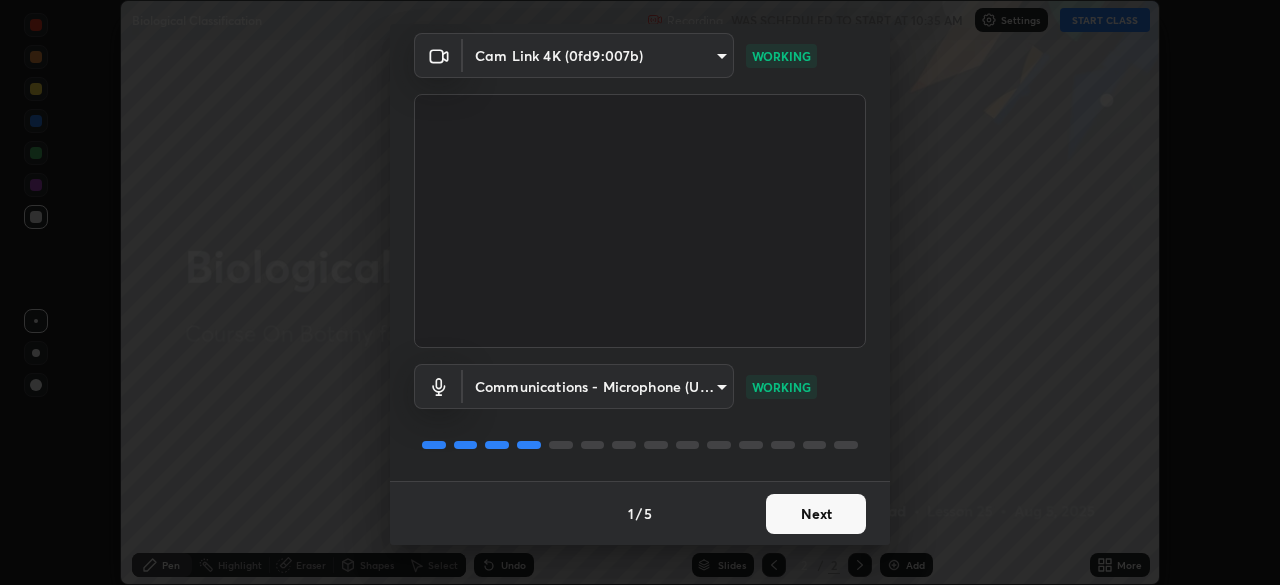 scroll, scrollTop: 0, scrollLeft: 0, axis: both 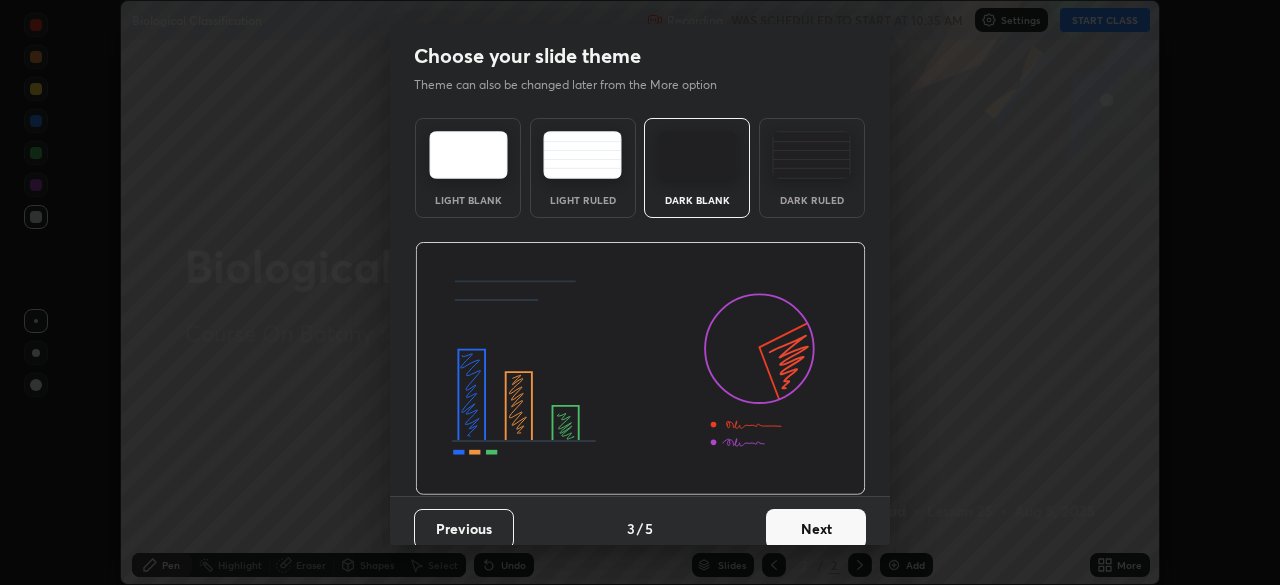 click on "Next" at bounding box center (816, 529) 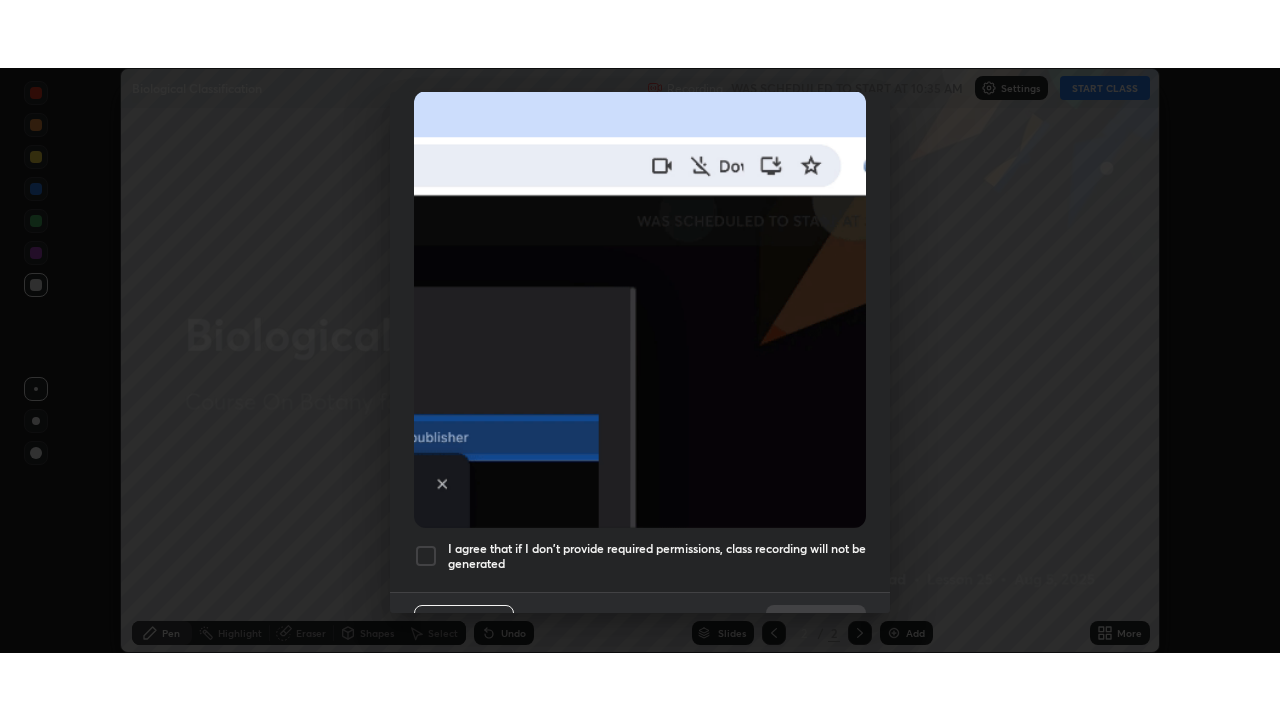 scroll, scrollTop: 479, scrollLeft: 0, axis: vertical 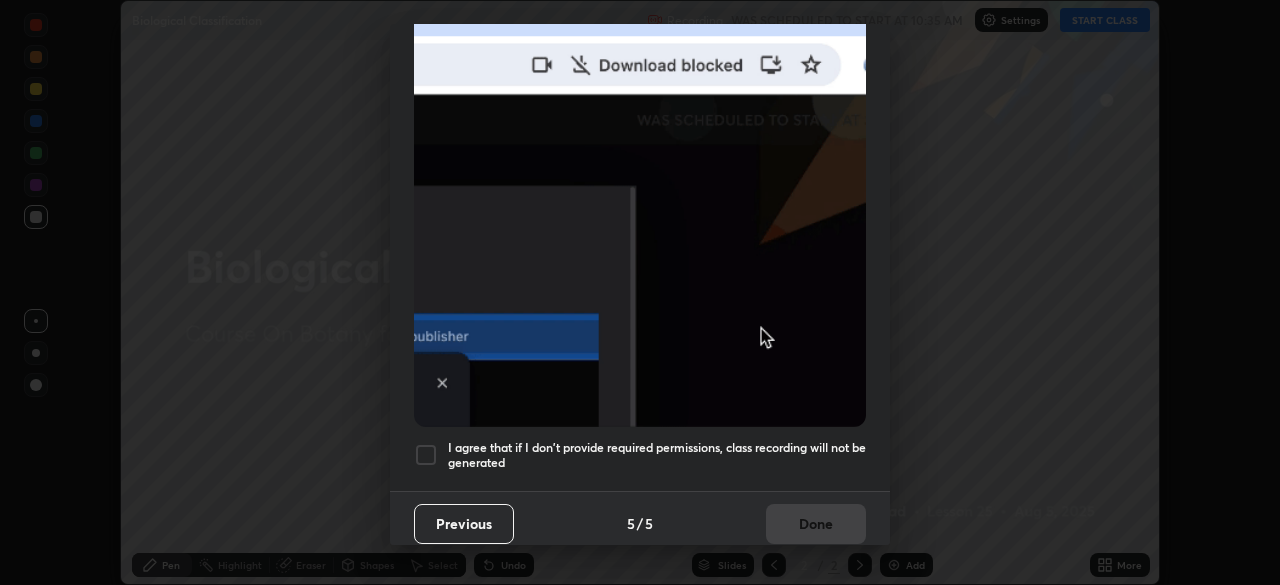 click at bounding box center (426, 455) 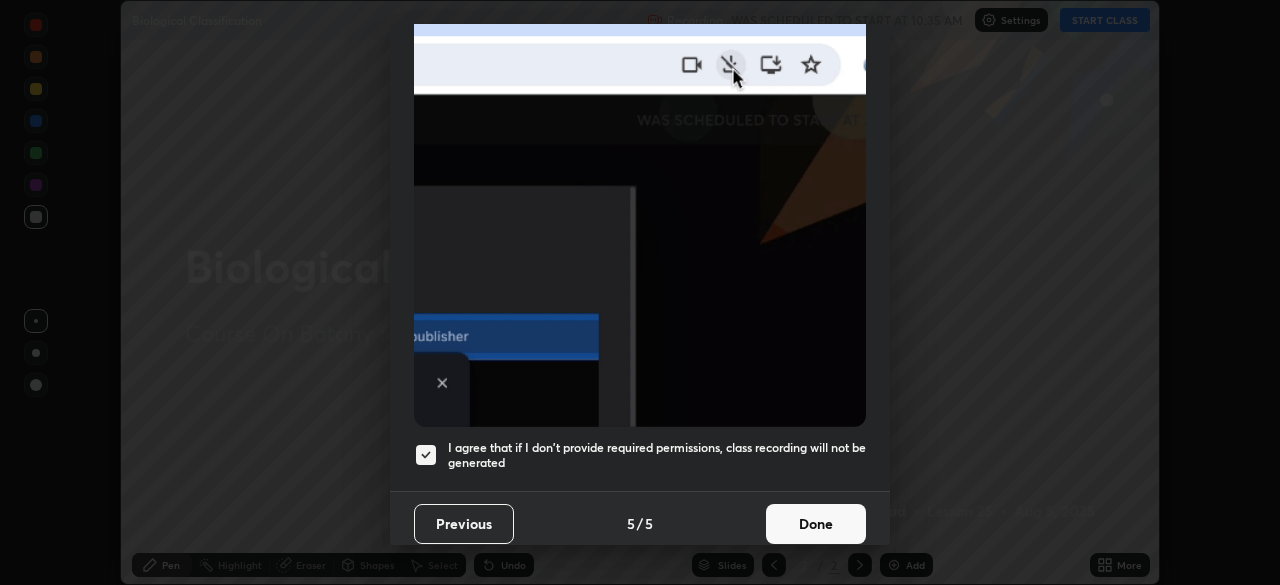 click on "Done" at bounding box center [816, 524] 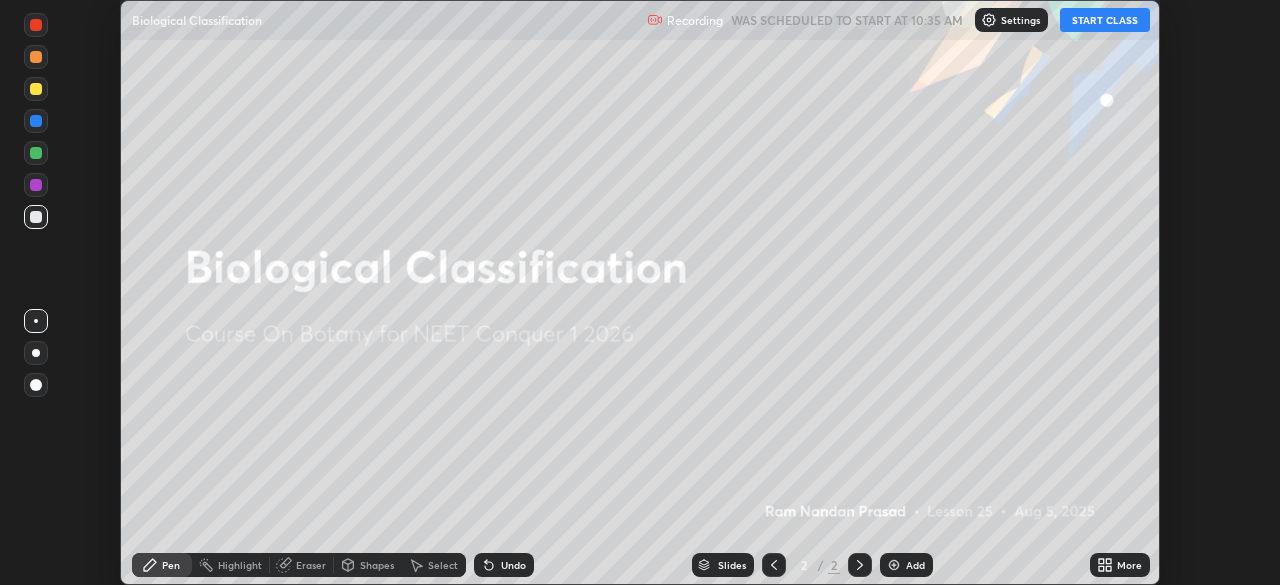 click on "START CLASS" at bounding box center (1105, 20) 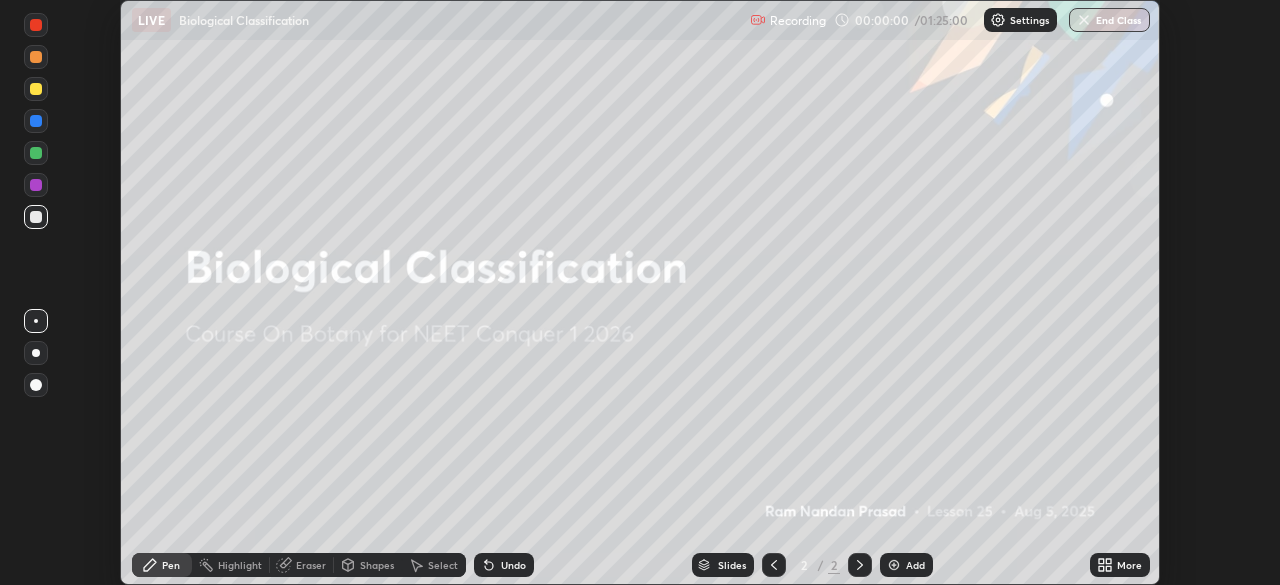 click on "More" at bounding box center (1120, 565) 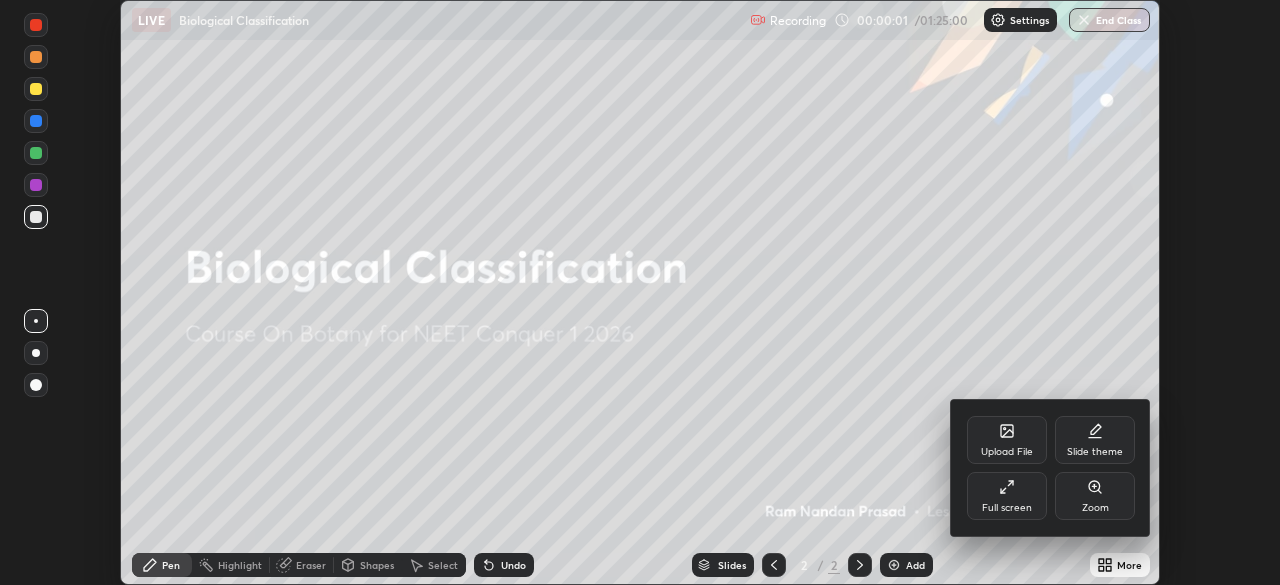 click on "Full screen" at bounding box center (1007, 508) 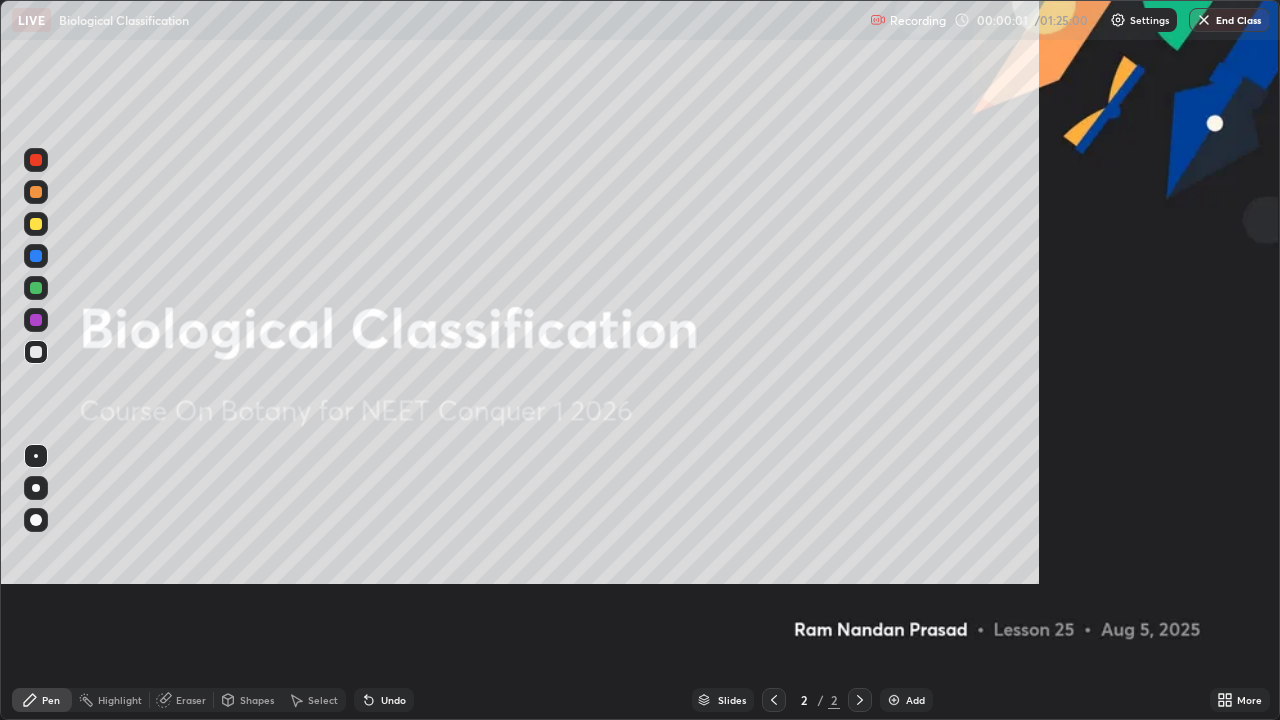 scroll, scrollTop: 99280, scrollLeft: 98720, axis: both 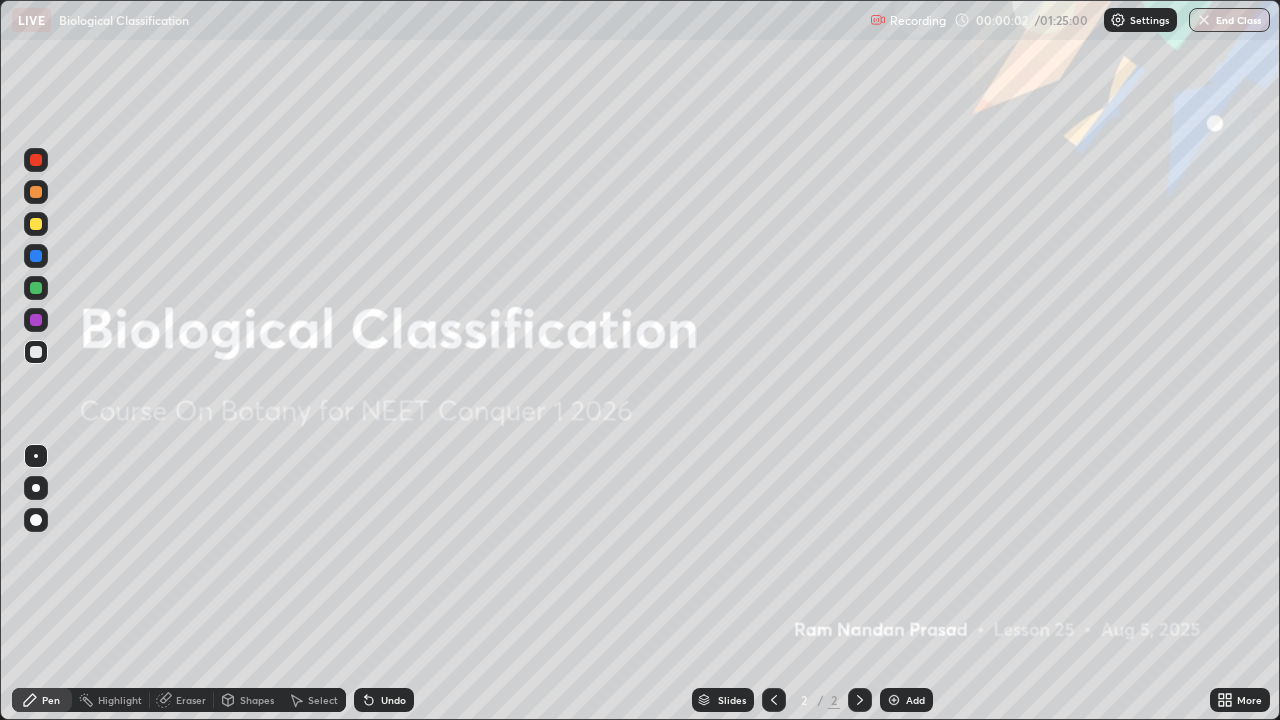 click on "Add" at bounding box center [906, 700] 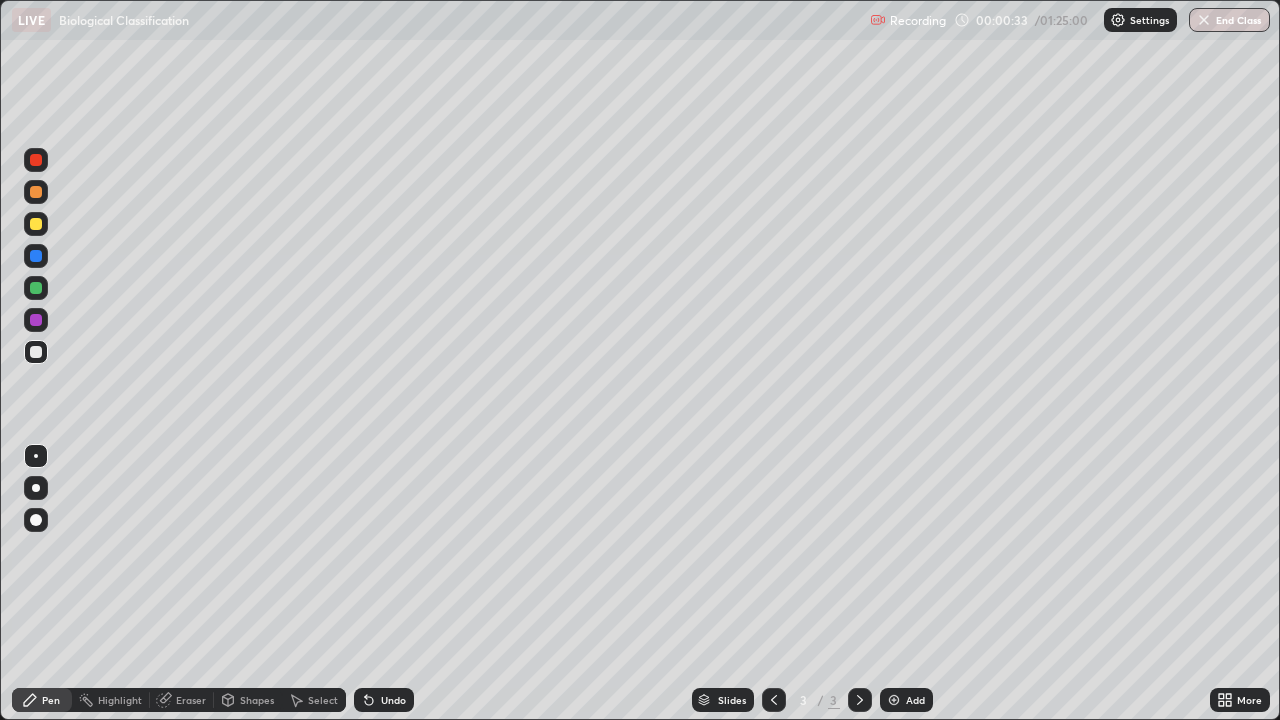 click at bounding box center (36, 224) 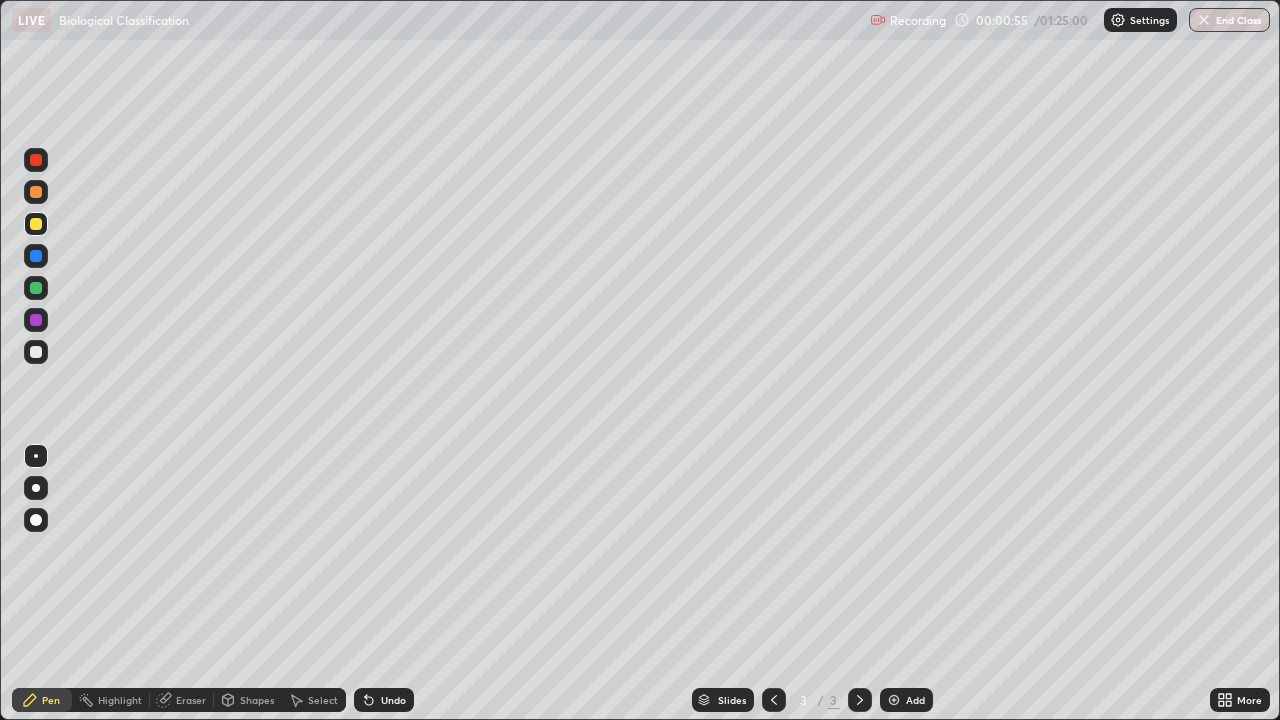 click at bounding box center (36, 352) 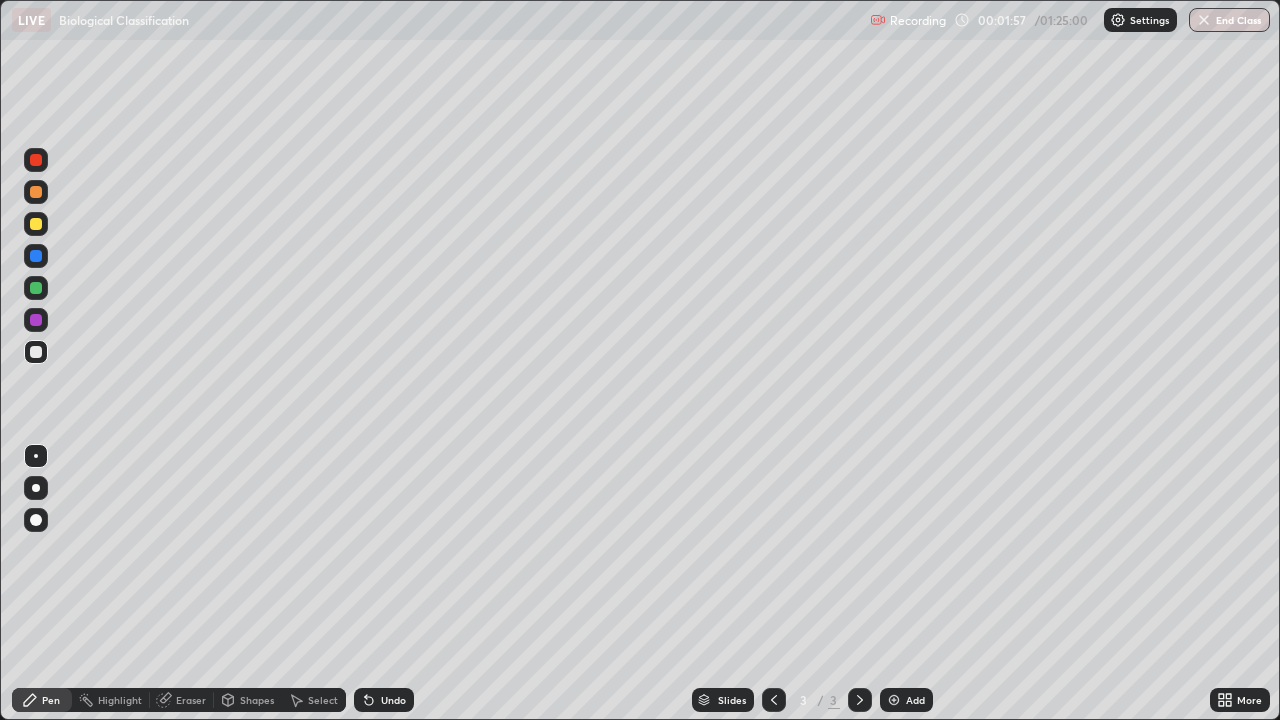 click at bounding box center (894, 700) 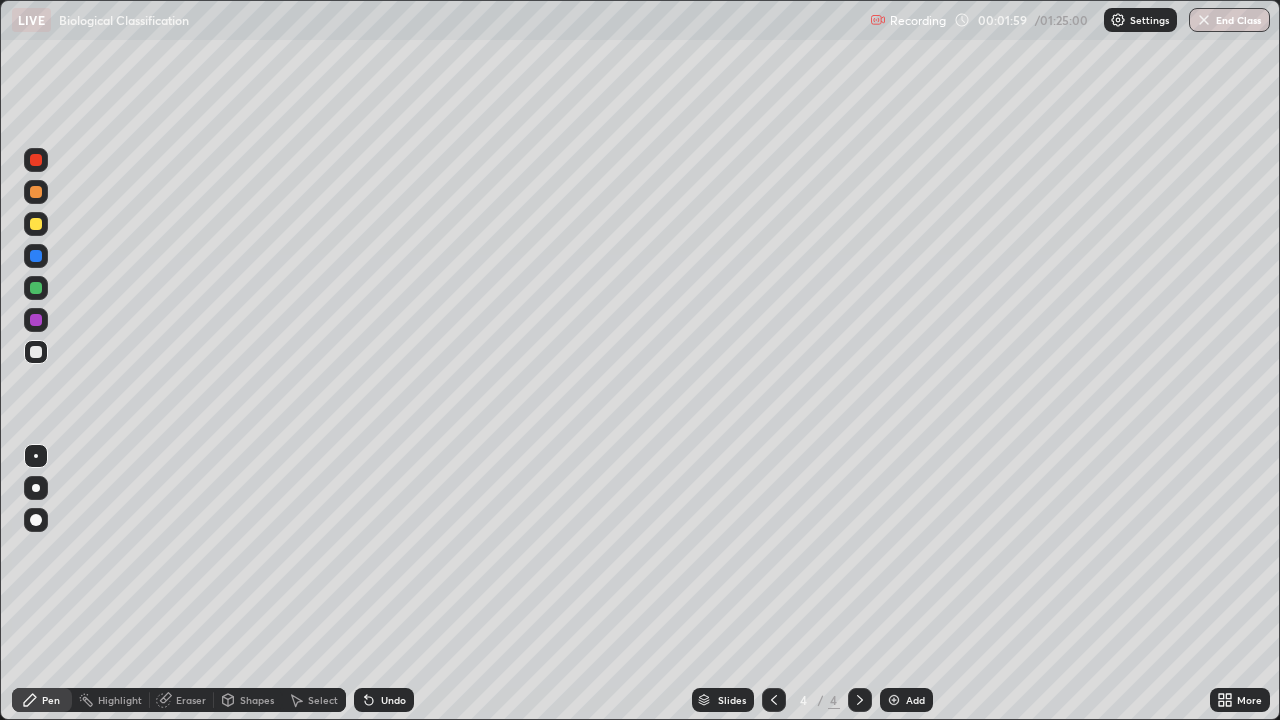 click at bounding box center (36, 160) 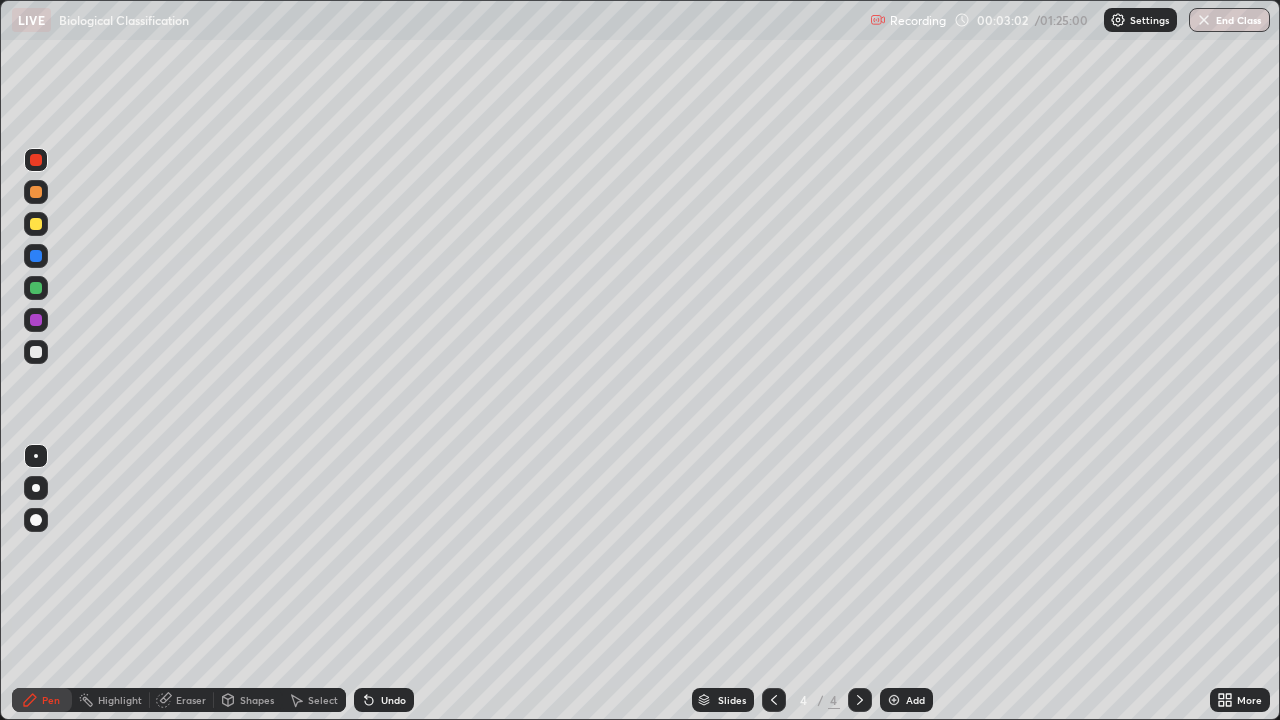 click at bounding box center (36, 352) 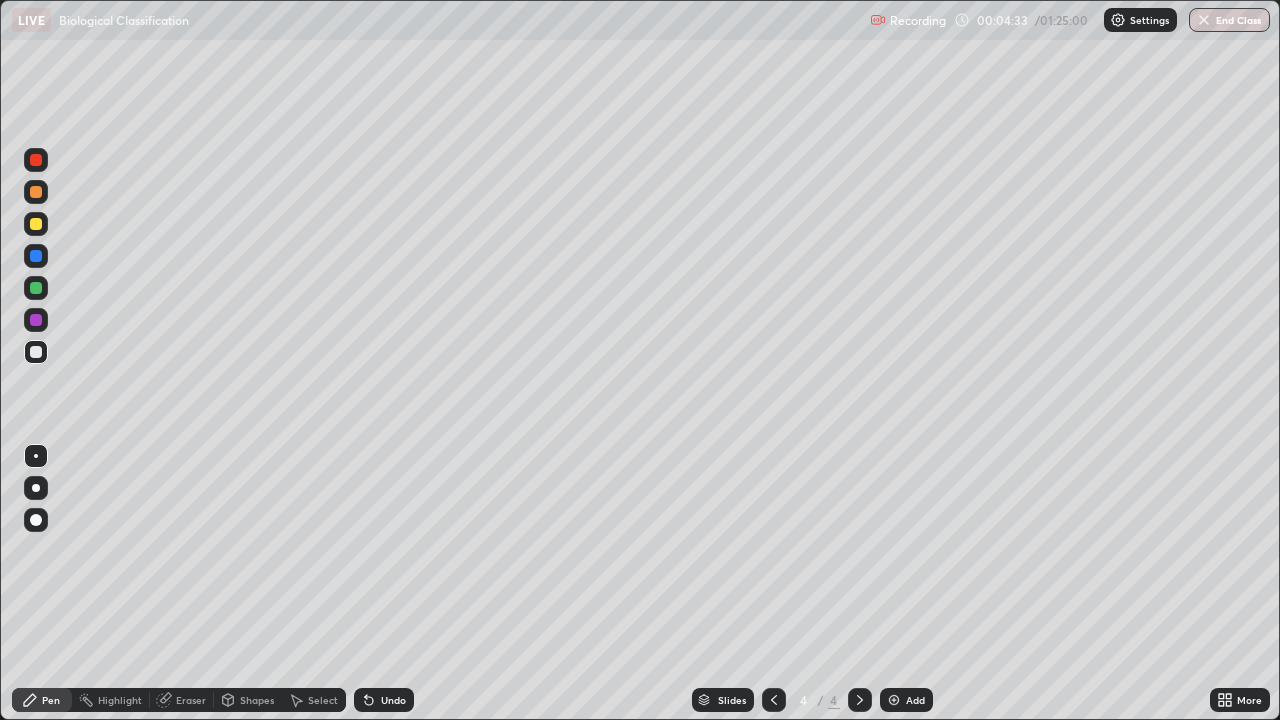click on "Eraser" at bounding box center [191, 700] 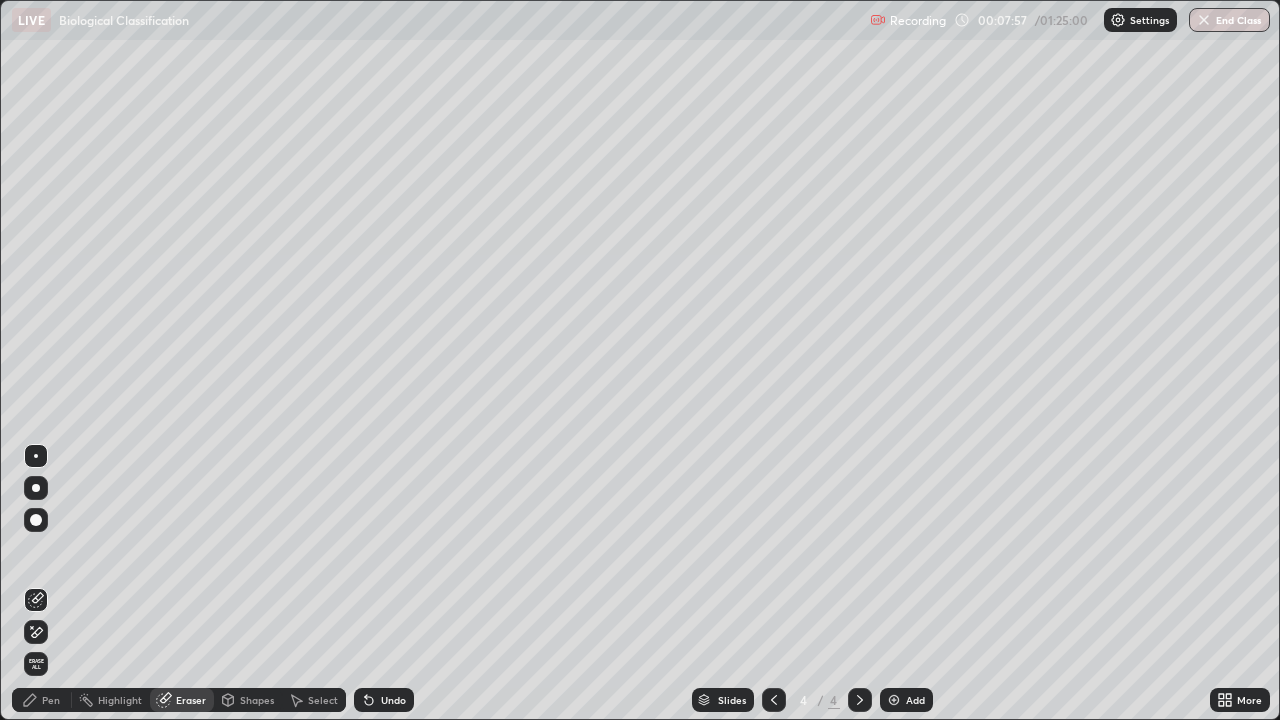 click on "Add" at bounding box center [915, 700] 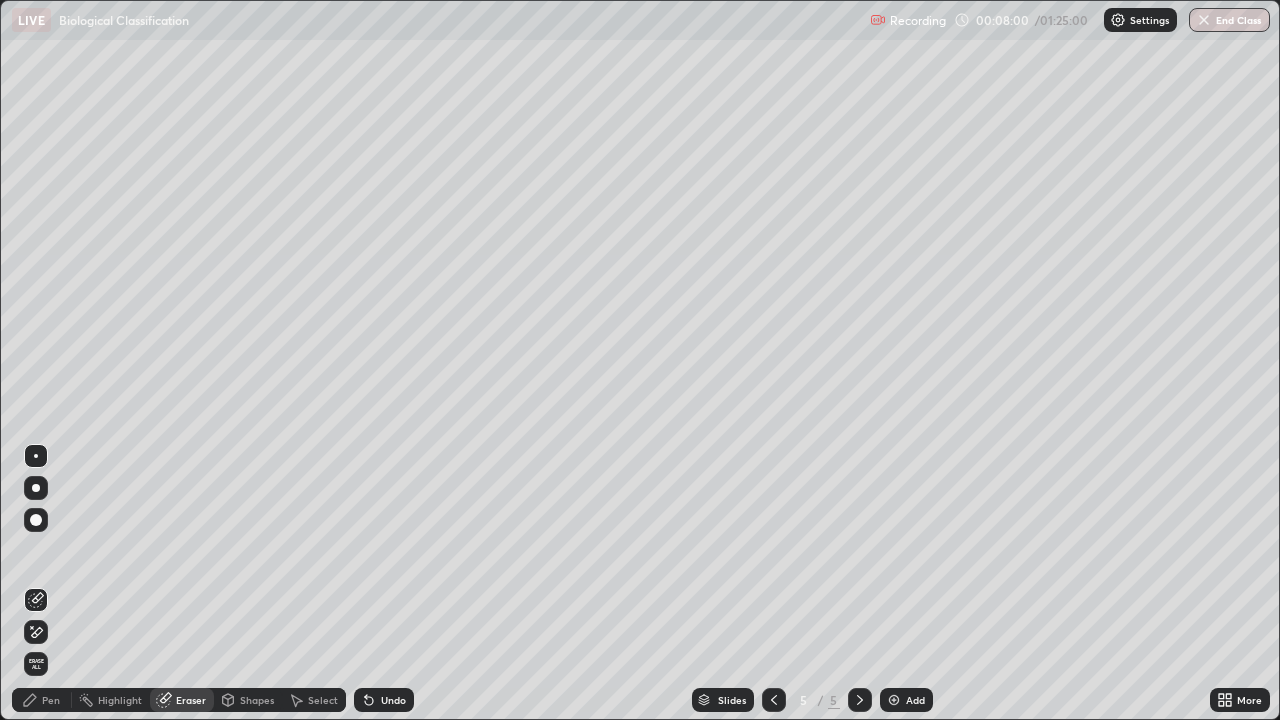 click on "Pen" at bounding box center (51, 700) 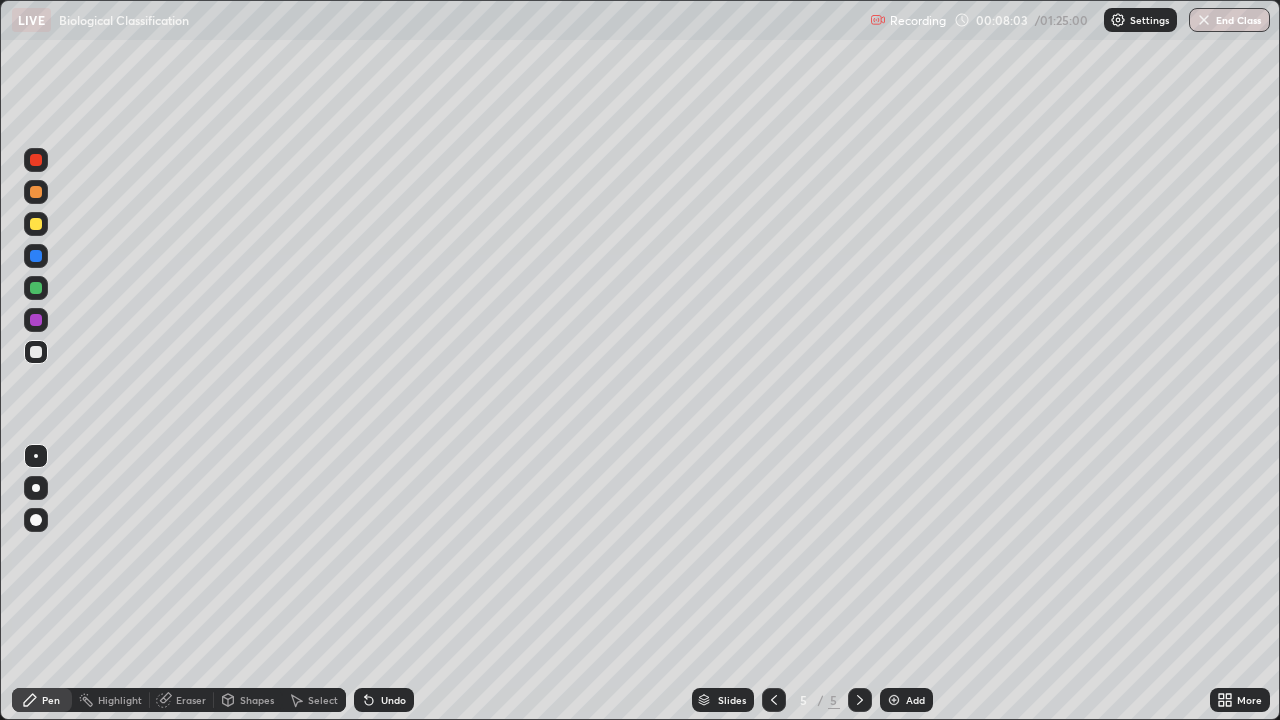 click at bounding box center (36, 224) 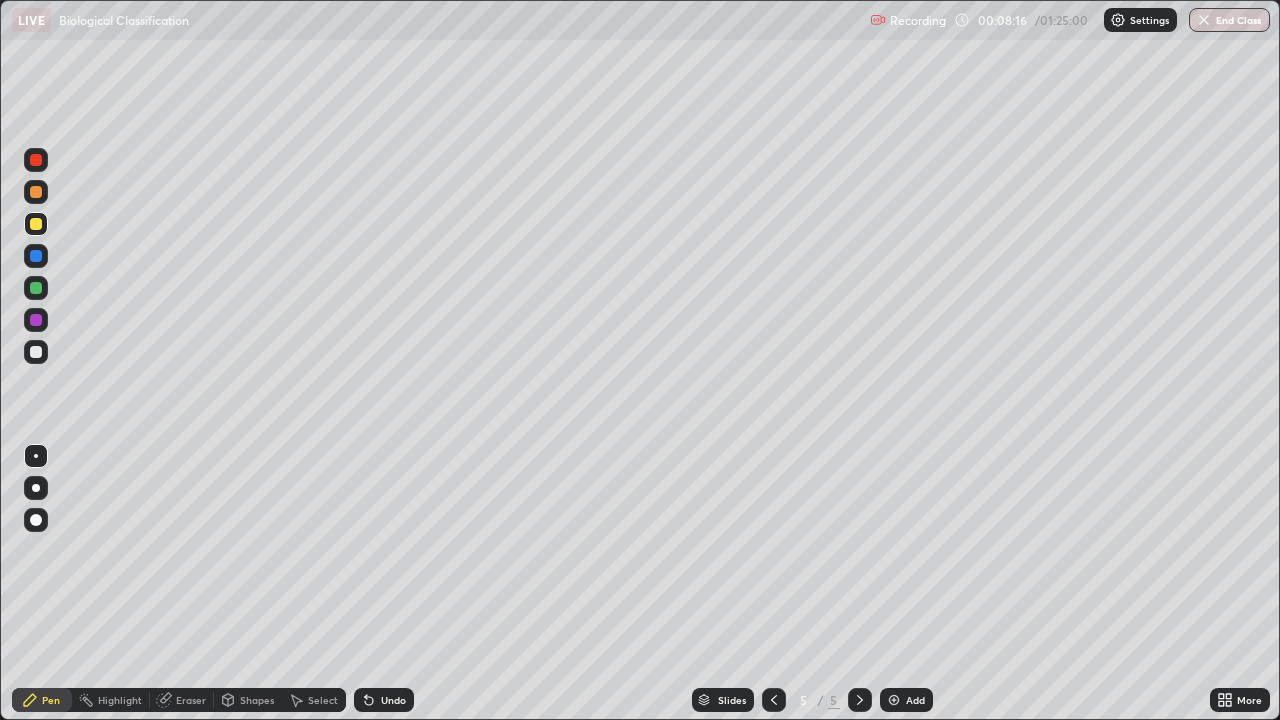 click at bounding box center (36, 256) 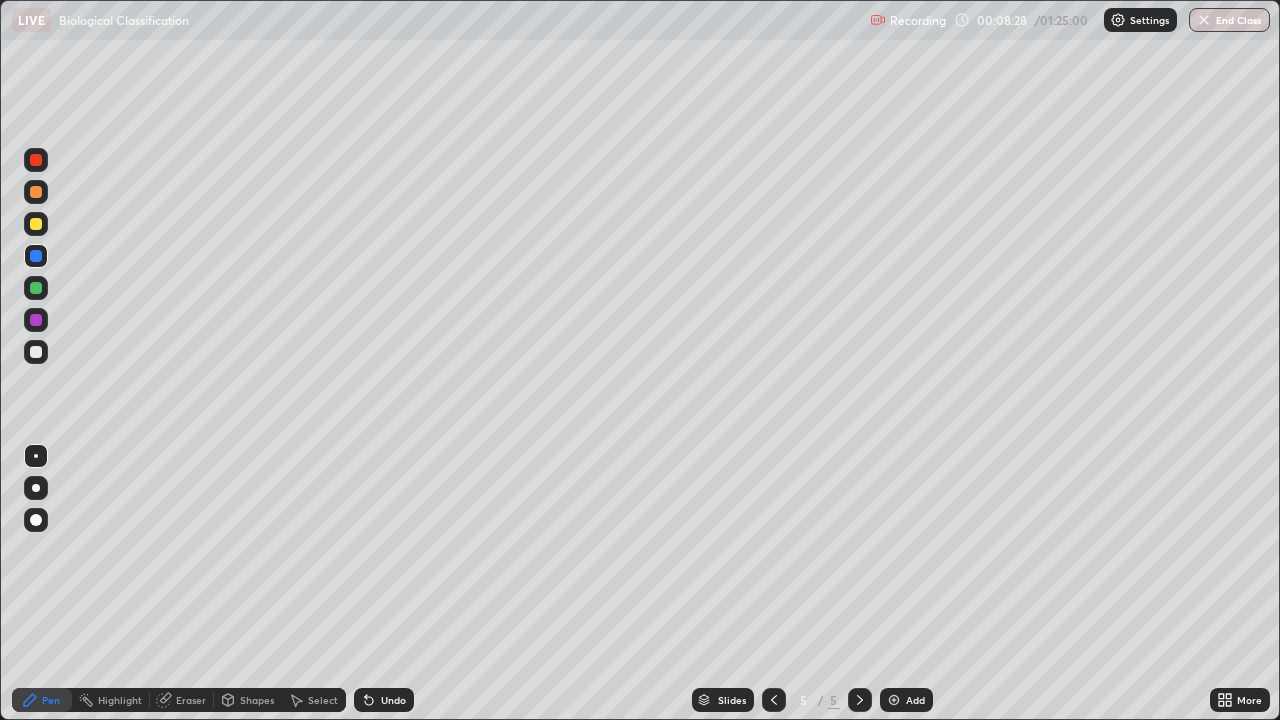 click at bounding box center [36, 224] 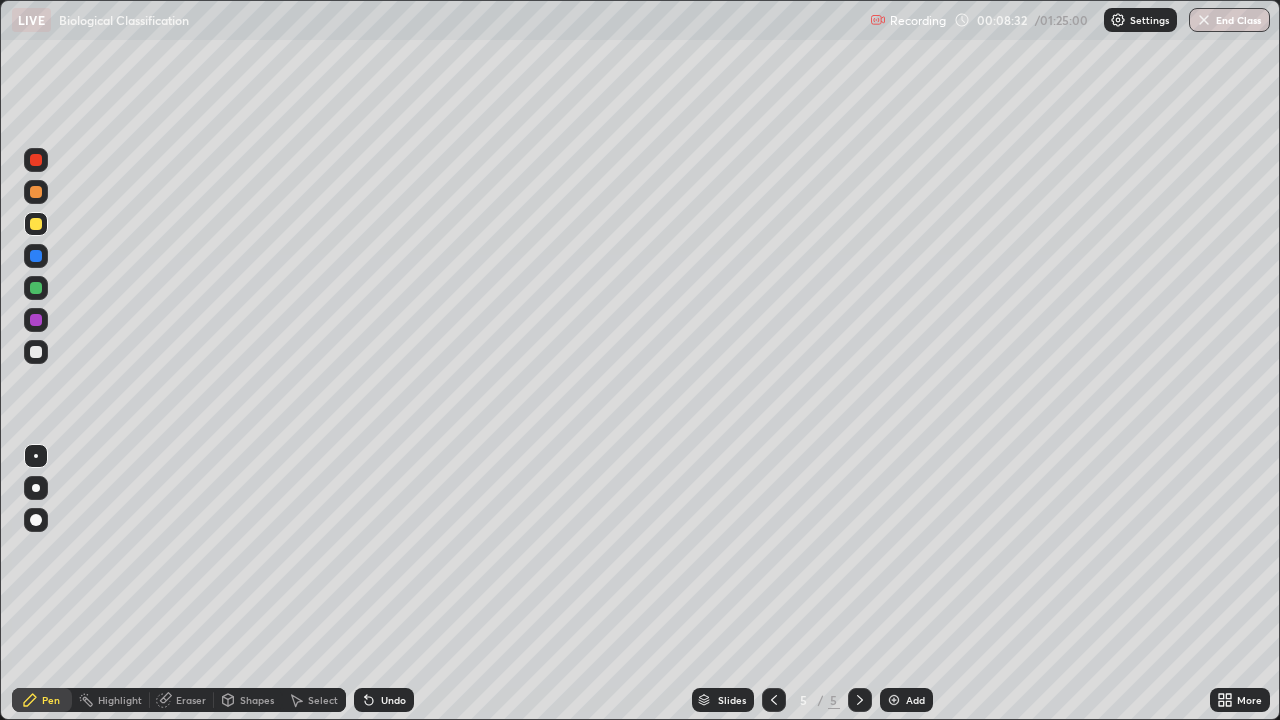 click at bounding box center [36, 352] 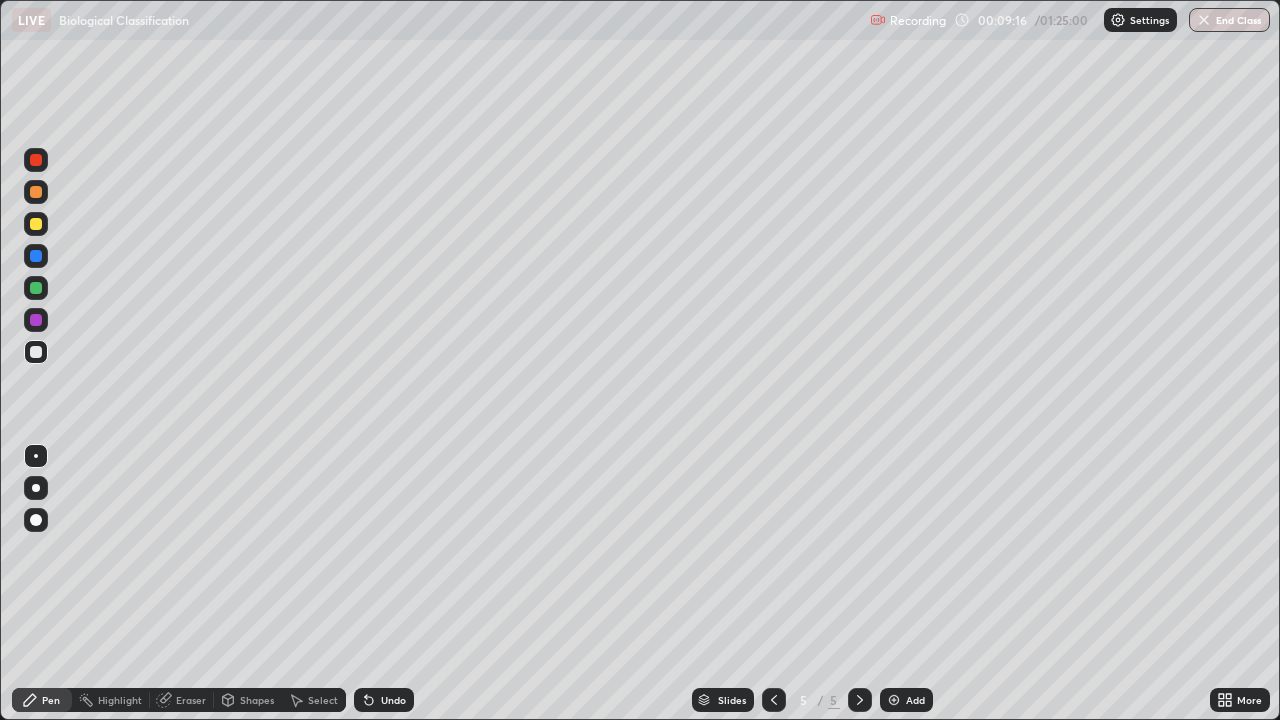 click on "Eraser" at bounding box center [191, 700] 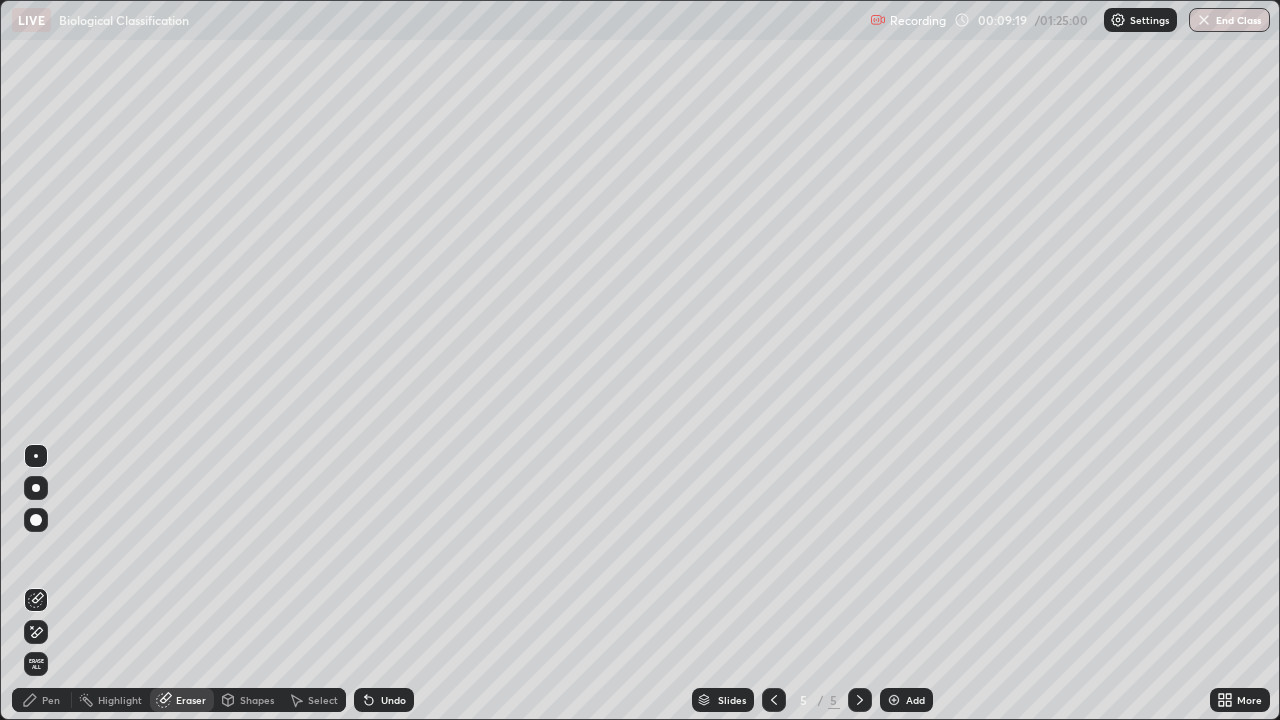 click on "Pen" at bounding box center [51, 700] 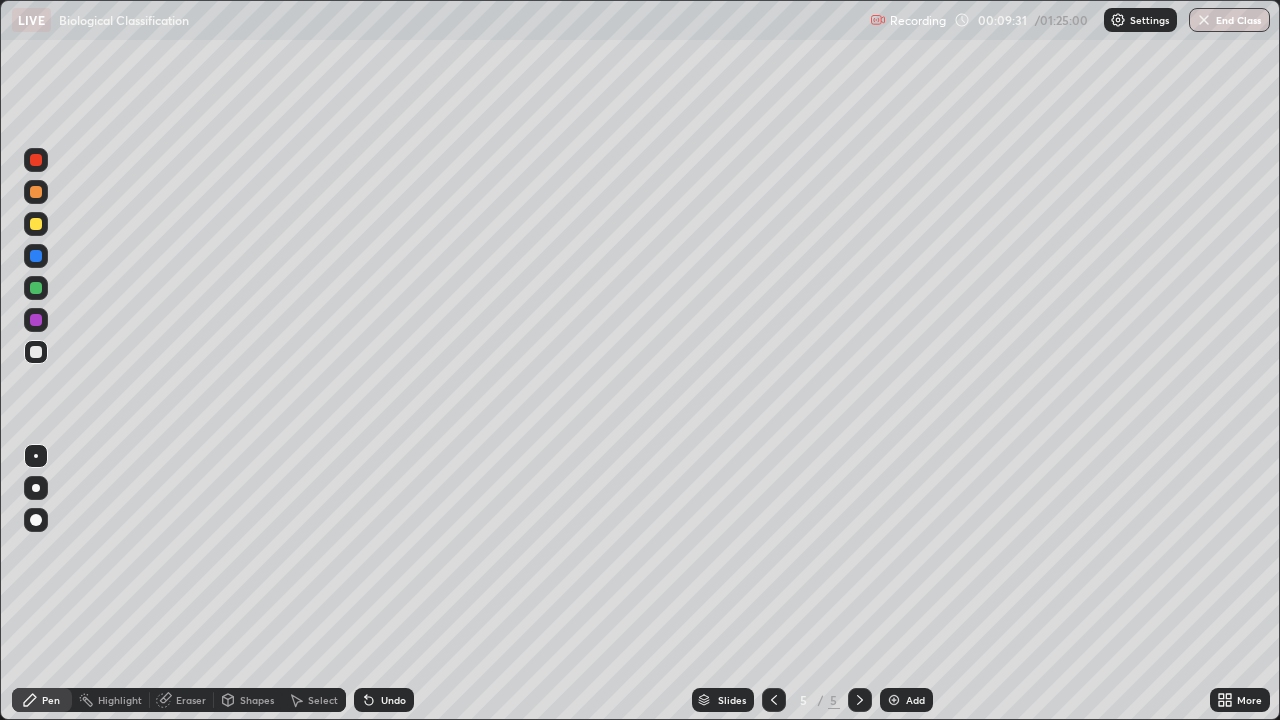 click on "Eraser" at bounding box center (191, 700) 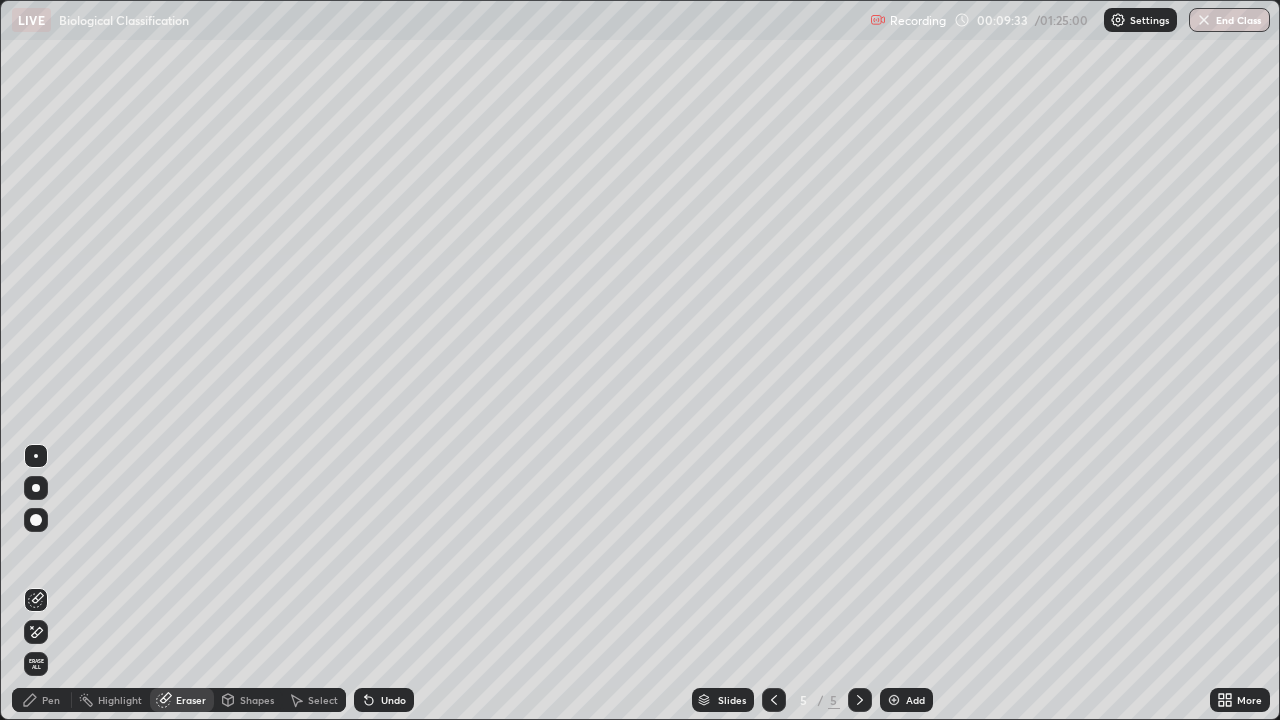 click on "Pen" at bounding box center (51, 700) 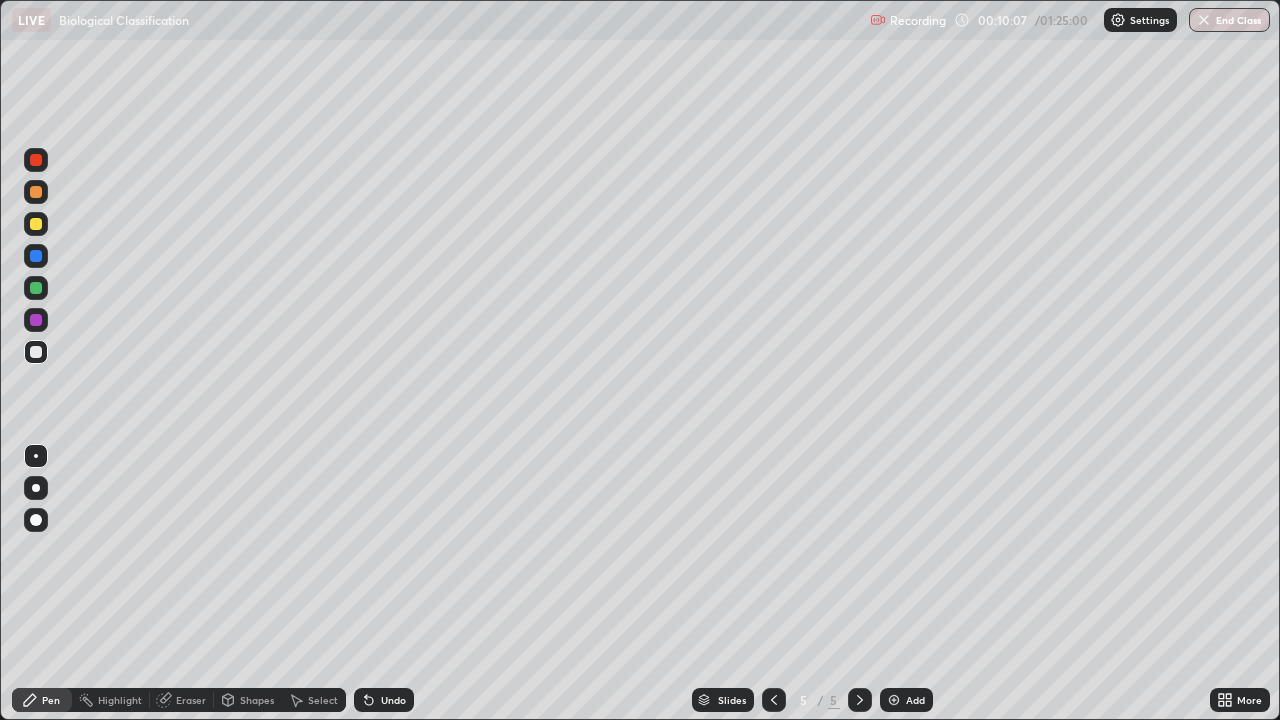 click on "Eraser" at bounding box center (191, 700) 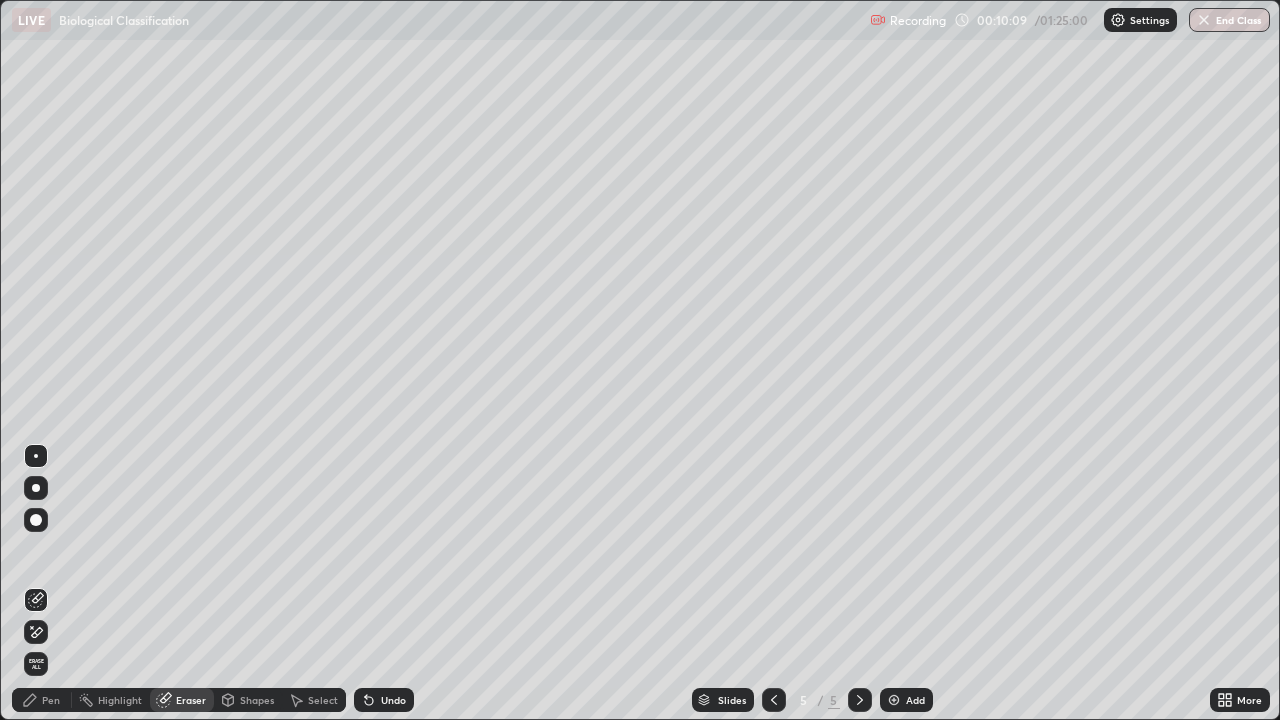 click 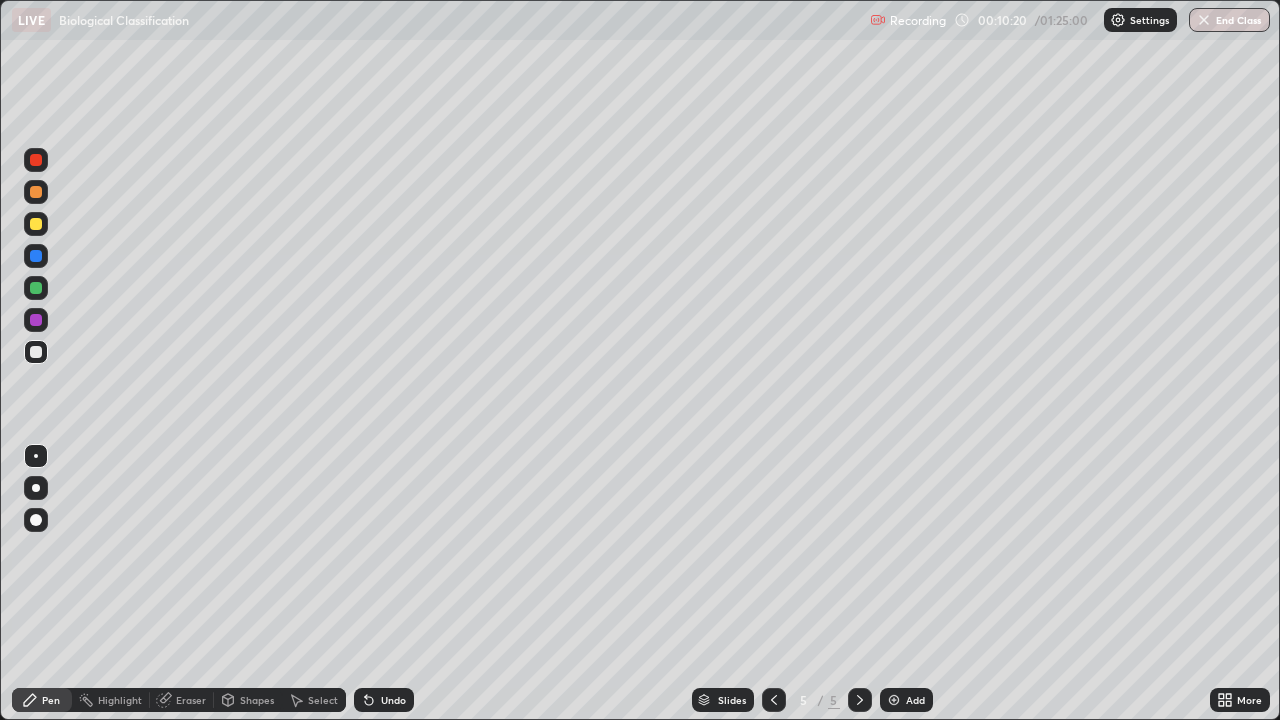 click on "Eraser" at bounding box center (191, 700) 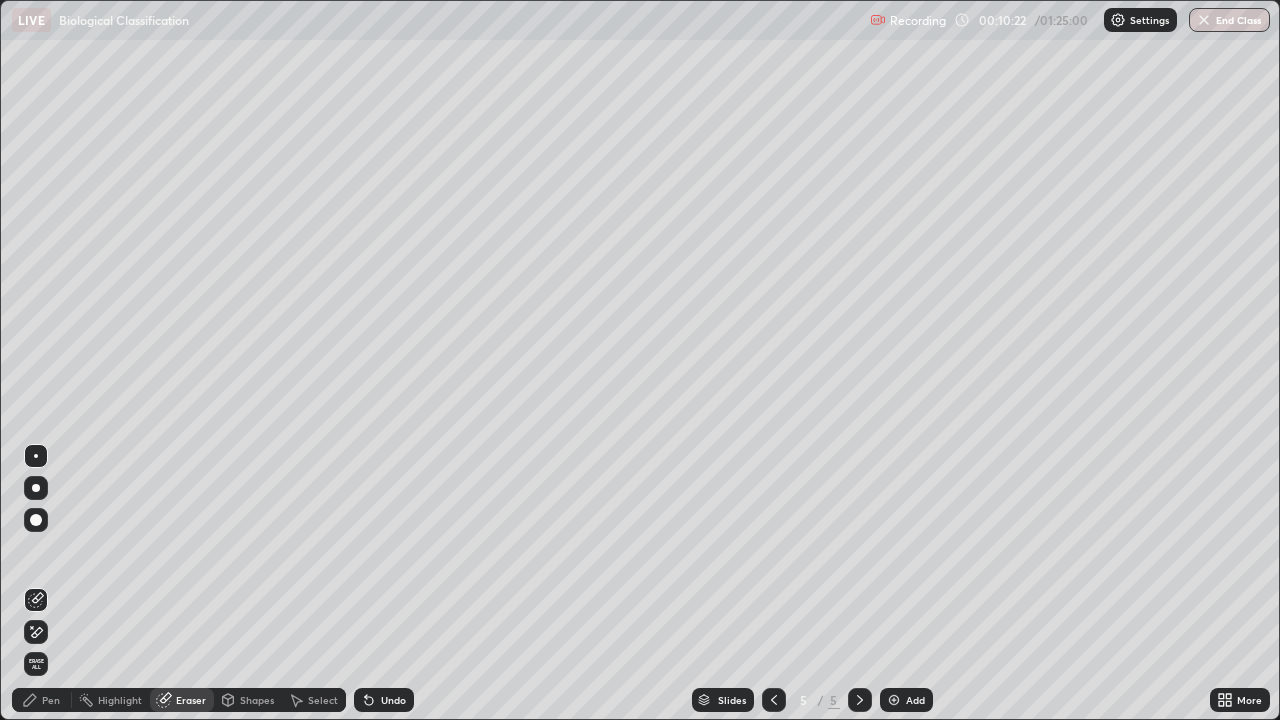 click on "Pen" at bounding box center [51, 700] 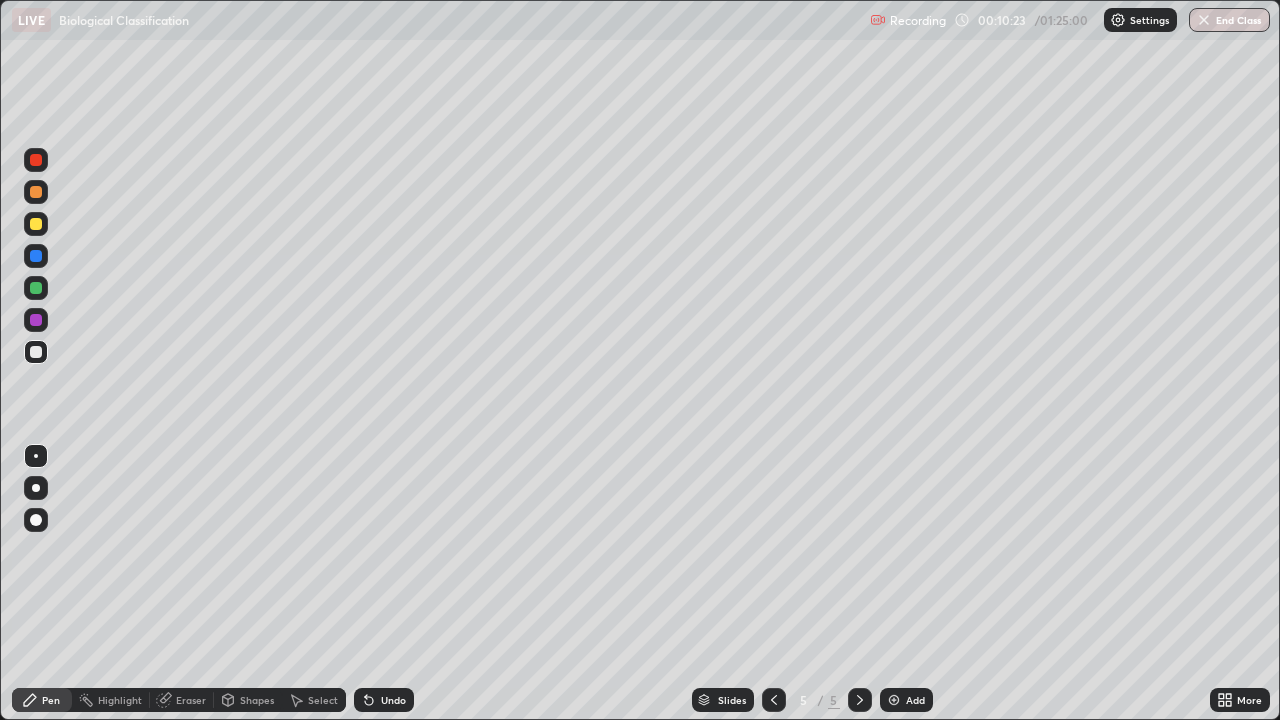 click on "Shapes" at bounding box center [248, 700] 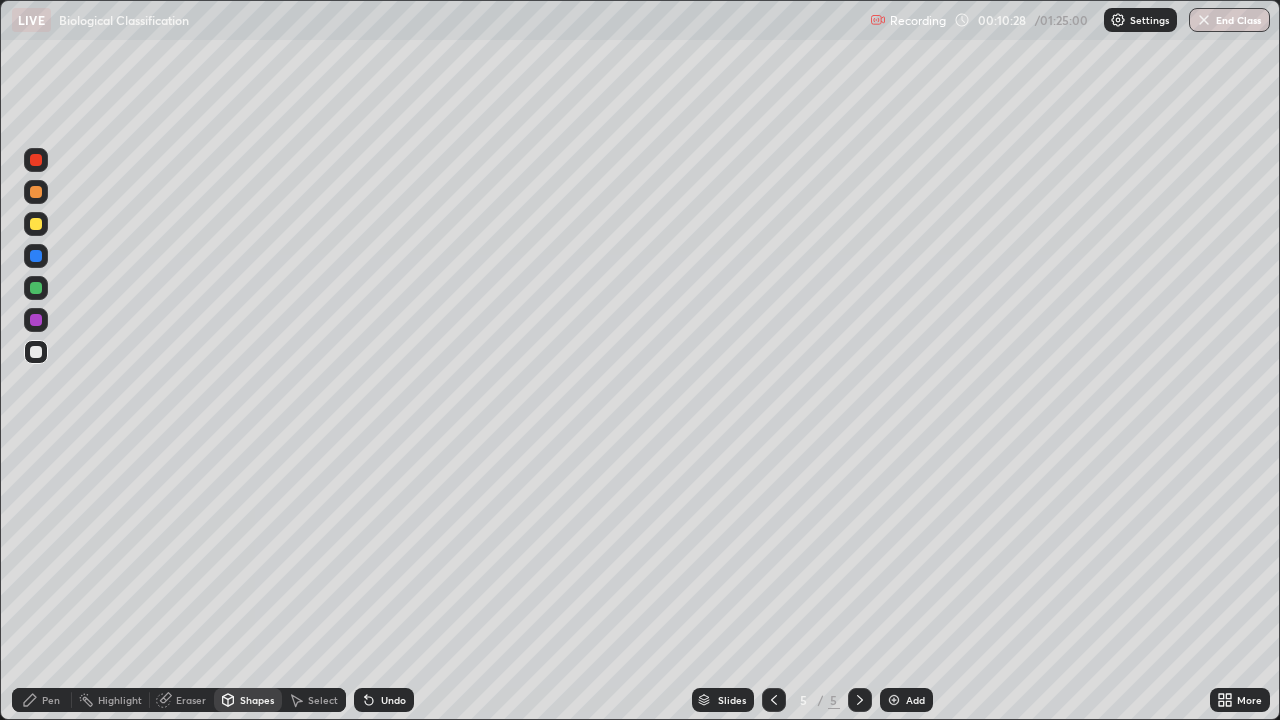 click on "Eraser" at bounding box center (191, 700) 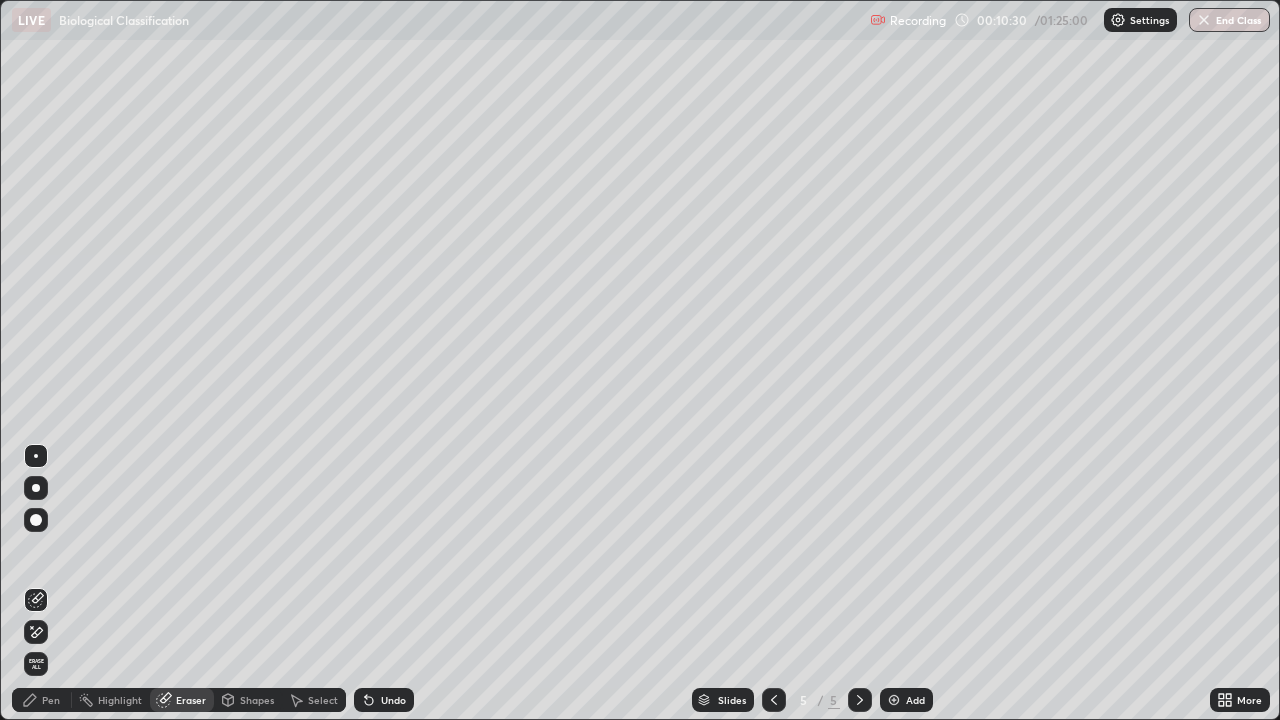 click on "Pen" at bounding box center (51, 700) 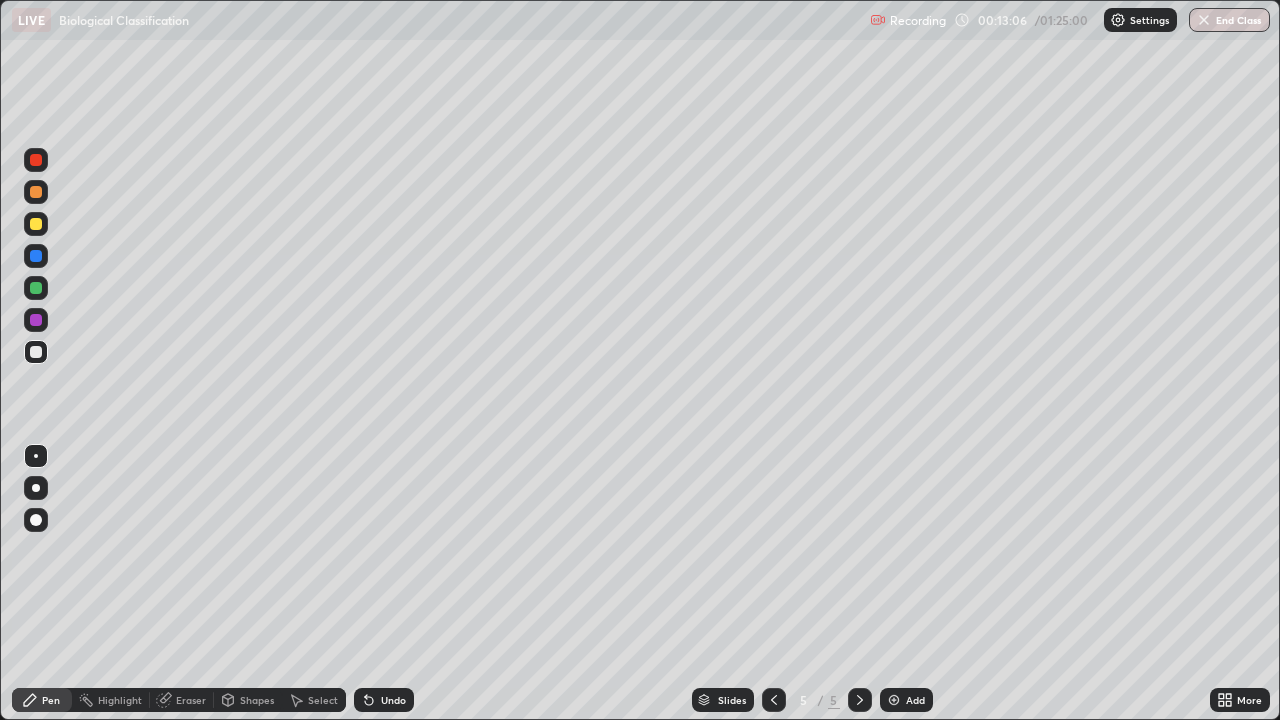 click on "Add" at bounding box center (915, 700) 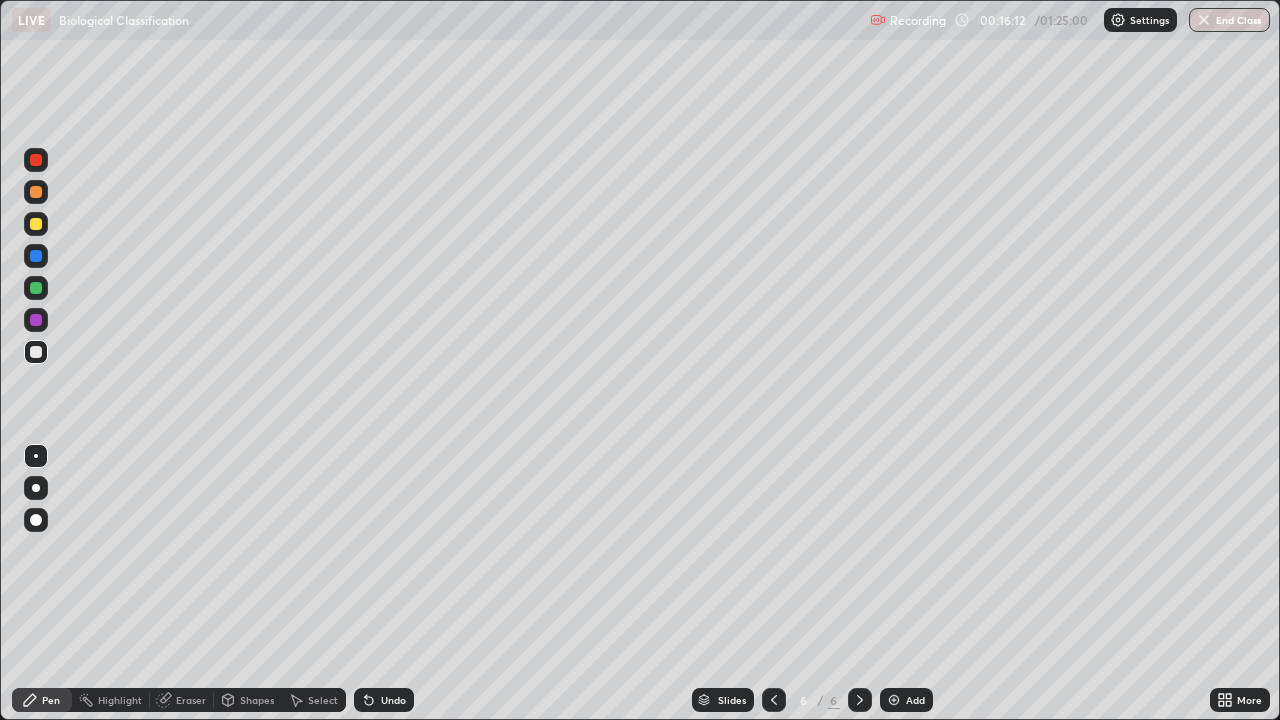 click 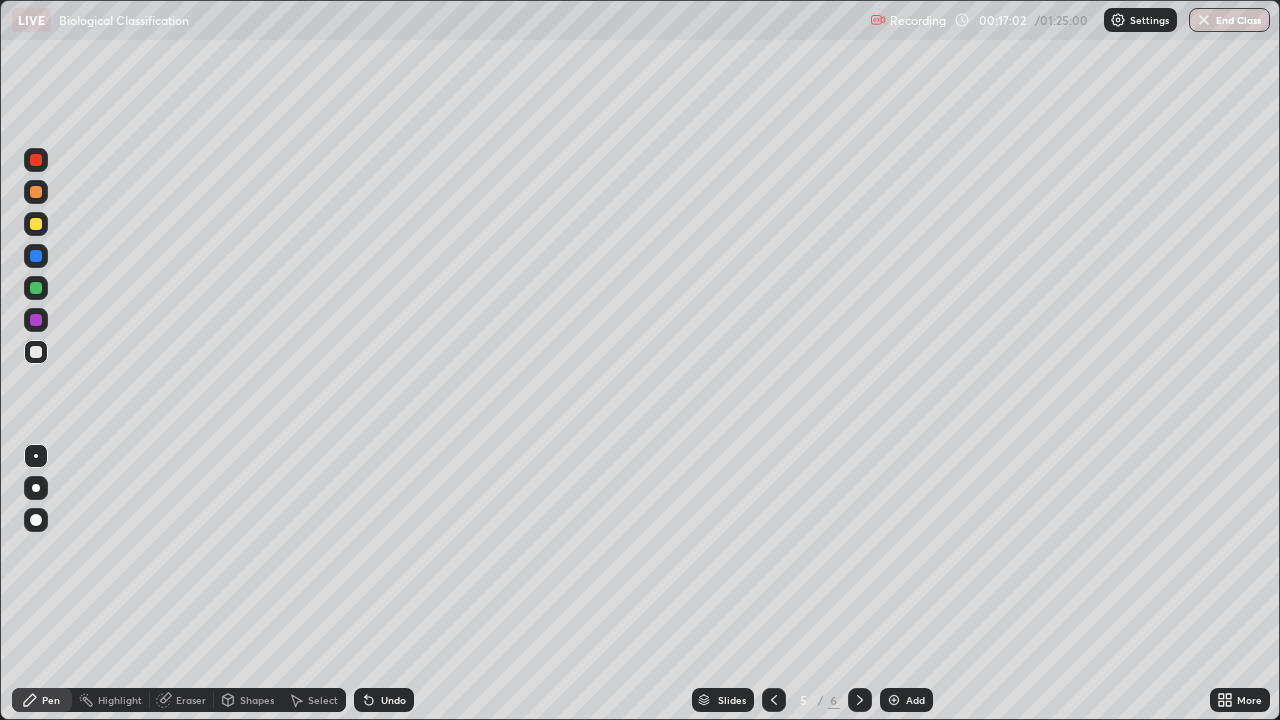 click on "Eraser" at bounding box center (191, 700) 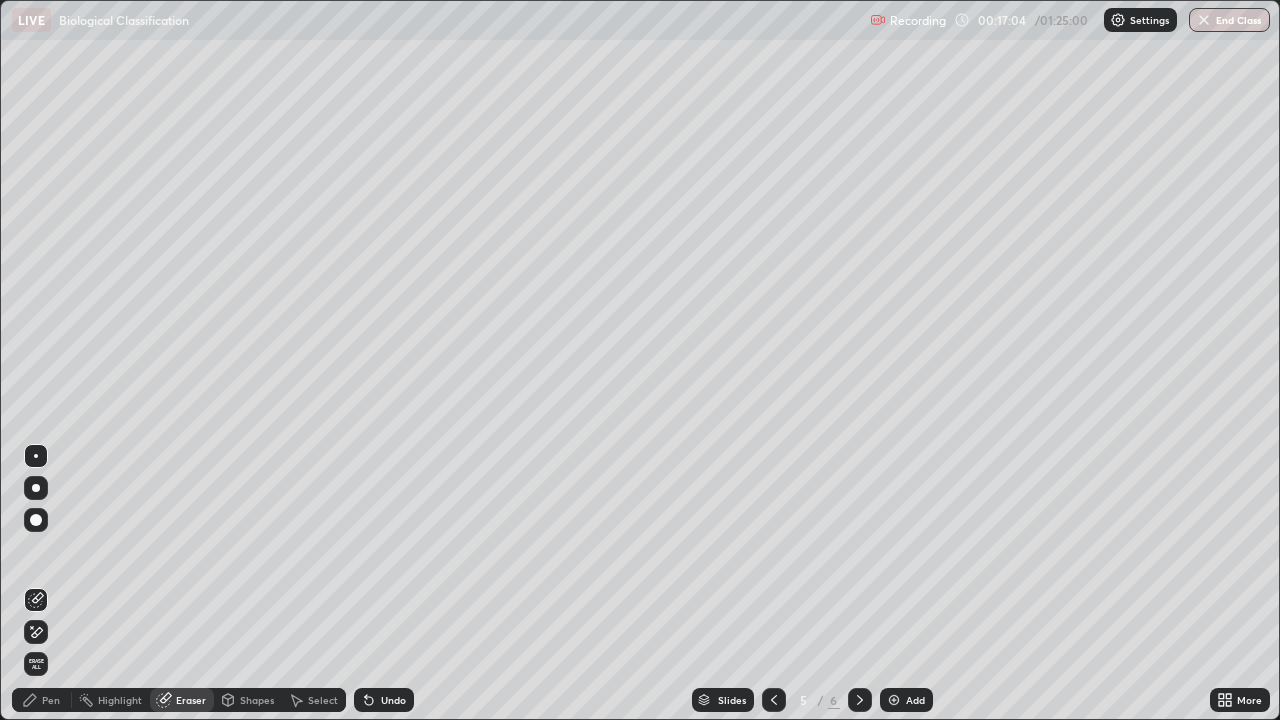 click on "Pen" at bounding box center [51, 700] 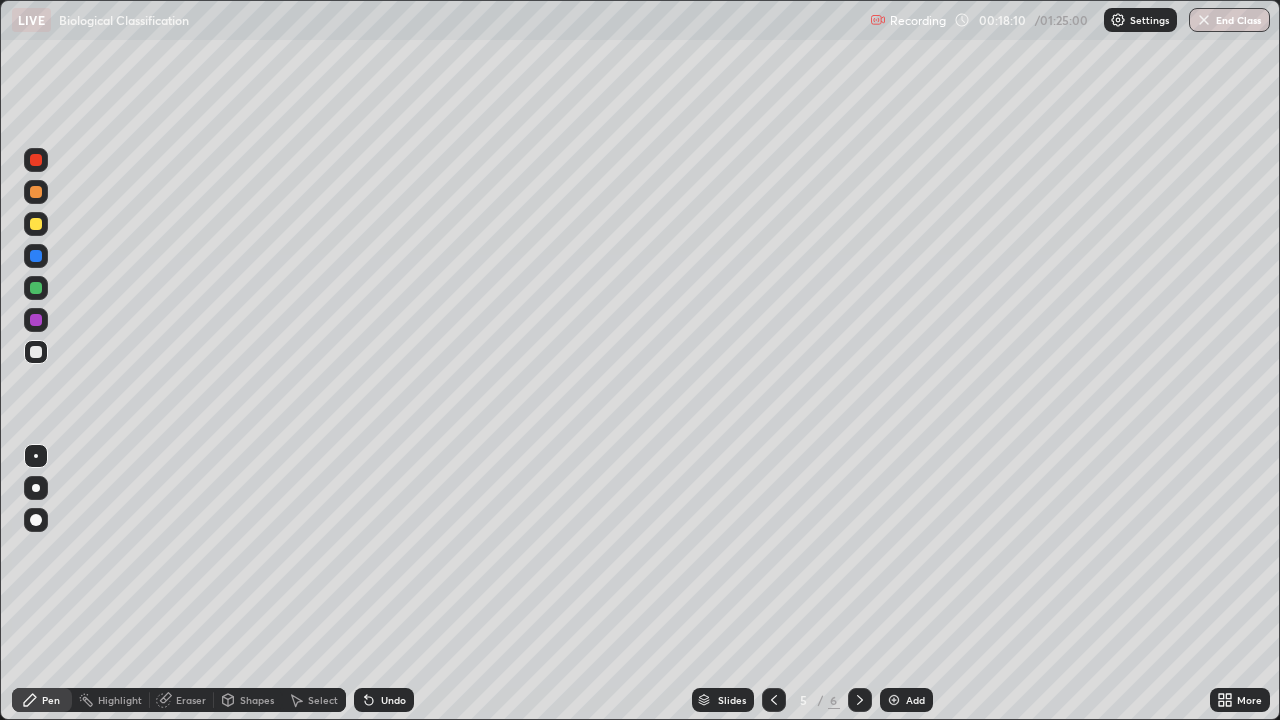 click on "Add" at bounding box center (915, 700) 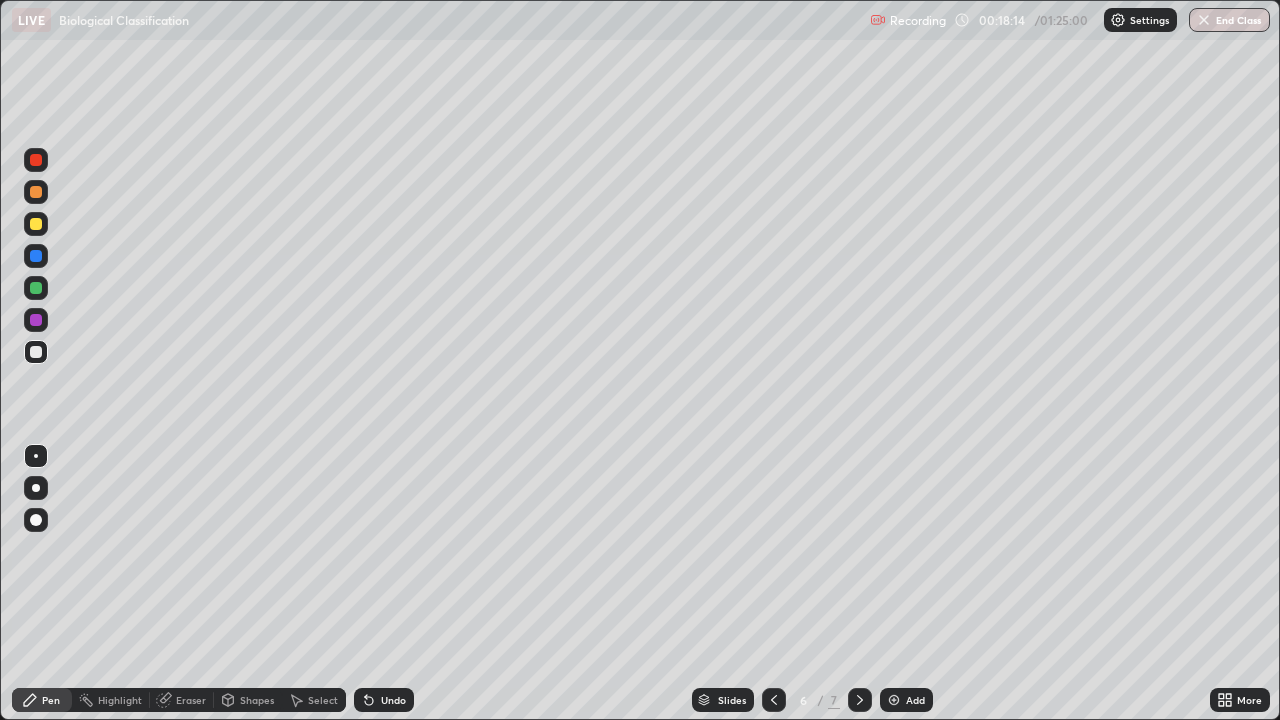 click at bounding box center [36, 224] 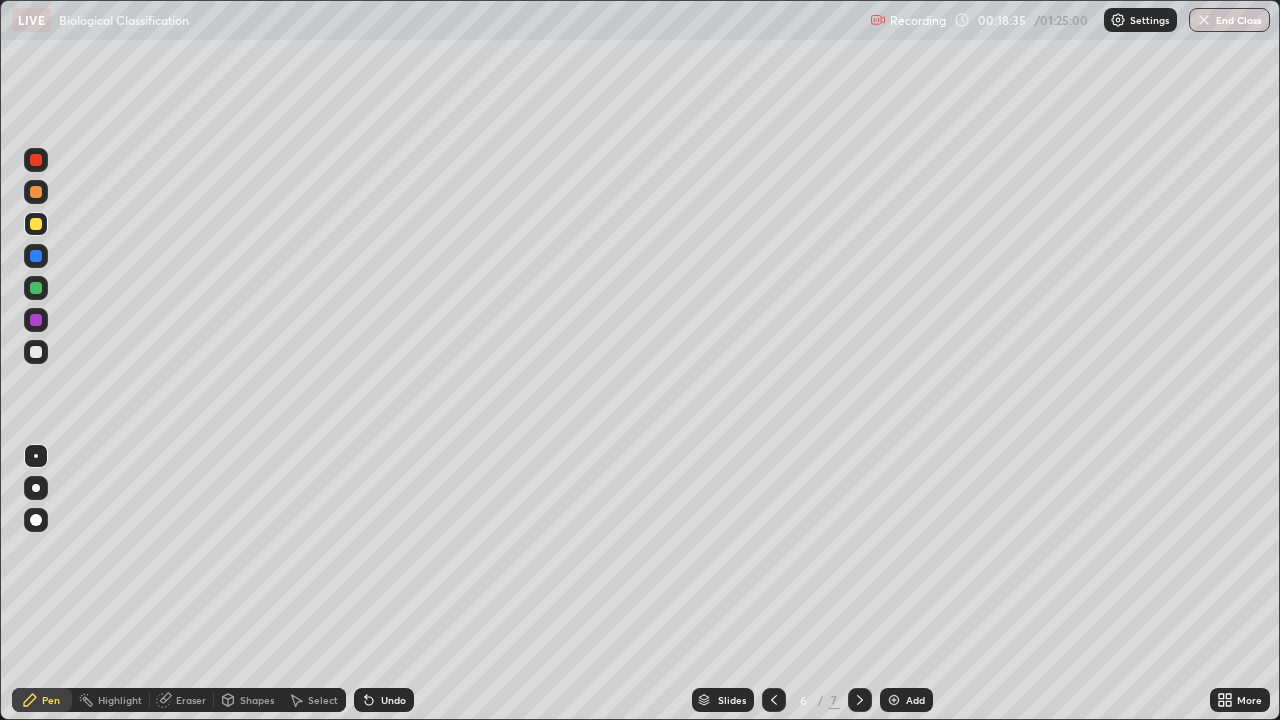 click at bounding box center (36, 352) 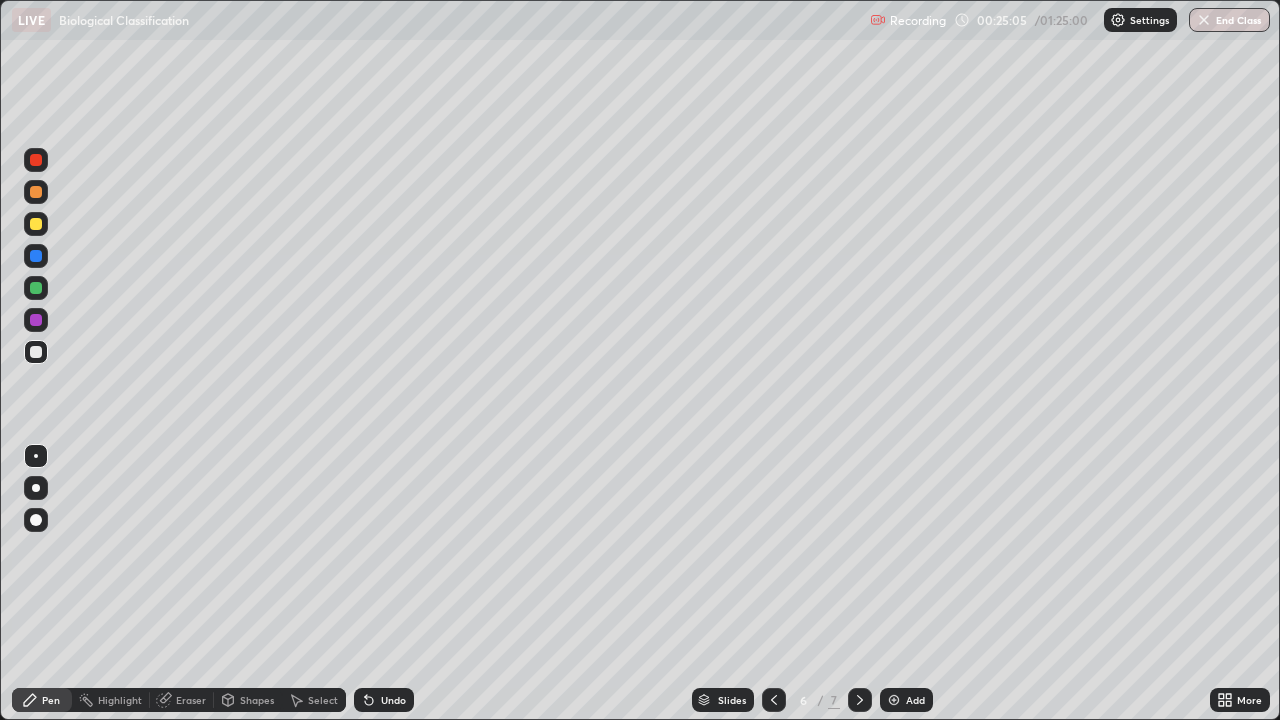 click on "Add" at bounding box center [915, 700] 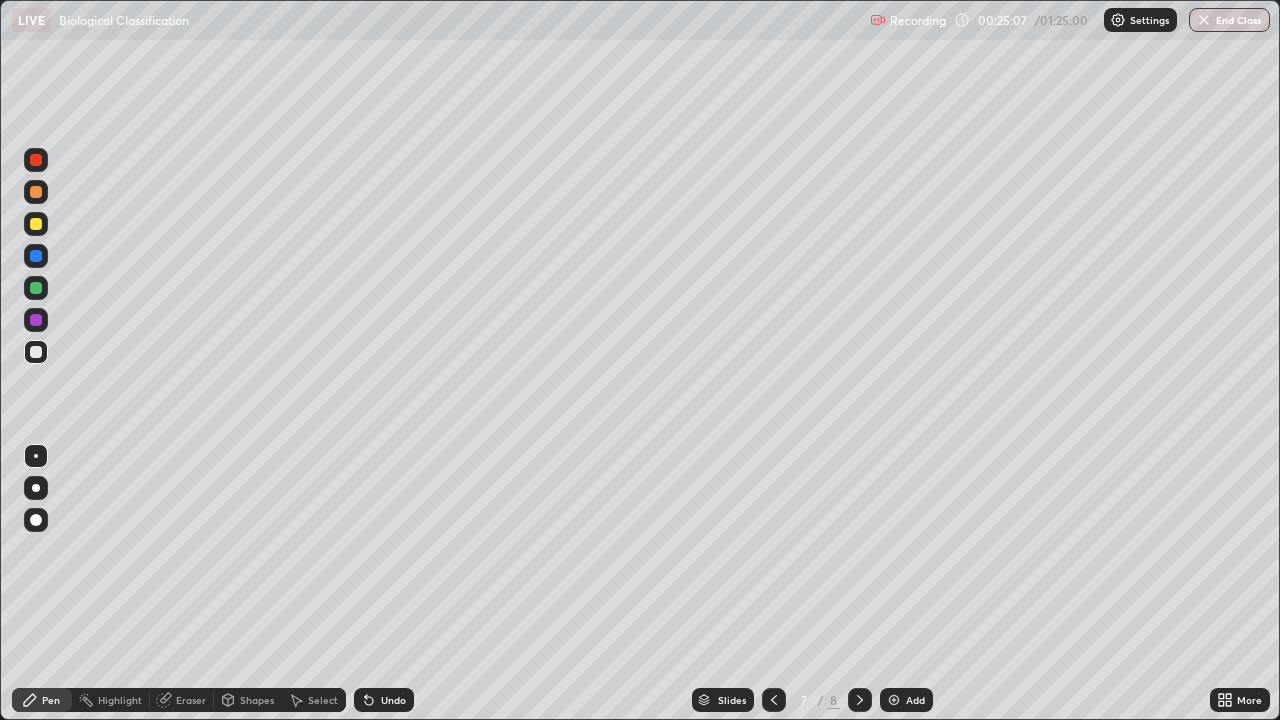 click at bounding box center [36, 256] 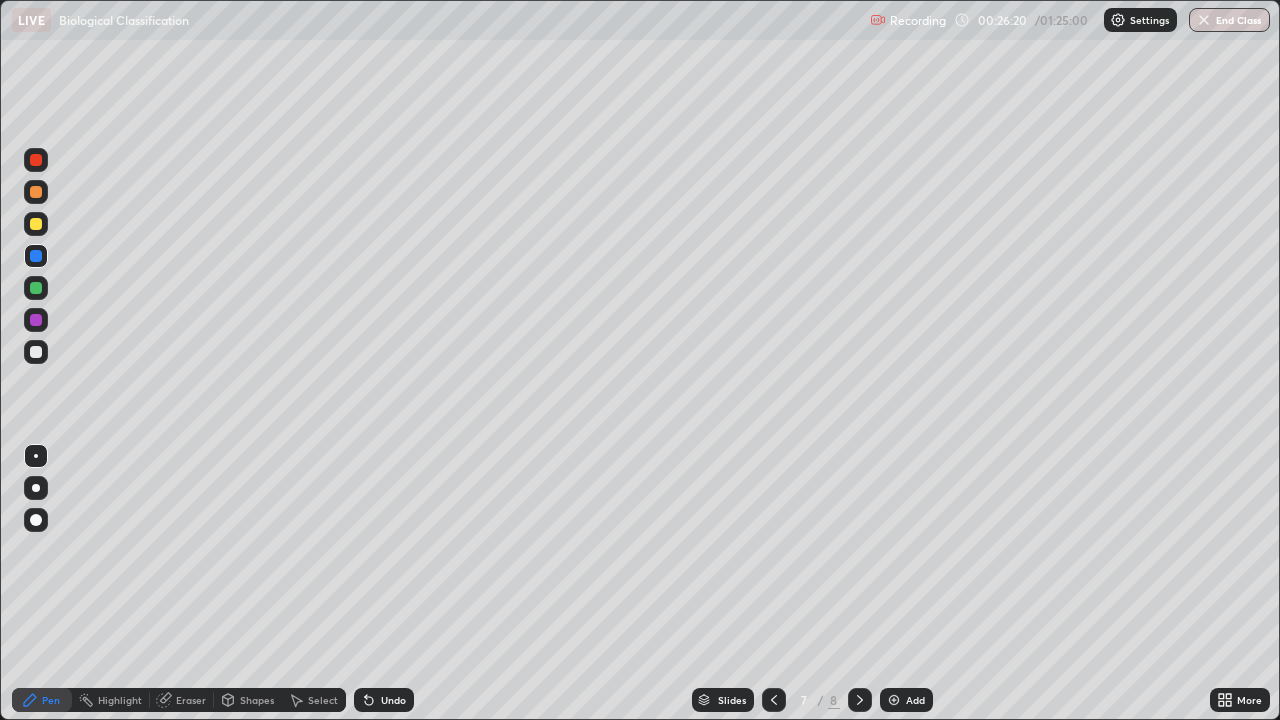 click at bounding box center (36, 352) 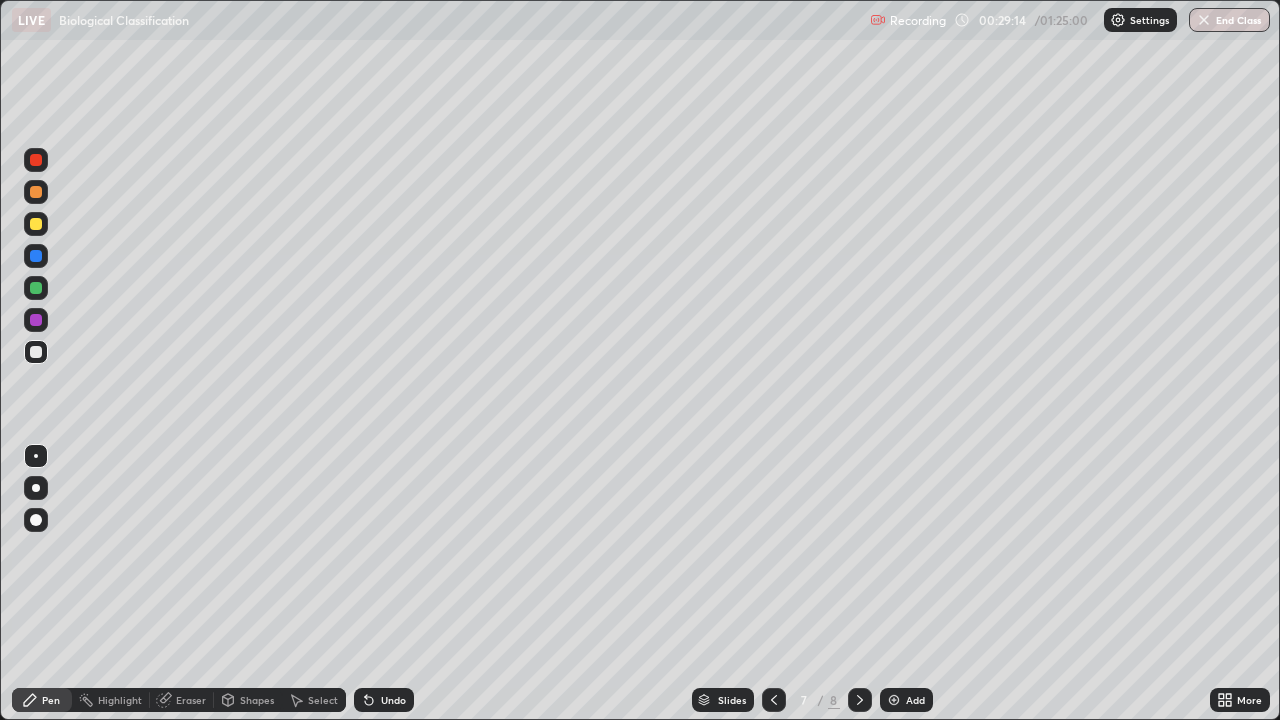 click on "Add" at bounding box center [915, 700] 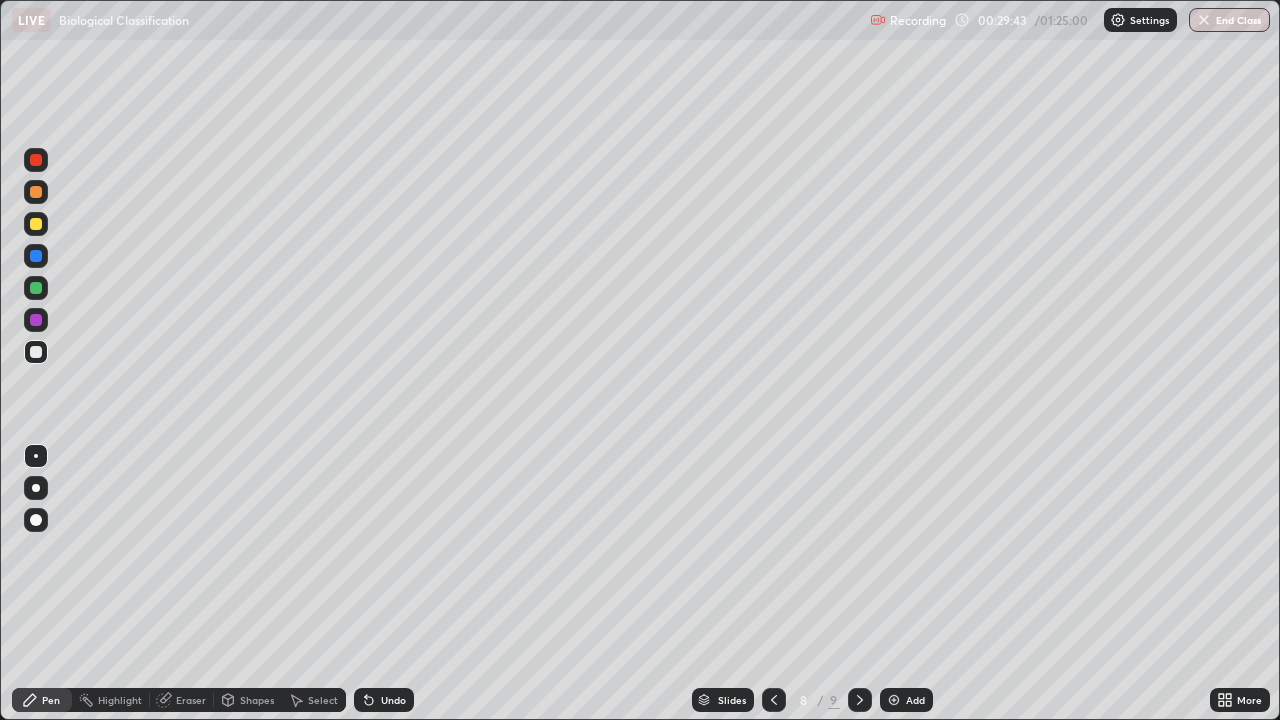 click at bounding box center (36, 352) 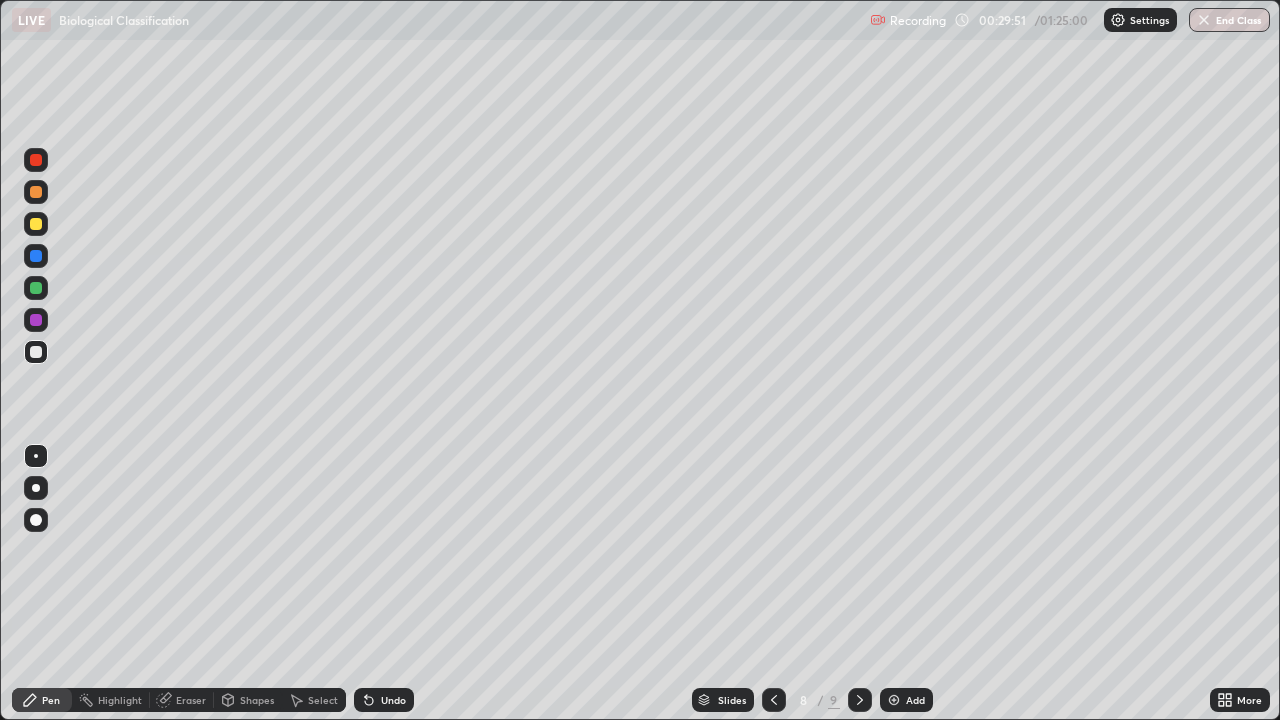 click on "Eraser" at bounding box center [191, 700] 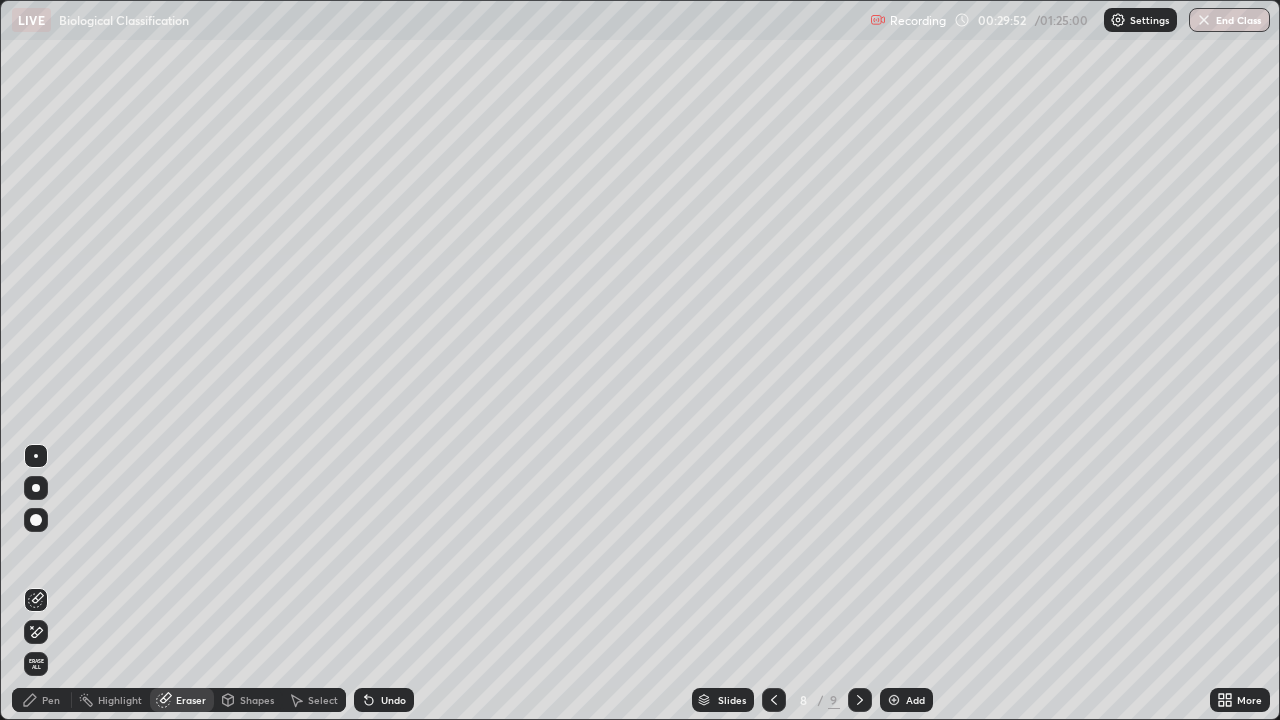click on "Pen" at bounding box center [51, 700] 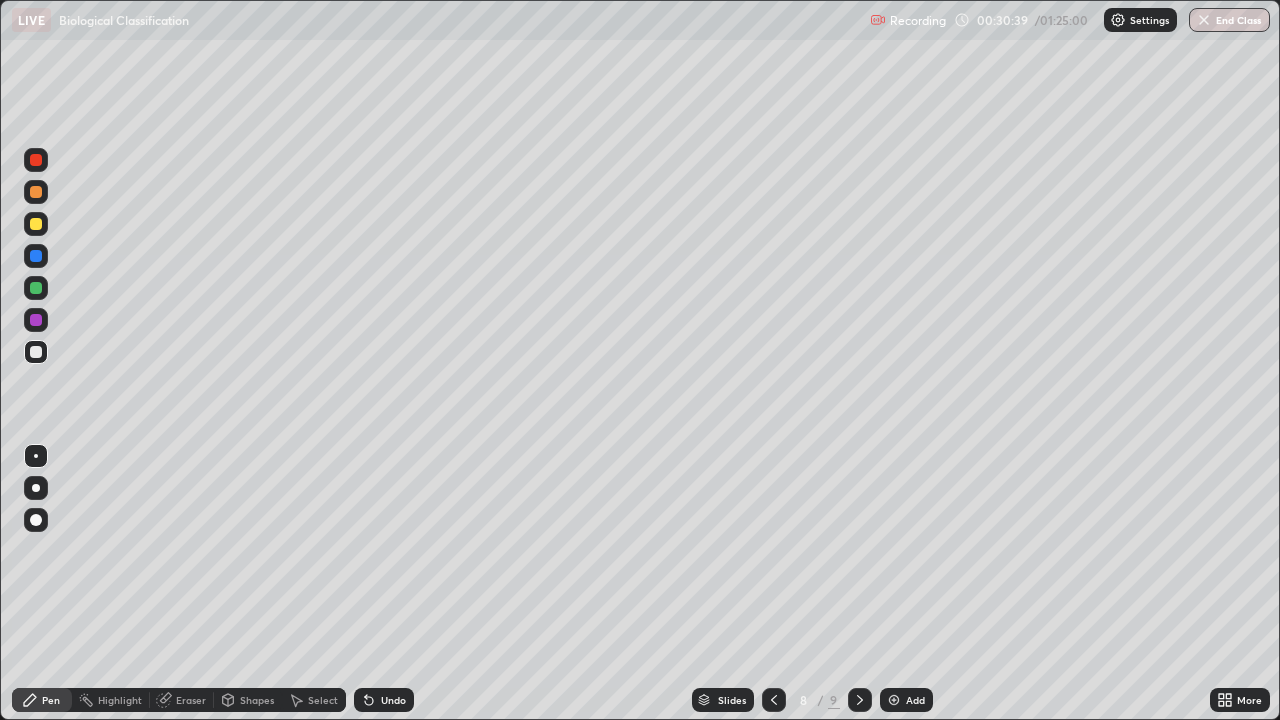 click on "Eraser" at bounding box center (191, 700) 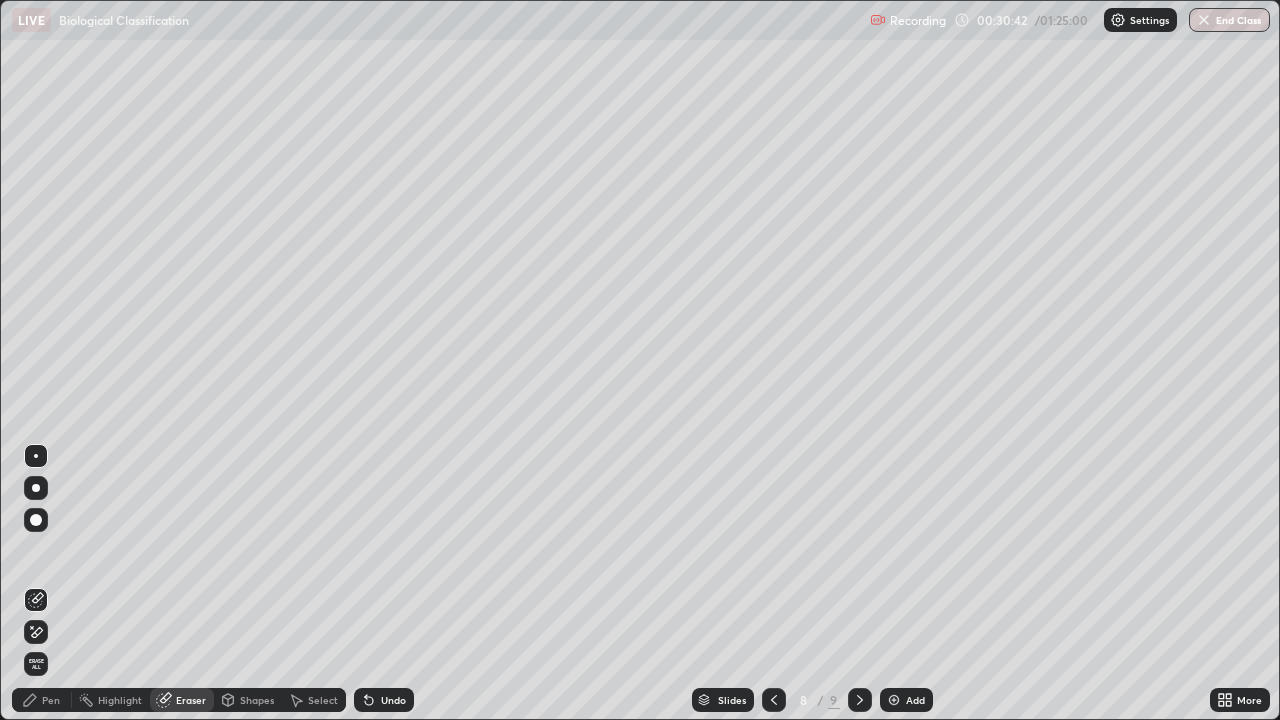 click on "Pen" at bounding box center [51, 700] 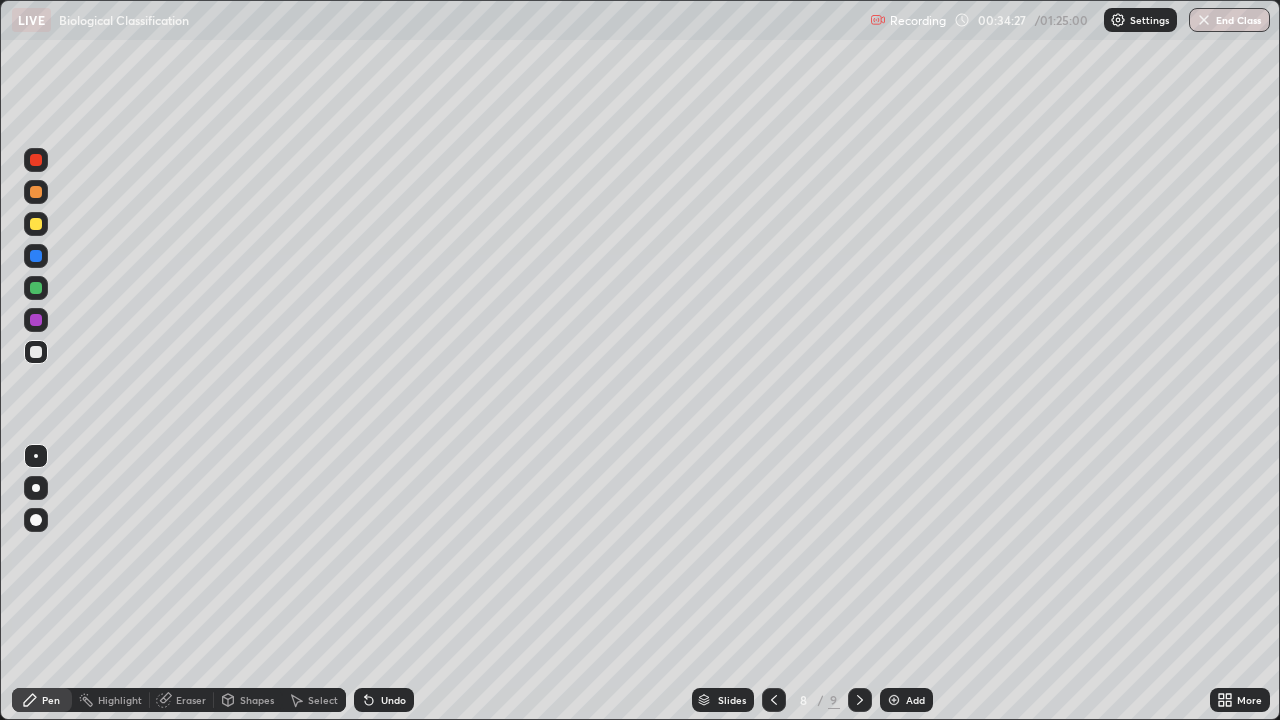 click on "Add" at bounding box center [915, 700] 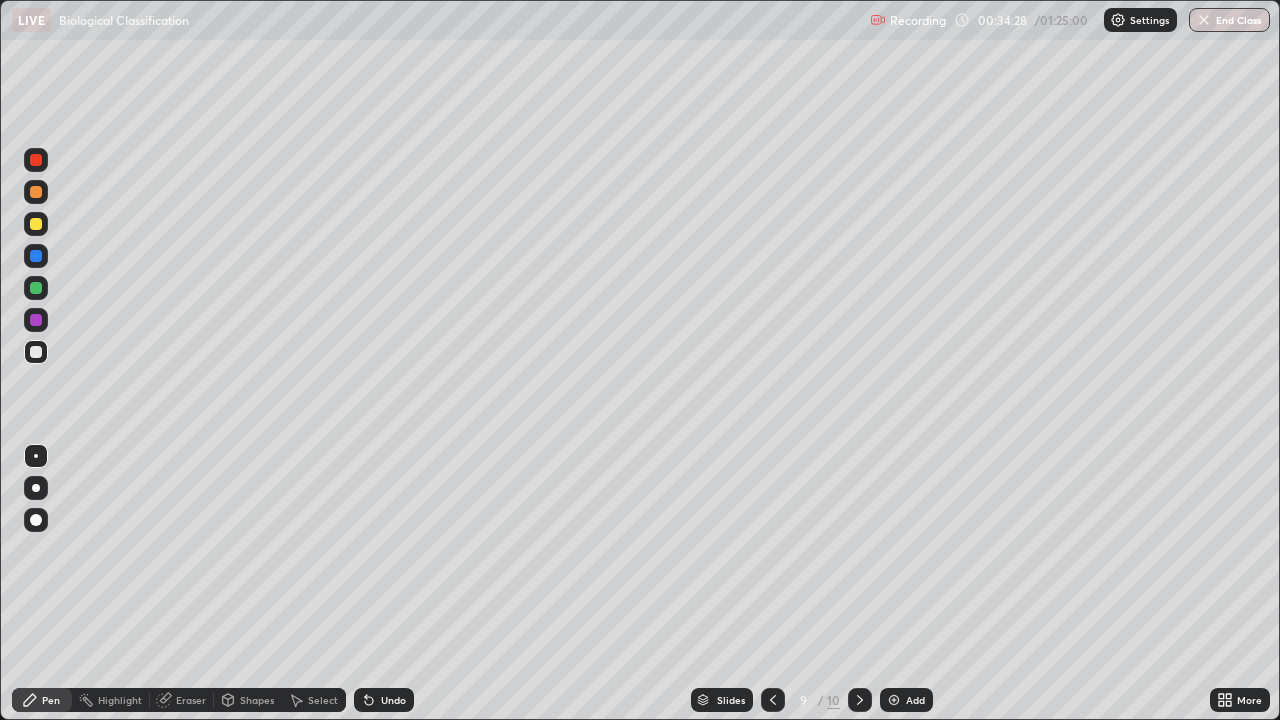 click at bounding box center [36, 288] 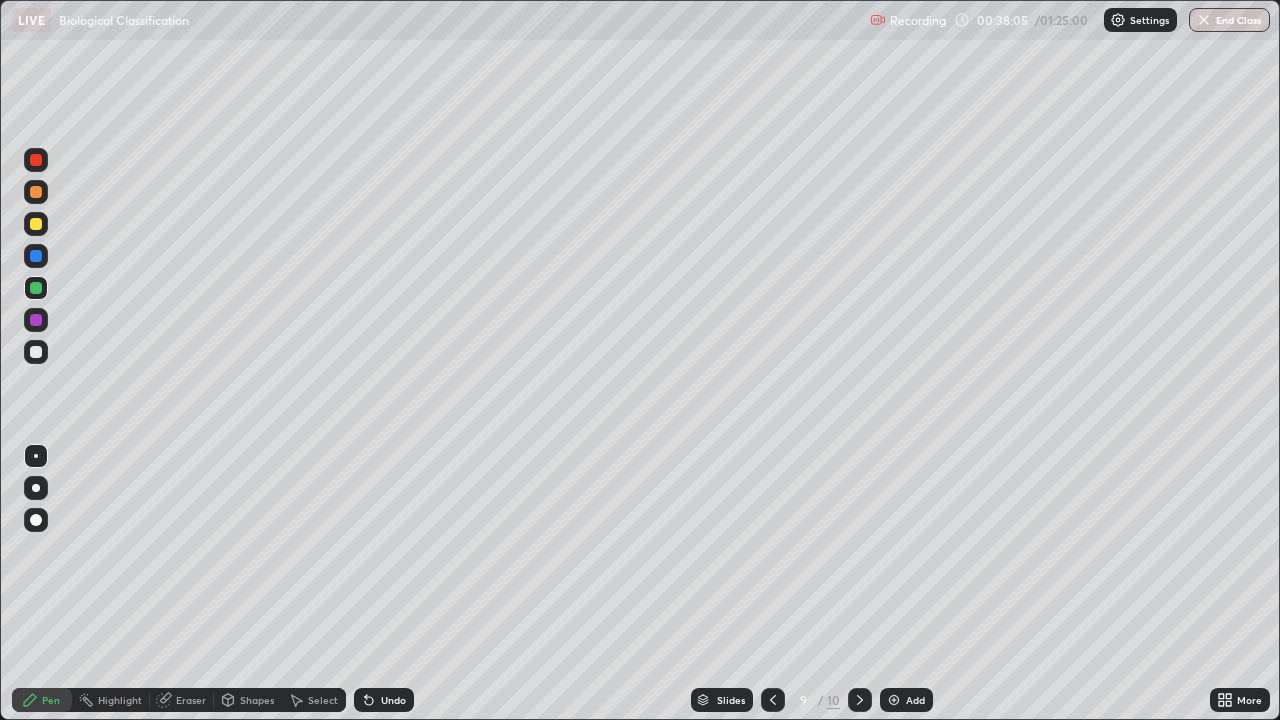 click on "Add" at bounding box center (915, 700) 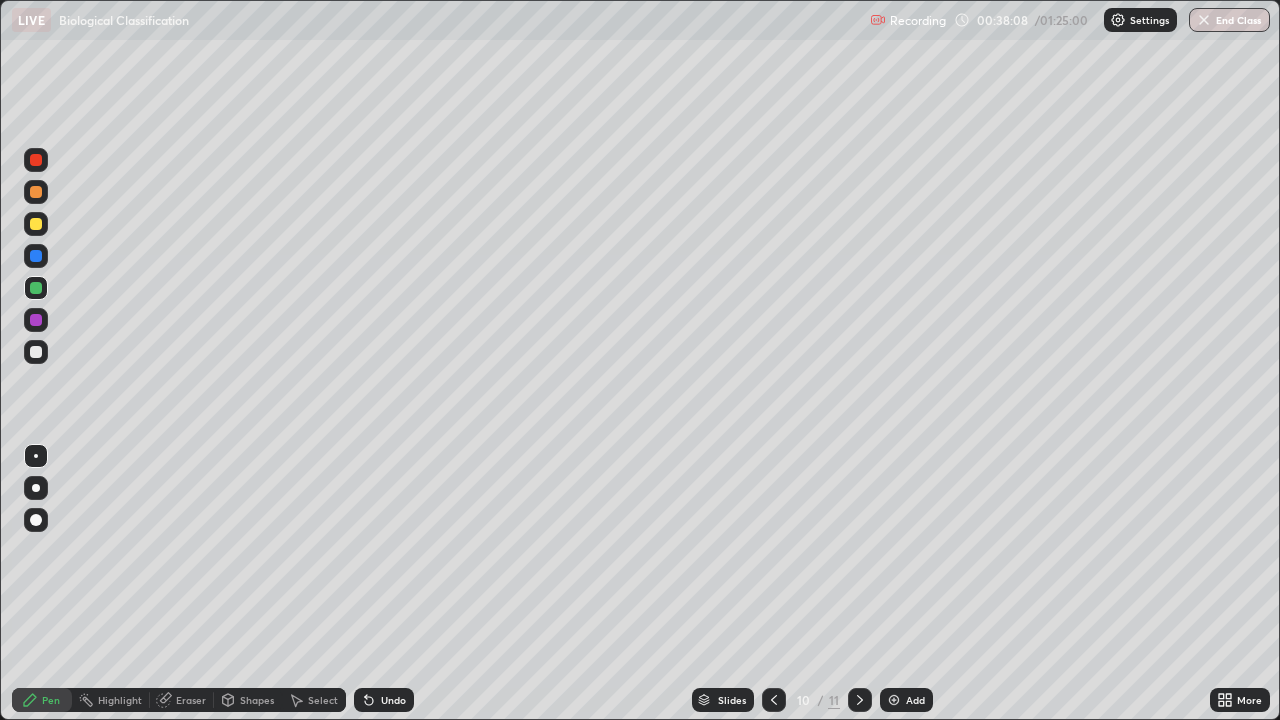 click at bounding box center [36, 224] 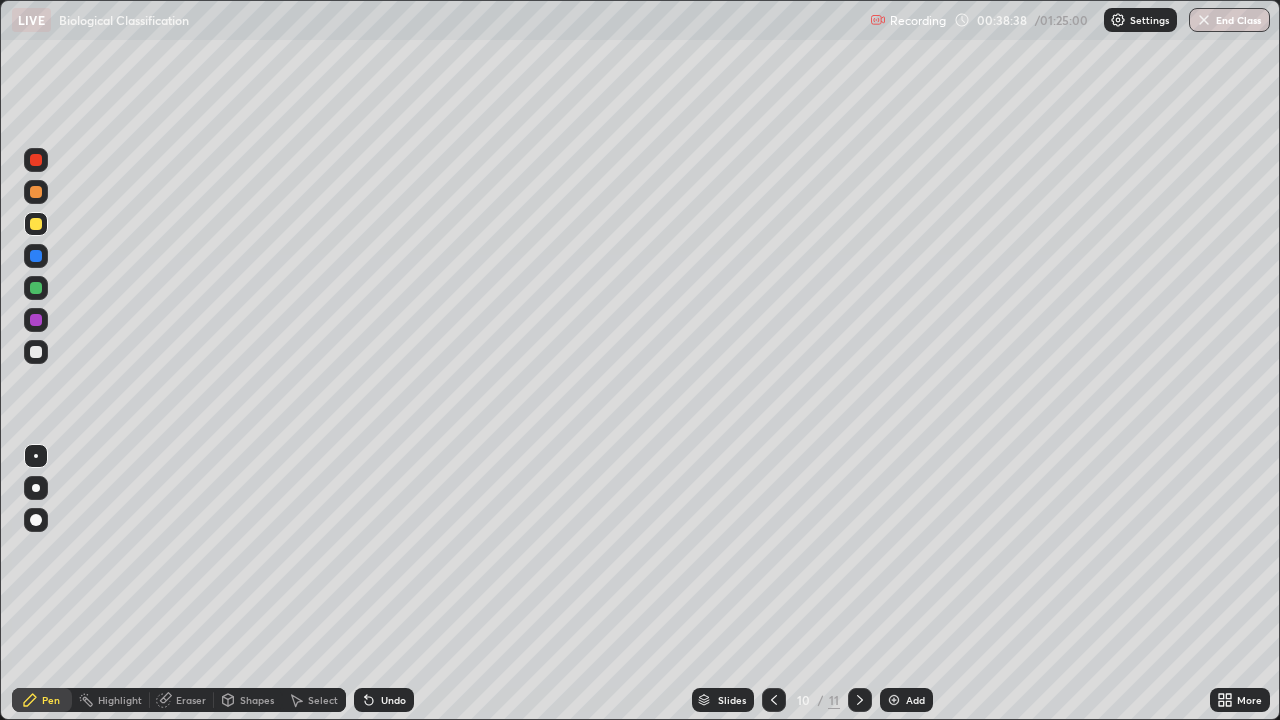 click at bounding box center (36, 288) 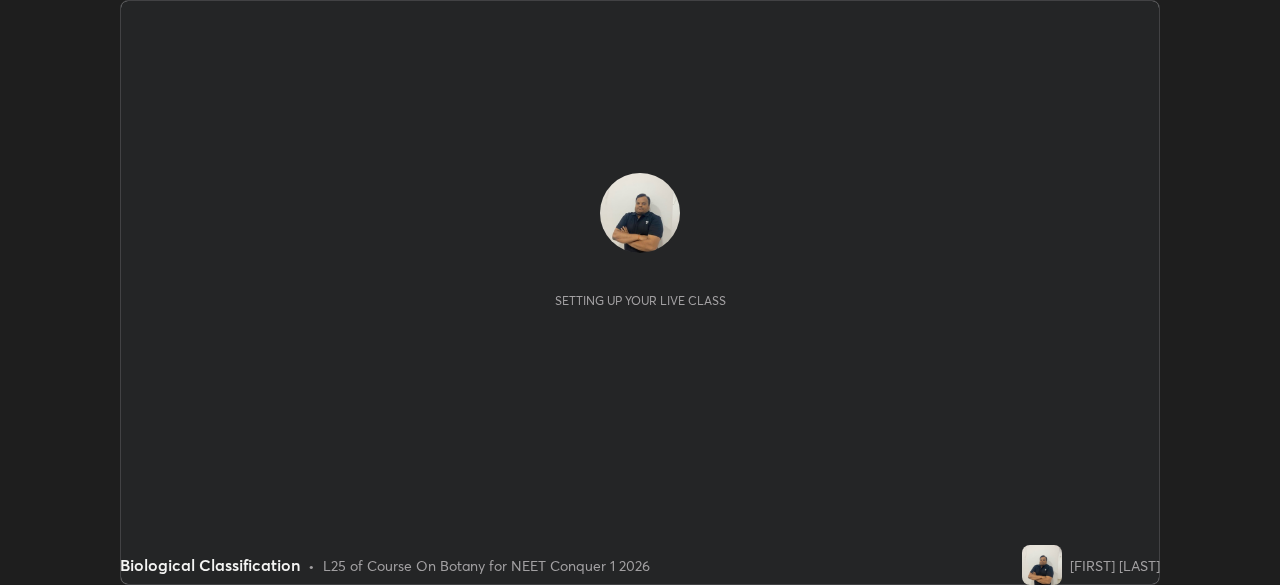 scroll, scrollTop: 0, scrollLeft: 0, axis: both 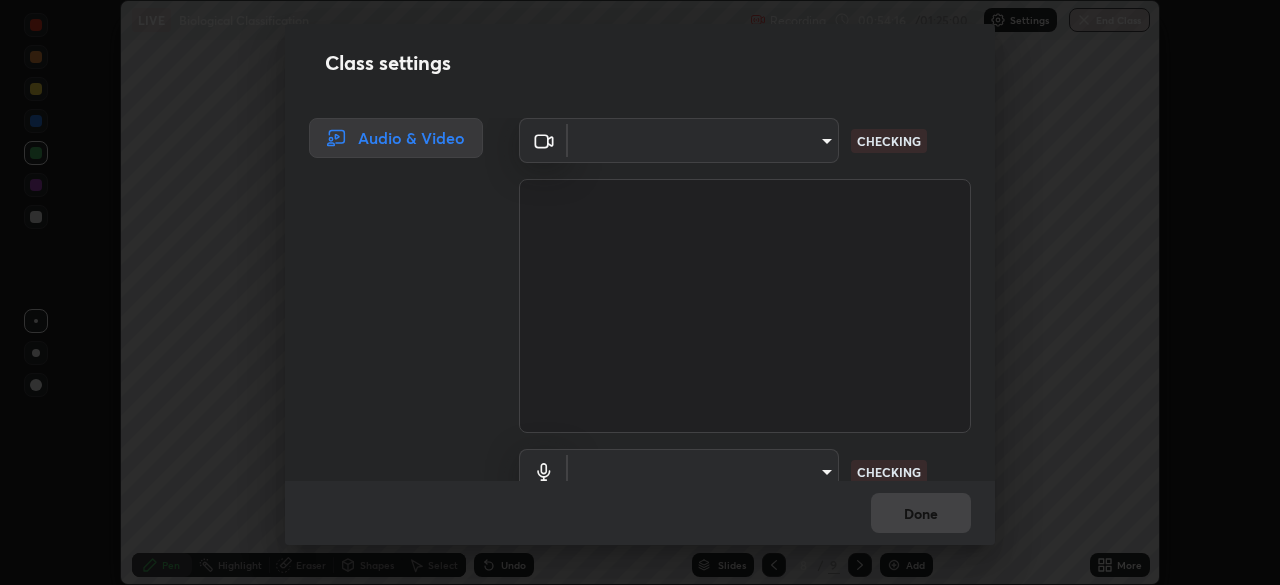 type on "d1d801c93c7654c4b633a6c07394091896b345958fc18d5d3497827749e02924" 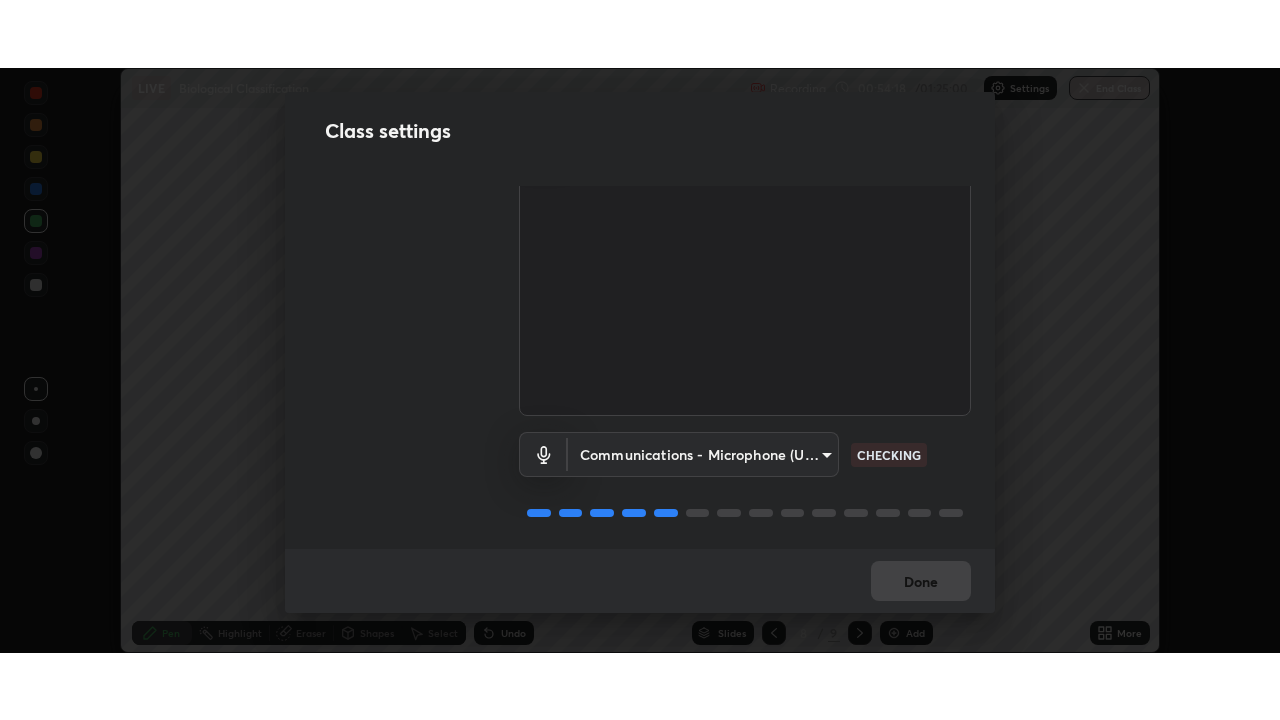scroll, scrollTop: 0, scrollLeft: 0, axis: both 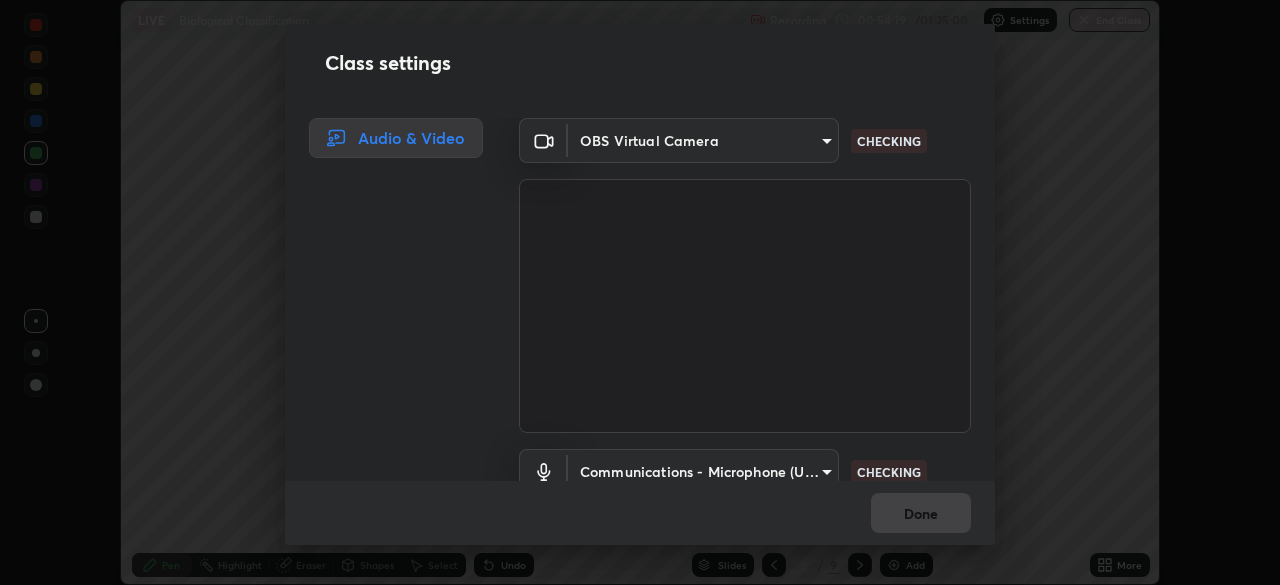 click on "Erase all LIVE Biological Classification Recording 00:54:19 /  01:25:00 Settings End Class Setting up your live class Biological Classification • L25 of Course On Botany for NEET Conquer 1 2026 [FIRST] [LAST] Pen Highlight Eraser Shapes Select Undo Slides 8 / 9 Add More No doubts shared Encourage your learners to ask a doubt for better clarity Report an issue Reason for reporting Buffering Chat not working Audio - Video sync issue Educator video quality low ​ Attach an image Report Class settings Audio & Video OBS Virtual Camera d1d801c93c7654c4b633a6c07394091896b345958fc18d5d3497827749e02924 CHECKING Communications - Microphone (USB PnP Sound Device) communications CHECKING Done" at bounding box center [640, 292] 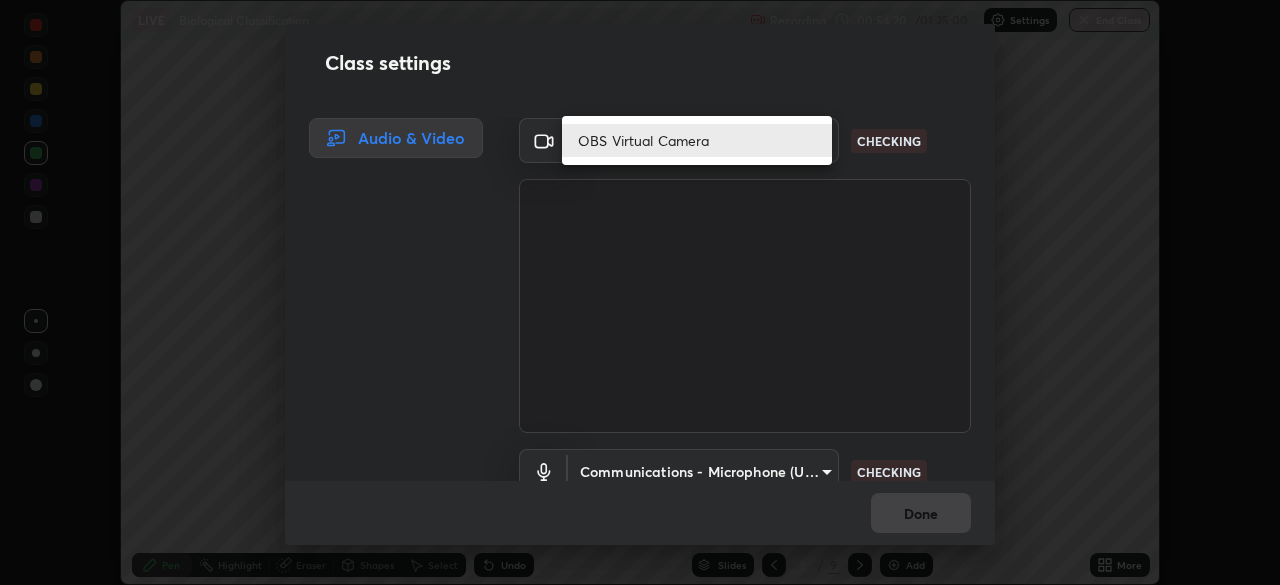 click on "OBS Virtual Camera" at bounding box center (697, 140) 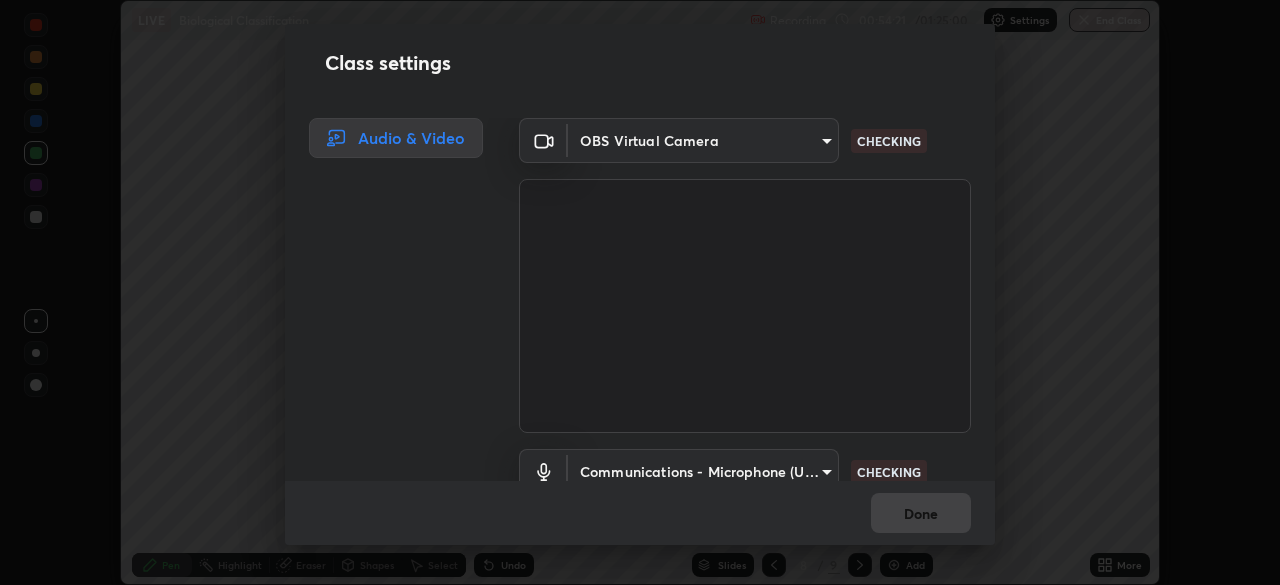 click on "Erase all LIVE Biological Classification Recording 00:54:21 /  01:25:00 Settings End Class Setting up your live class Biological Classification • L25 of Course On Botany for NEET Conquer 1 2026 [FIRST] [LAST] Pen Highlight Eraser Shapes Select Undo Slides 8 / 9 Add More No doubts shared Encourage your learners to ask a doubt for better clarity Report an issue Reason for reporting Buffering Chat not working Audio - Video sync issue Educator video quality low ​ Attach an image Report Class settings Audio & Video OBS Virtual Camera d1d801c93c7654c4b633a6c07394091896b345958fc18d5d3497827749e02924 CHECKING Communications - Microphone (USB PnP Sound Device) communications CHECKING Done" at bounding box center (640, 292) 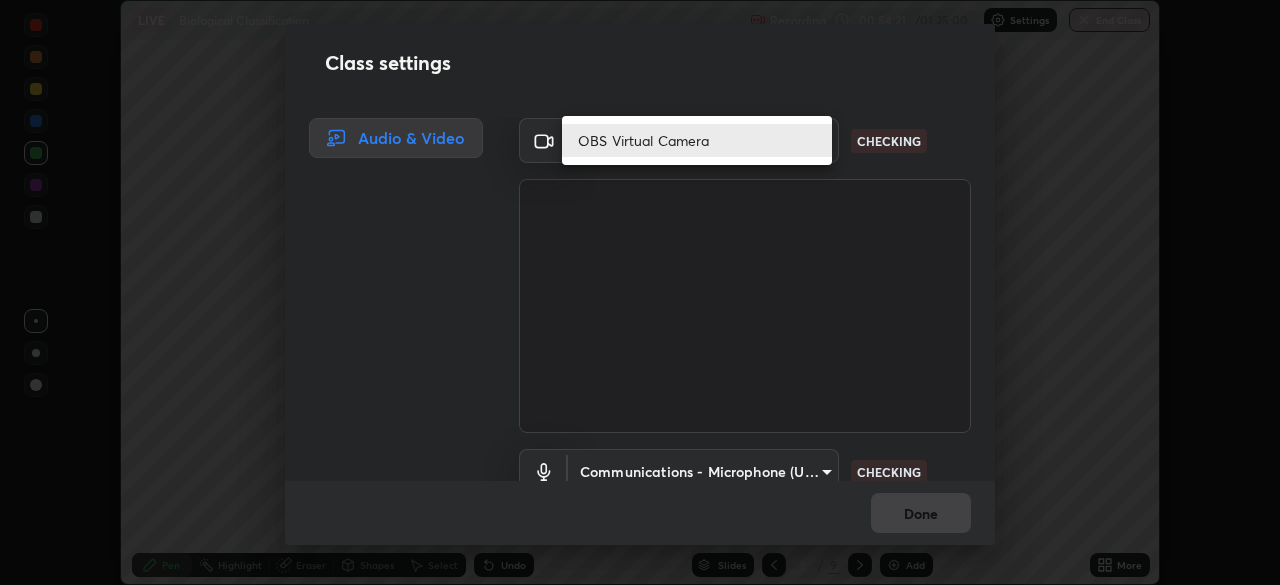 click on "OBS Virtual Camera" at bounding box center (697, 140) 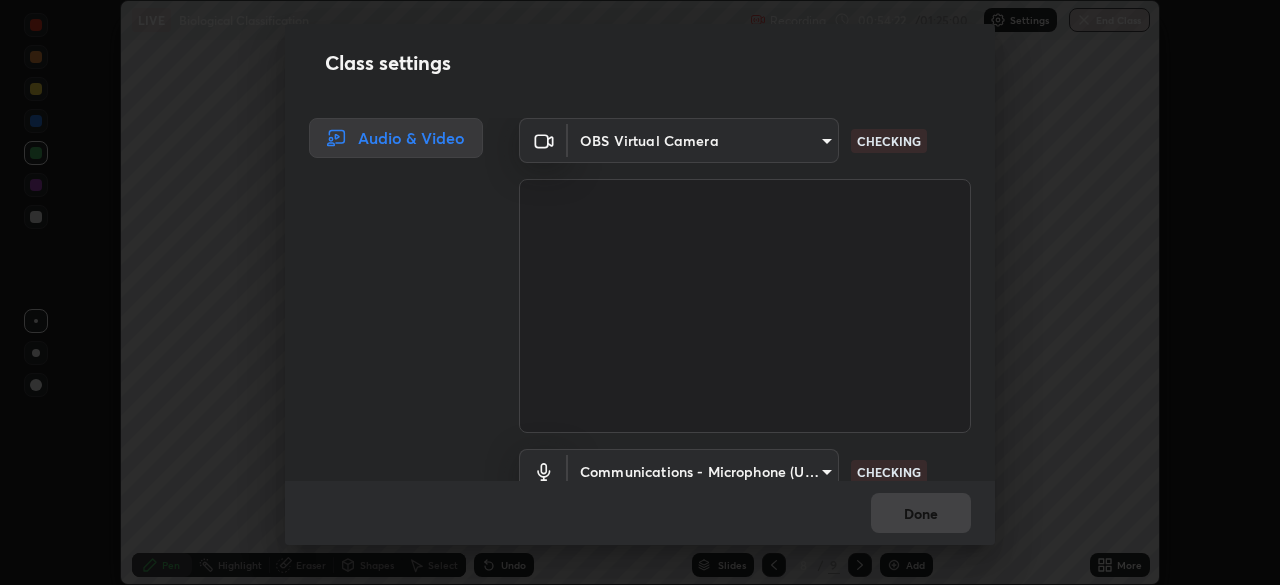 click on "Erase all LIVE Biological Classification Recording 00:54:22 /  01:25:00 Settings End Class Setting up your live class Biological Classification • L25 of Course On Botany for NEET Conquer 1 2026 [FIRST] [LAST] Pen Highlight Eraser Shapes Select Undo Slides 8 / 9 Add More No doubts shared Encourage your learners to ask a doubt for better clarity Report an issue Reason for reporting Buffering Chat not working Audio - Video sync issue Educator video quality low ​ Attach an image Report Class settings Audio & Video OBS Virtual Camera d1d801c93c7654c4b633a6c07394091896b345958fc18d5d3497827749e02924 CHECKING Communications - Microphone (USB PnP Sound Device) communications CHECKING Done" at bounding box center [640, 292] 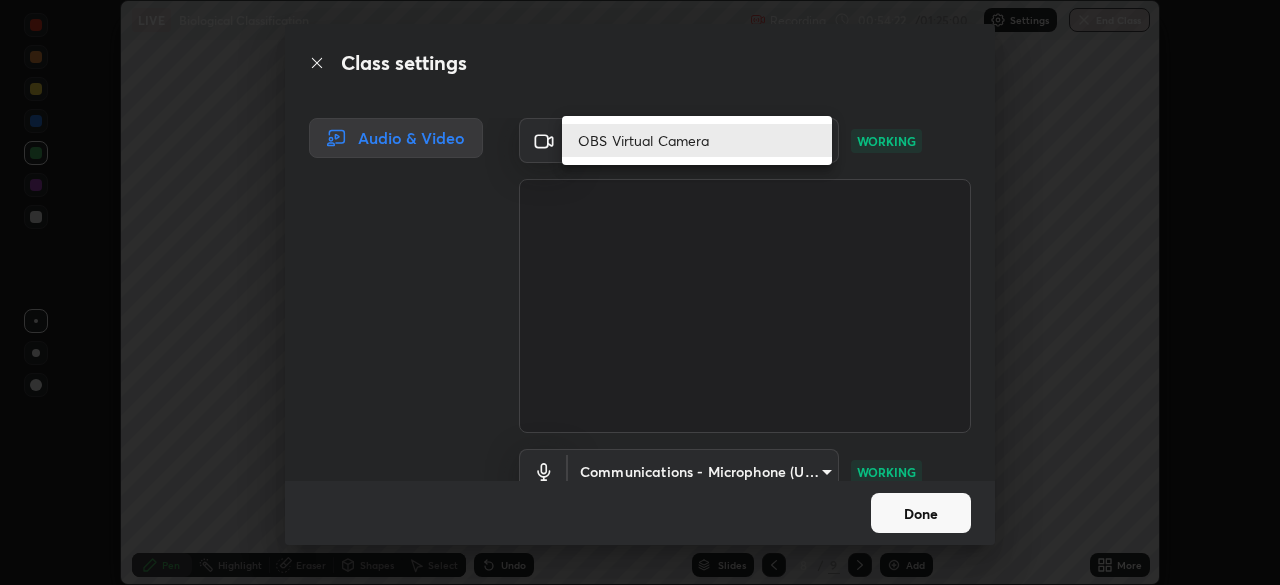 click on "OBS Virtual Camera" at bounding box center (697, 140) 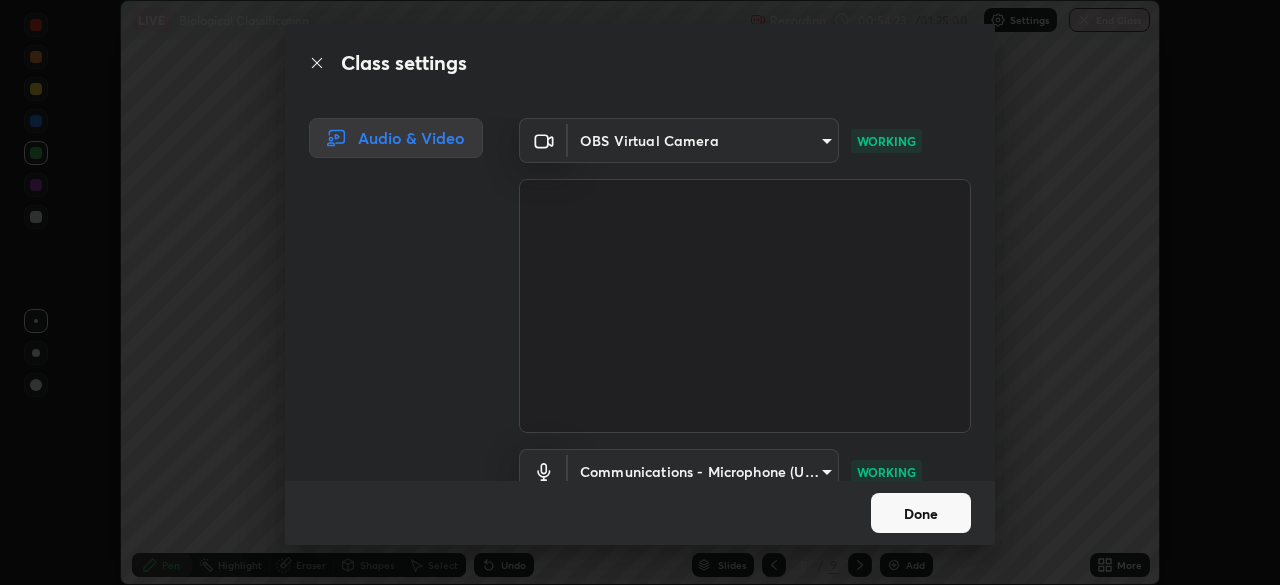 click on "Done" at bounding box center (921, 513) 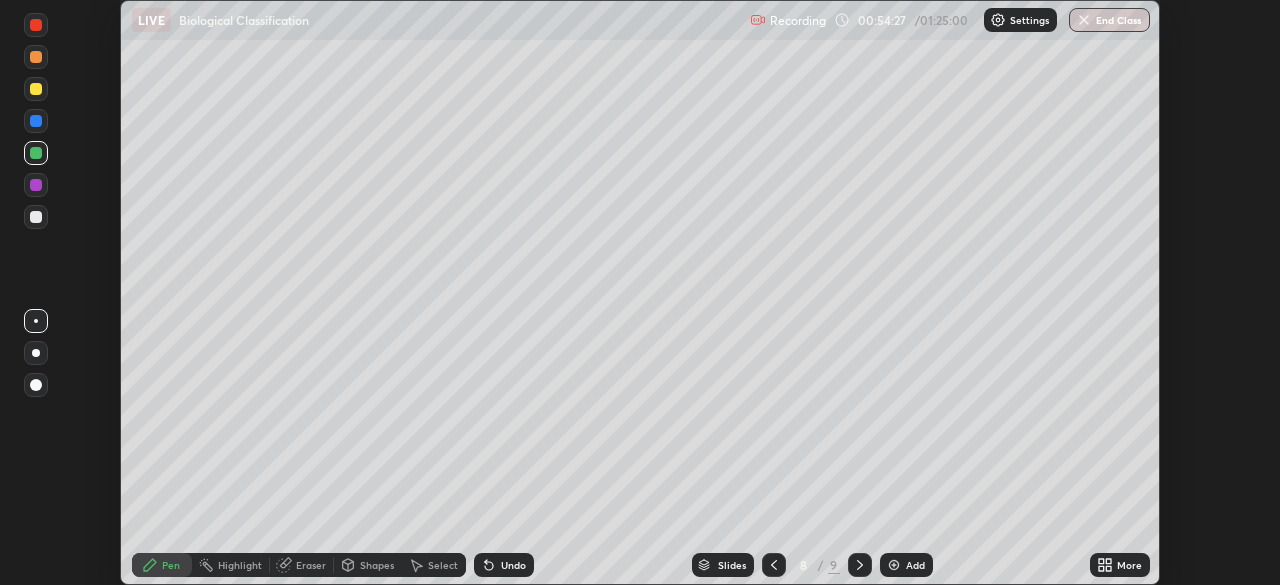 click 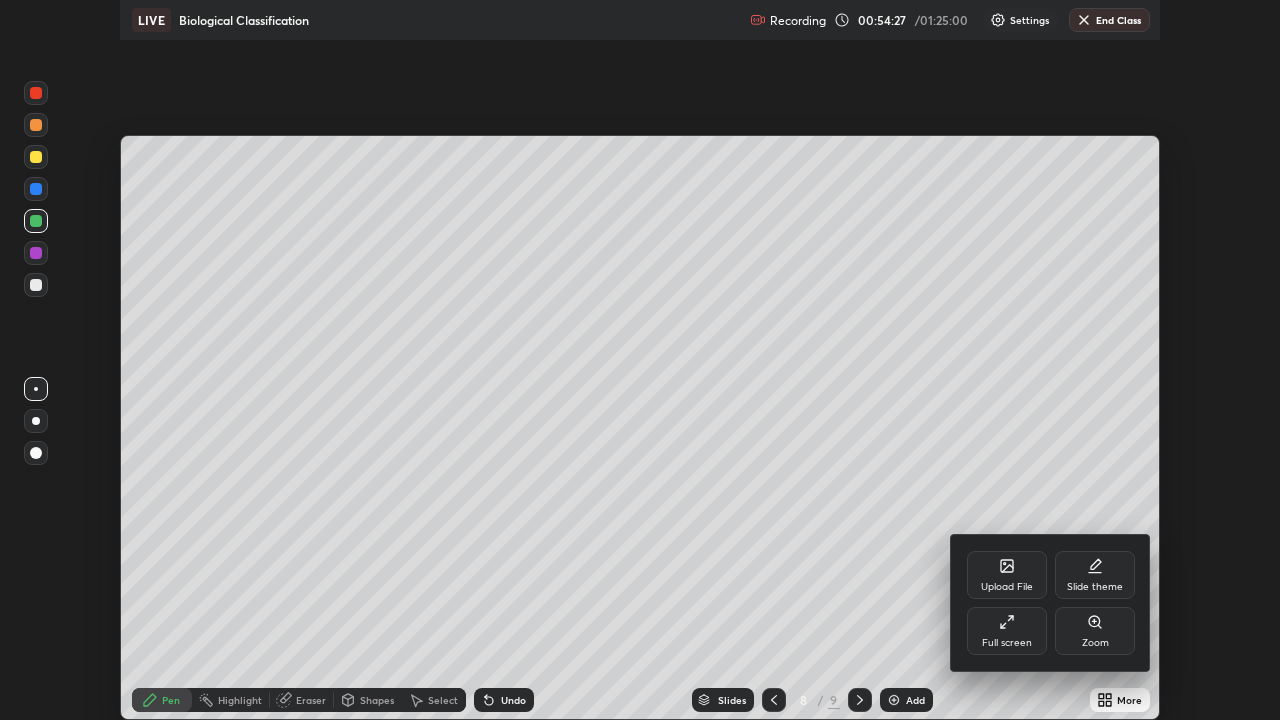 scroll, scrollTop: 99280, scrollLeft: 98720, axis: both 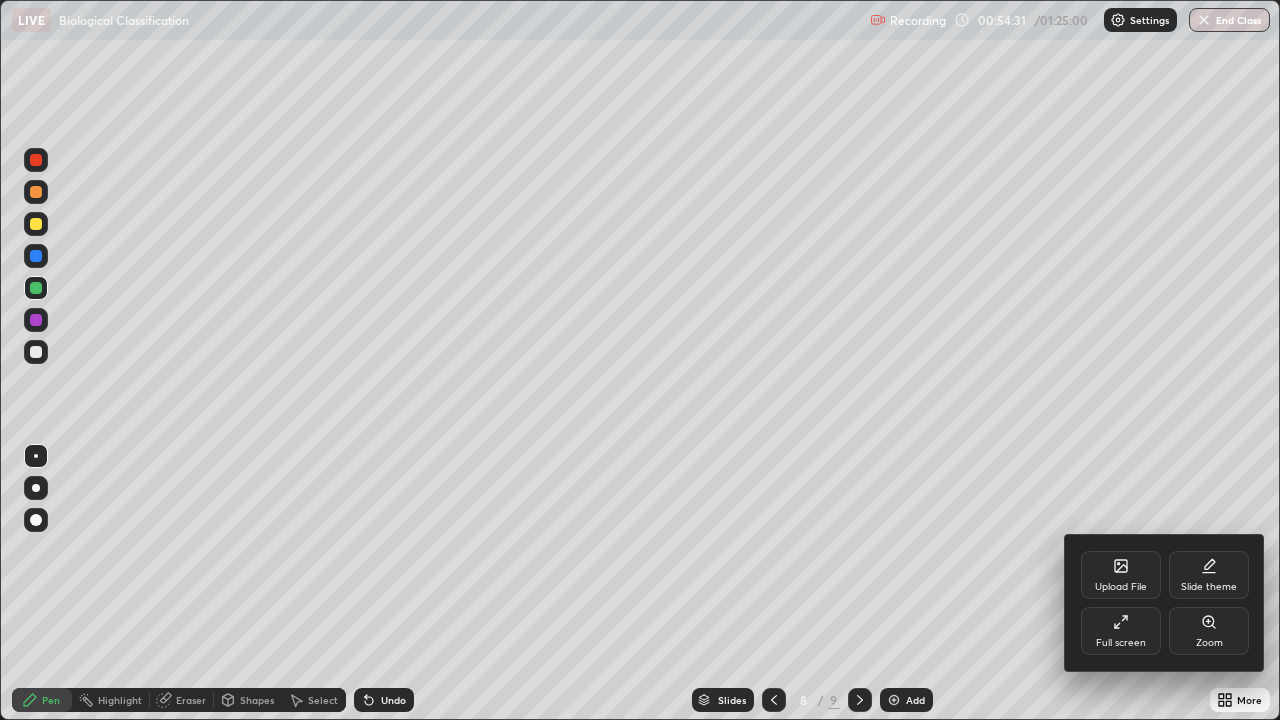 click at bounding box center [640, 360] 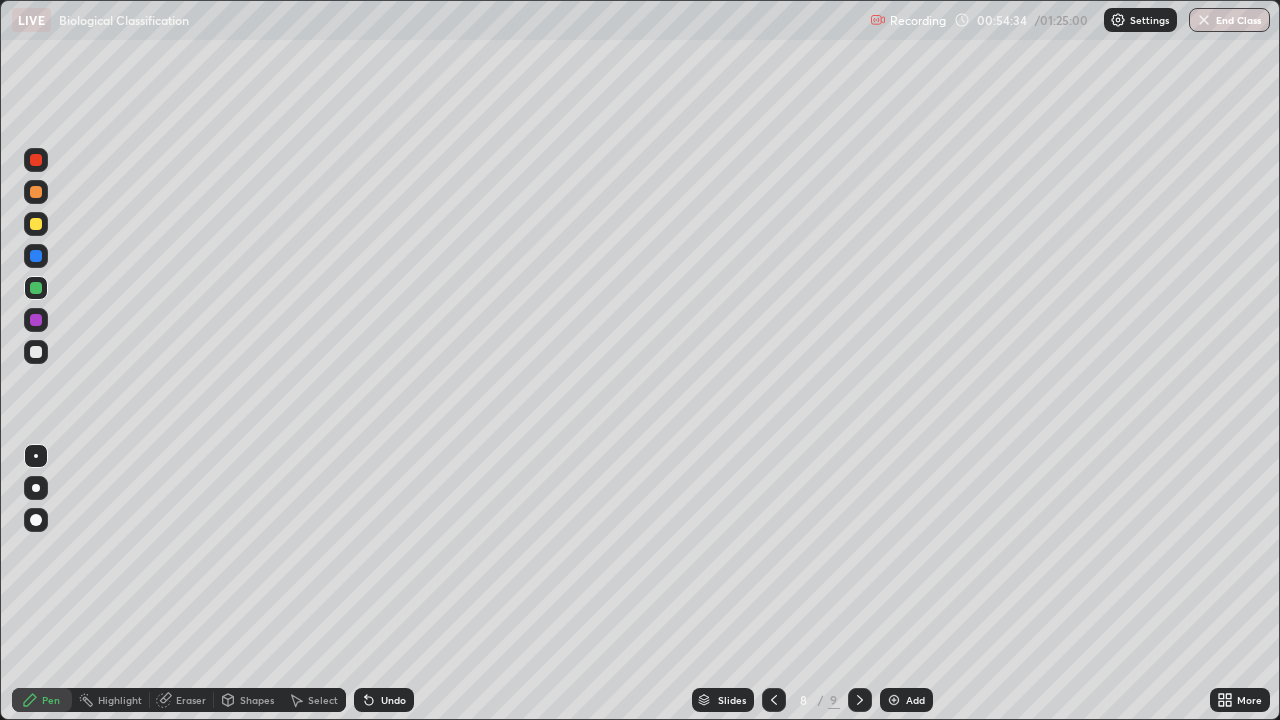 click on "Eraser" at bounding box center (191, 700) 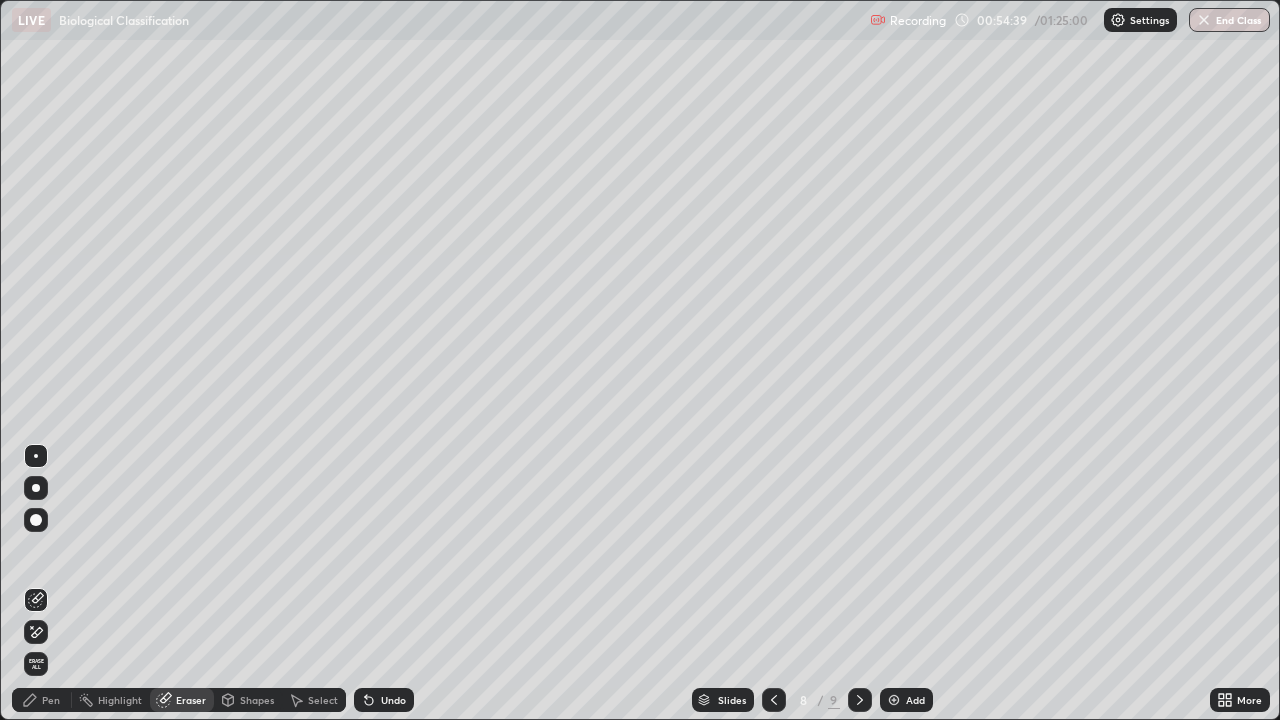 click on "Pen" at bounding box center [51, 700] 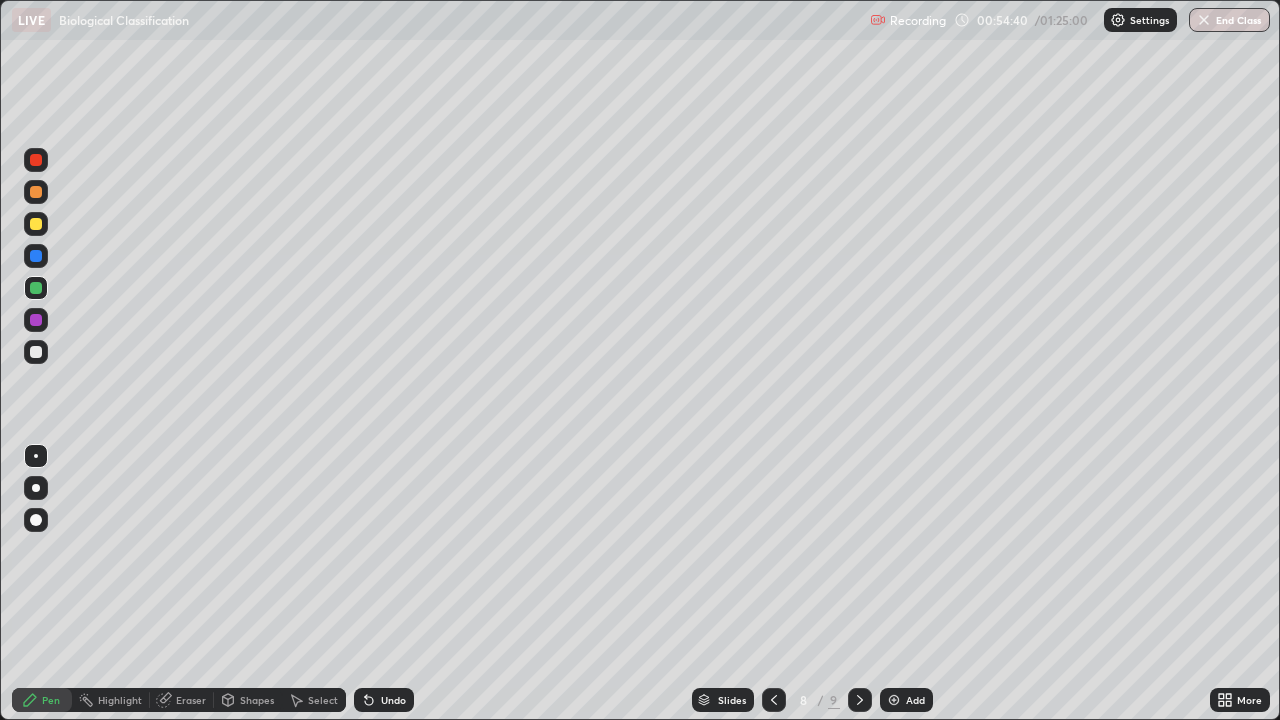 click at bounding box center [36, 224] 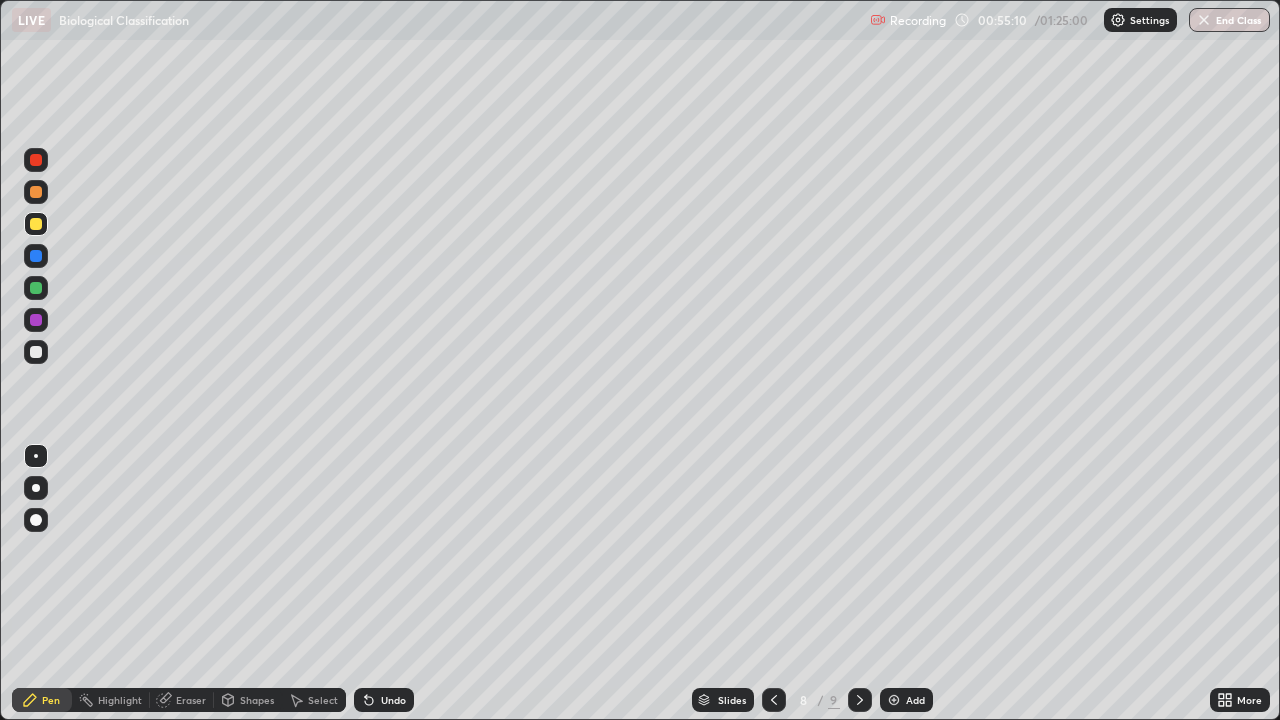 click on "Eraser" at bounding box center (182, 700) 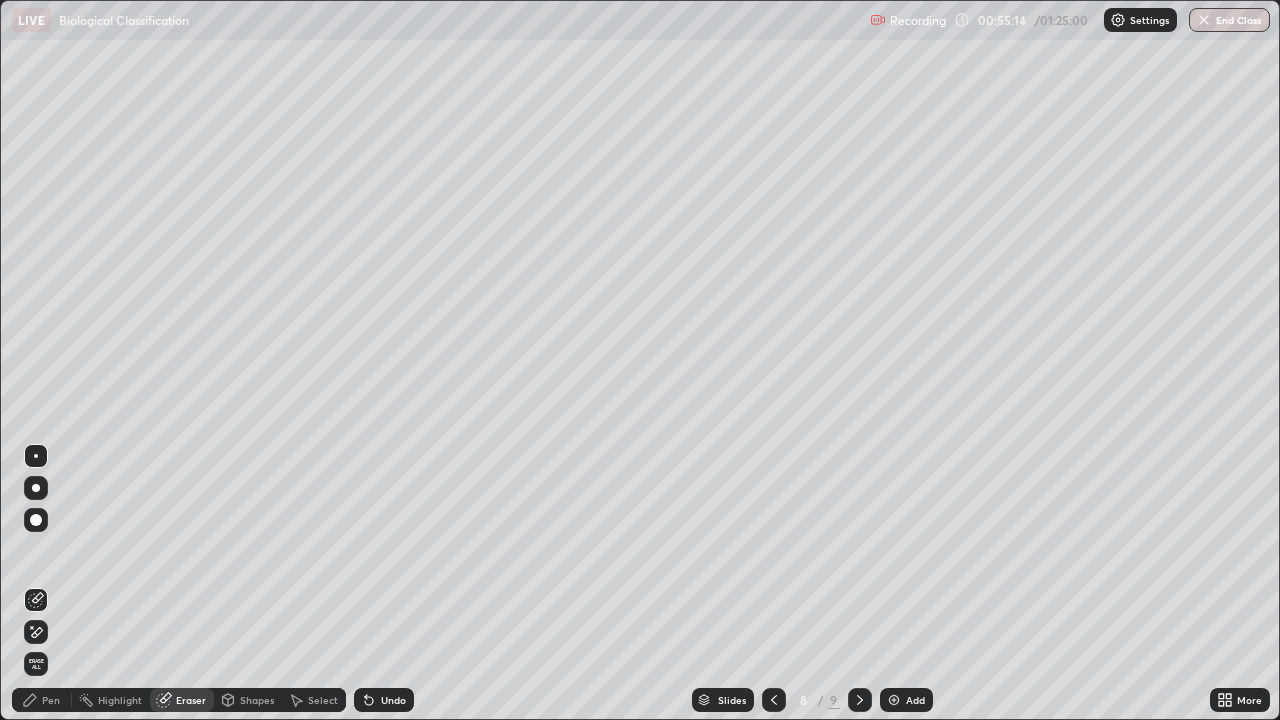 click on "Pen" at bounding box center [42, 700] 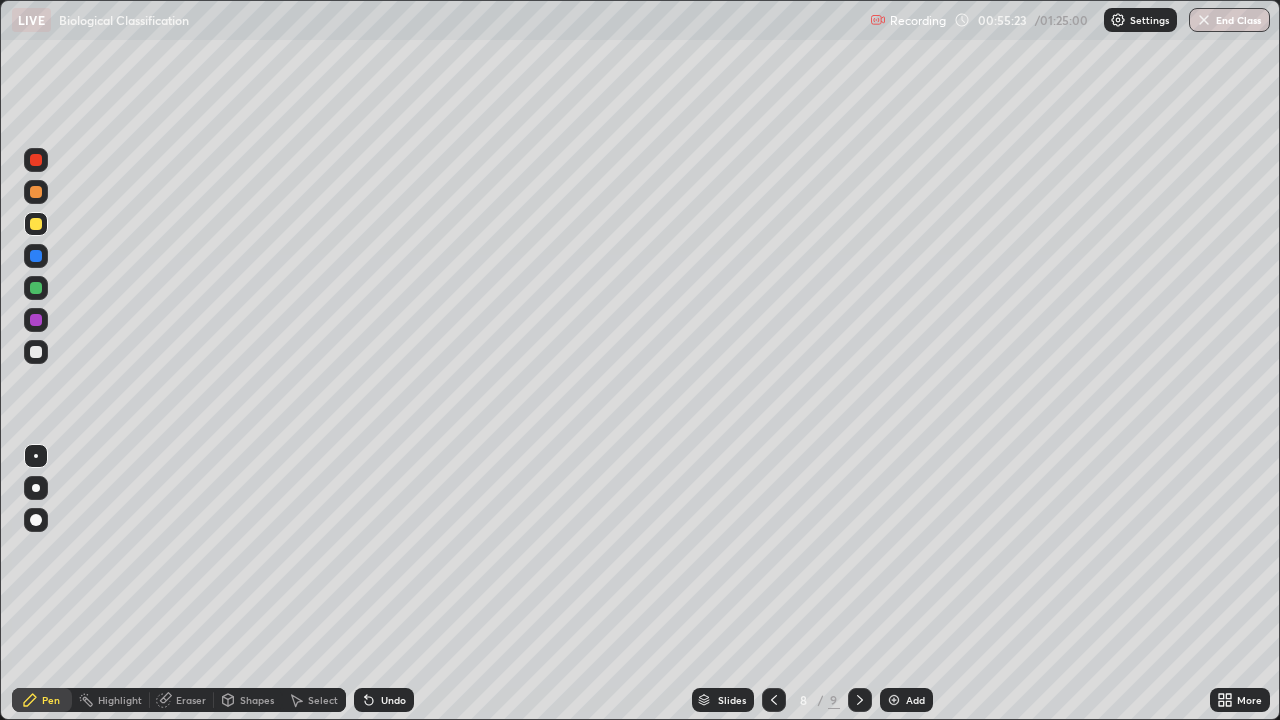 click at bounding box center (36, 288) 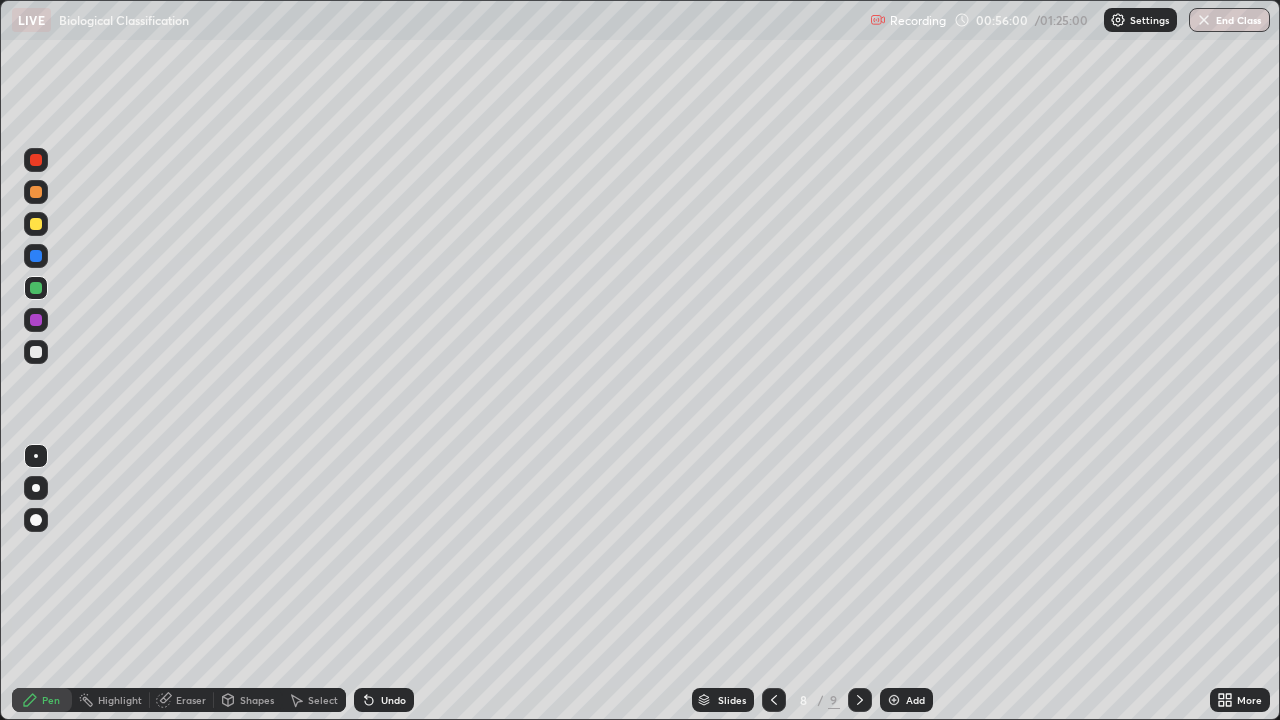 click at bounding box center (36, 352) 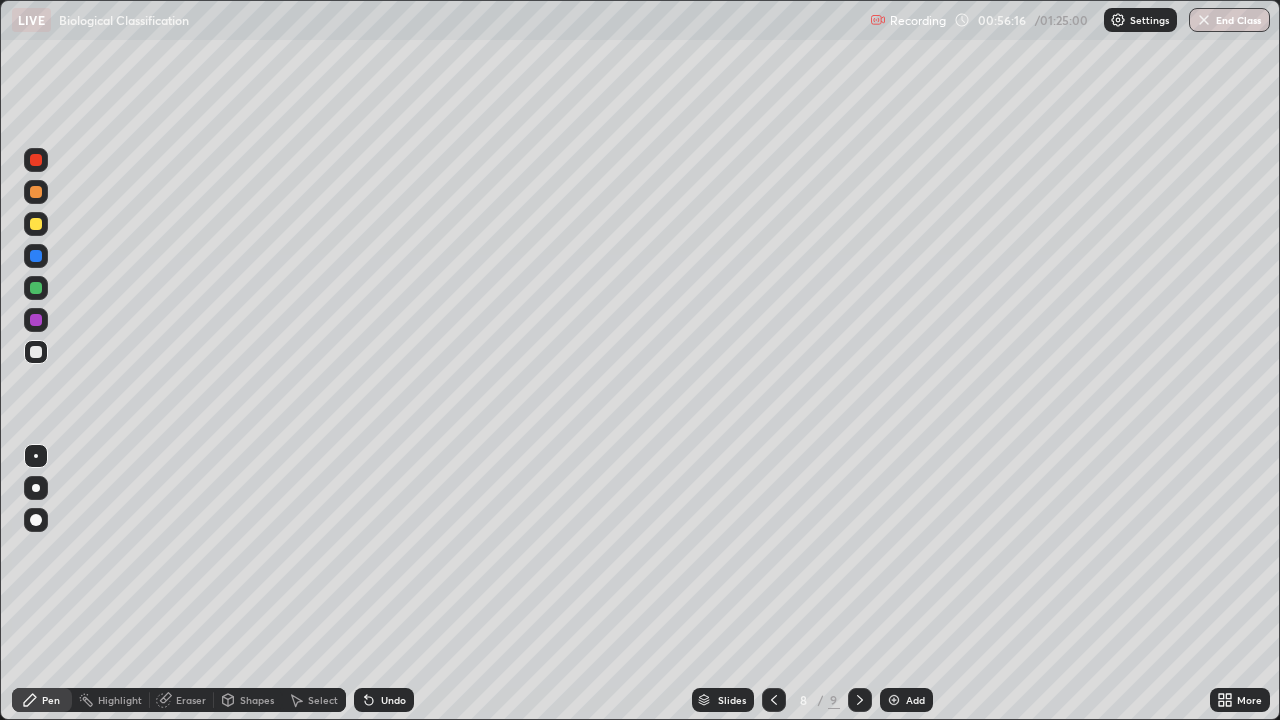 click on "Eraser" at bounding box center (182, 700) 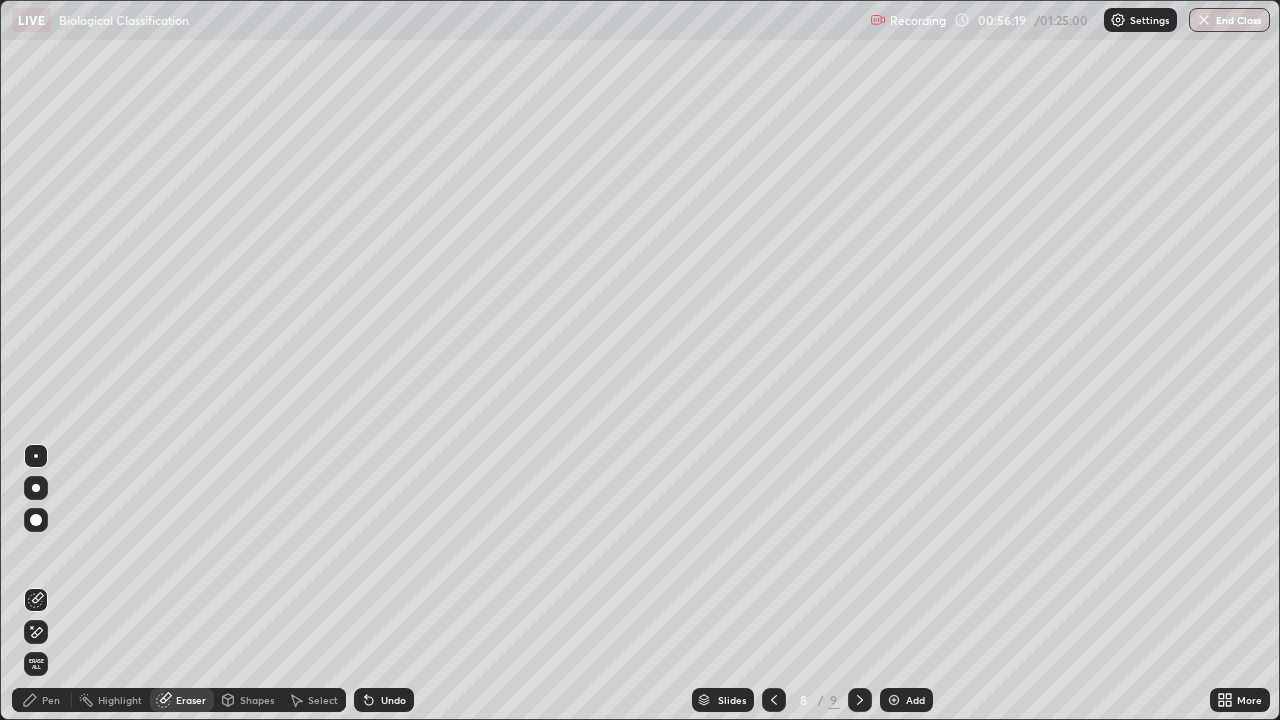 click on "Pen" at bounding box center (51, 700) 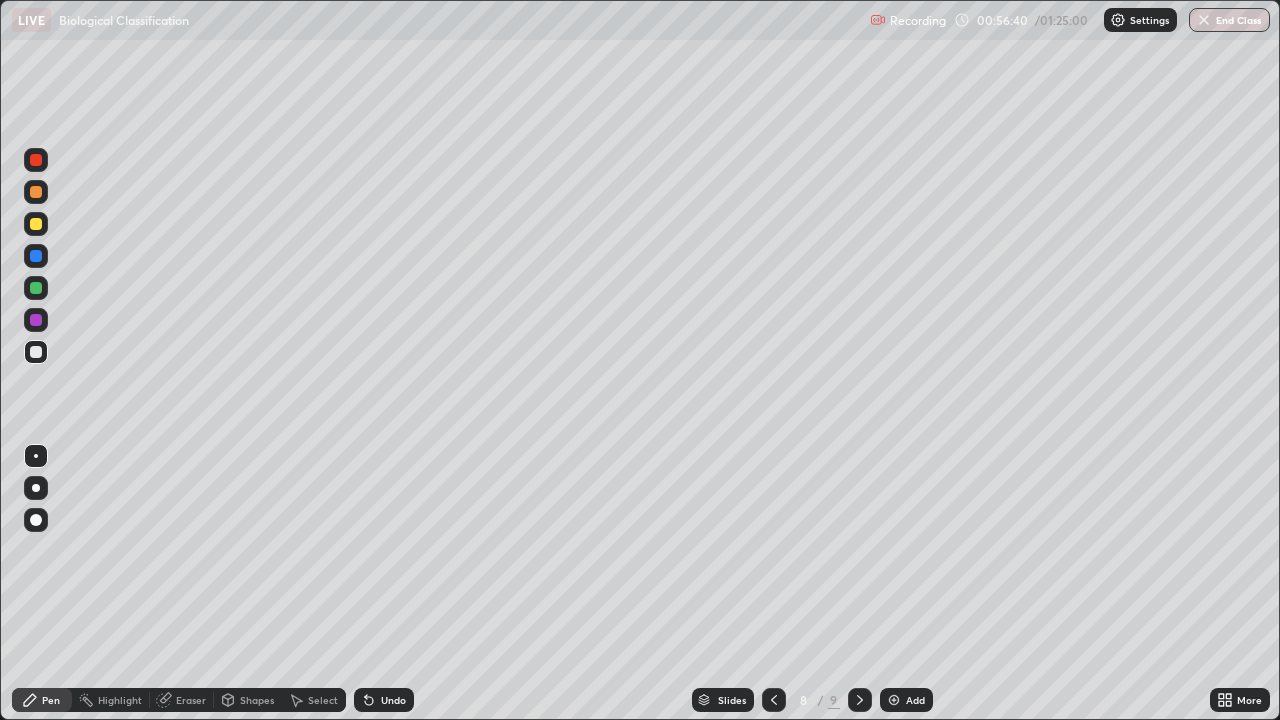 click on "Eraser" at bounding box center [191, 700] 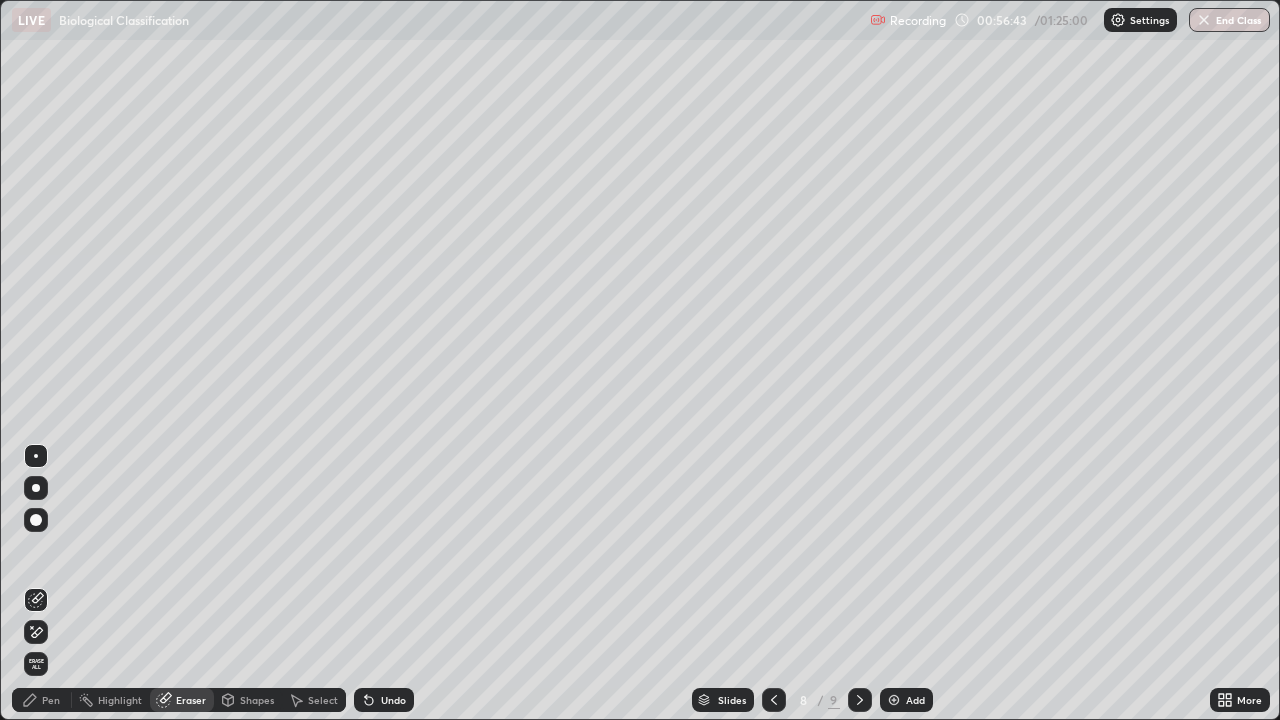 click on "Pen" at bounding box center [42, 700] 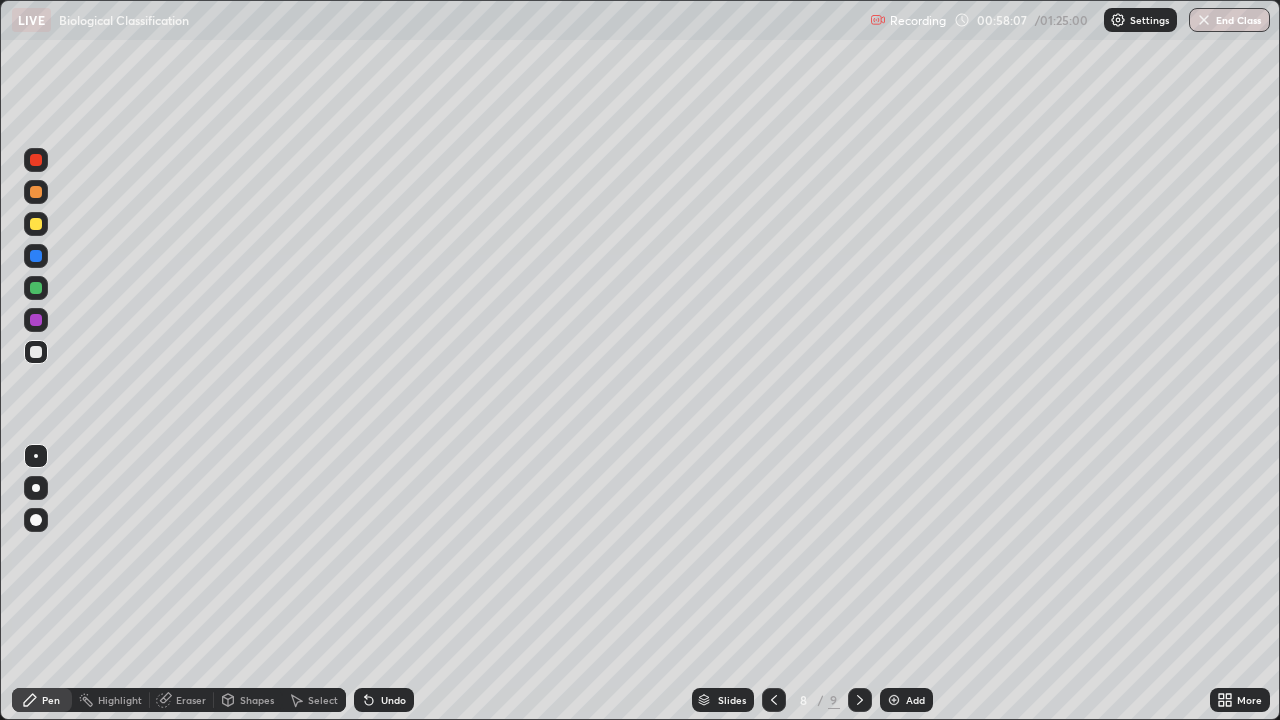 click on "Eraser" at bounding box center [191, 700] 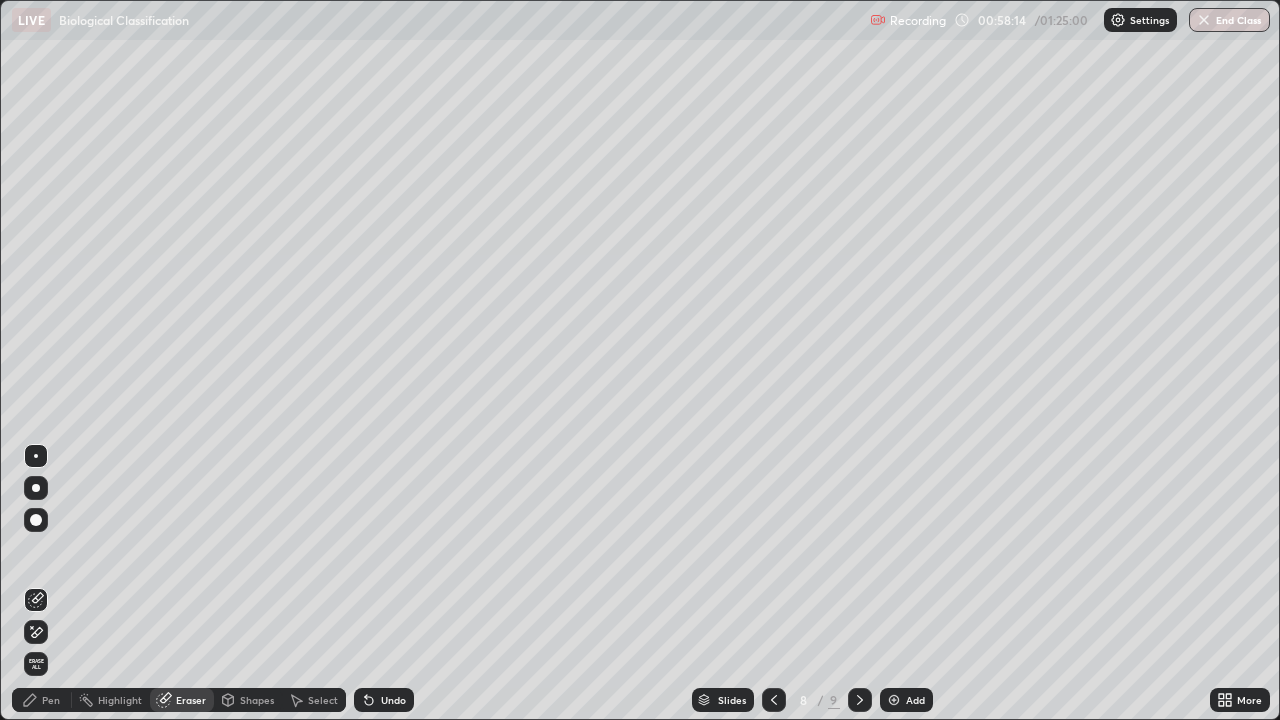 click on "Pen" at bounding box center [51, 700] 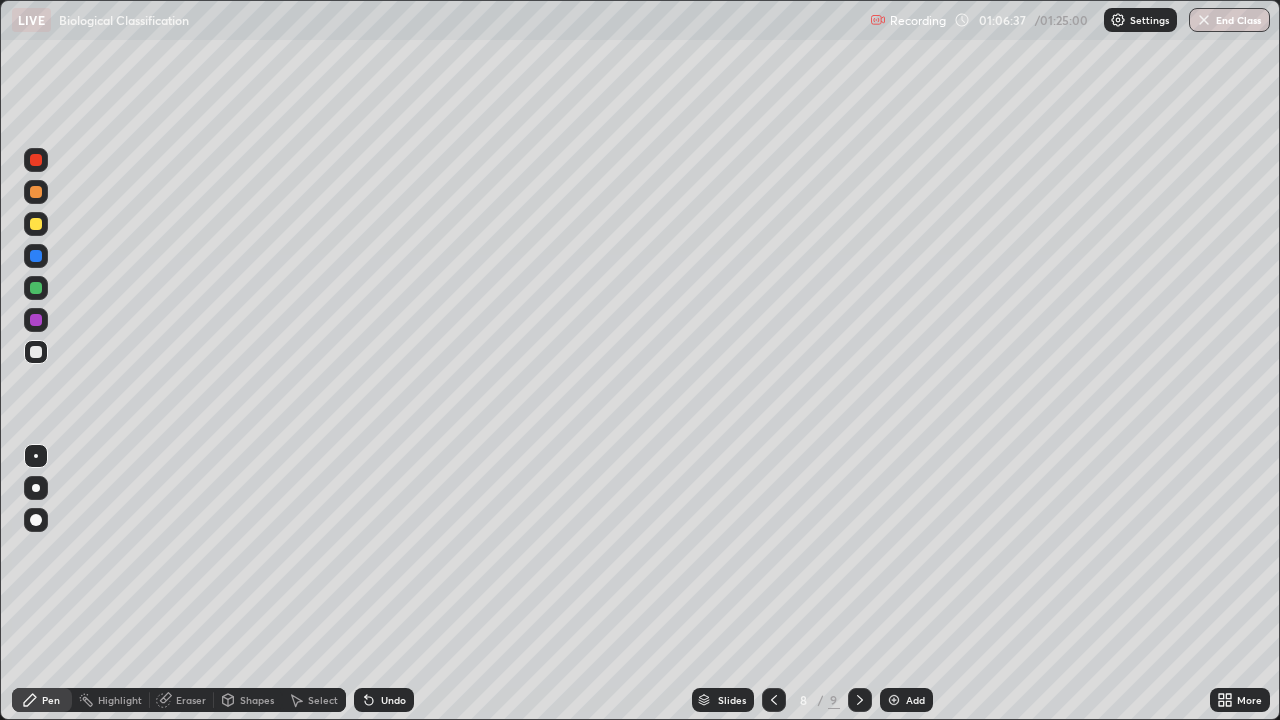 click on "Add" at bounding box center (915, 700) 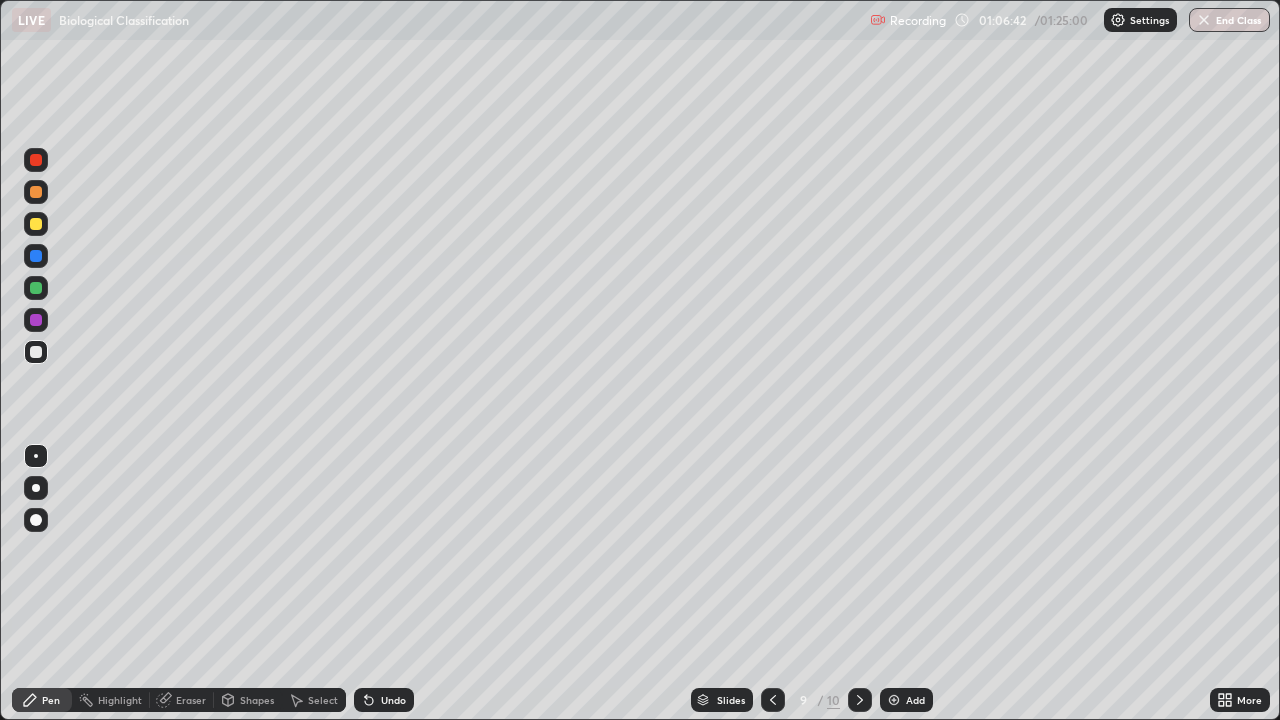 click at bounding box center (36, 352) 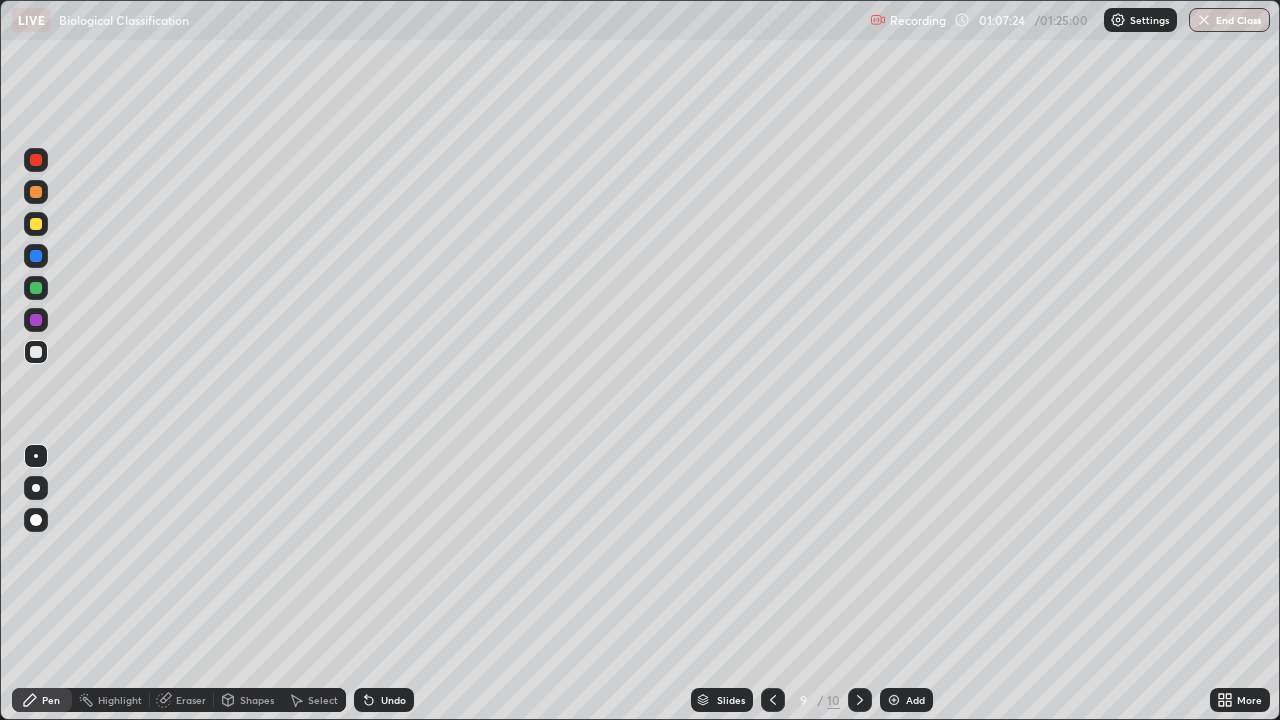 click on "Eraser" at bounding box center (191, 700) 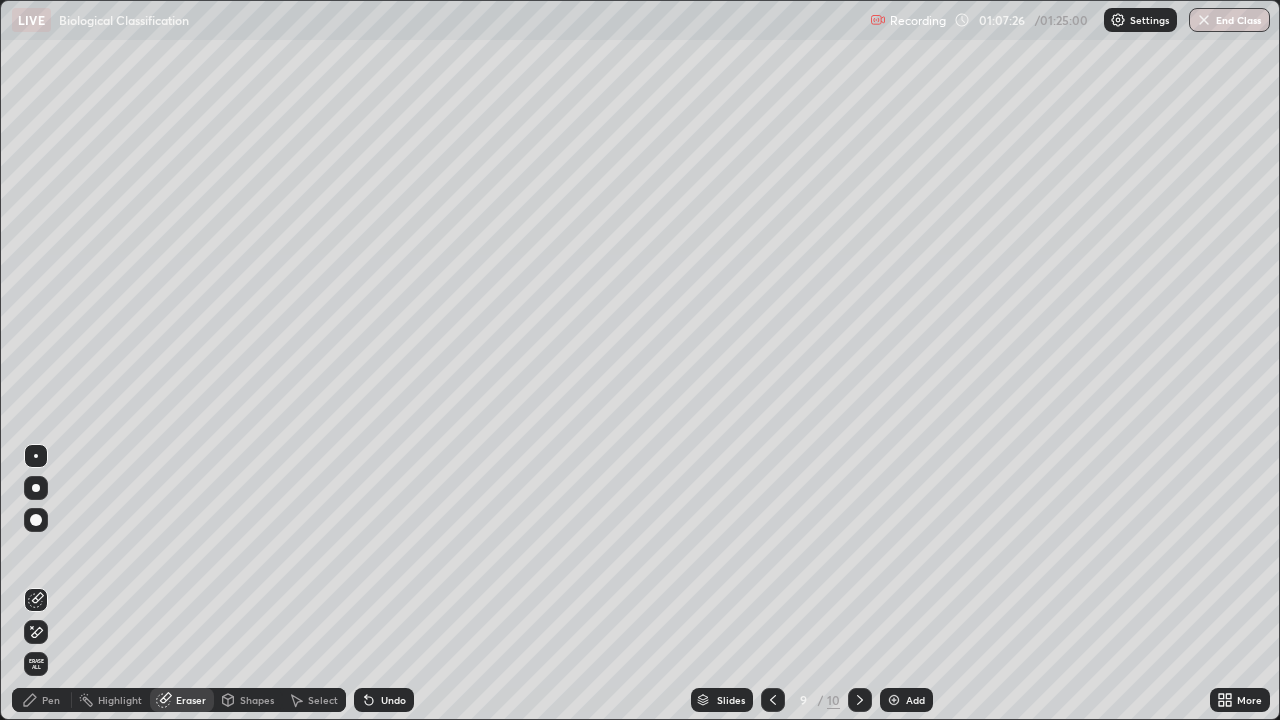click on "Pen" at bounding box center [42, 700] 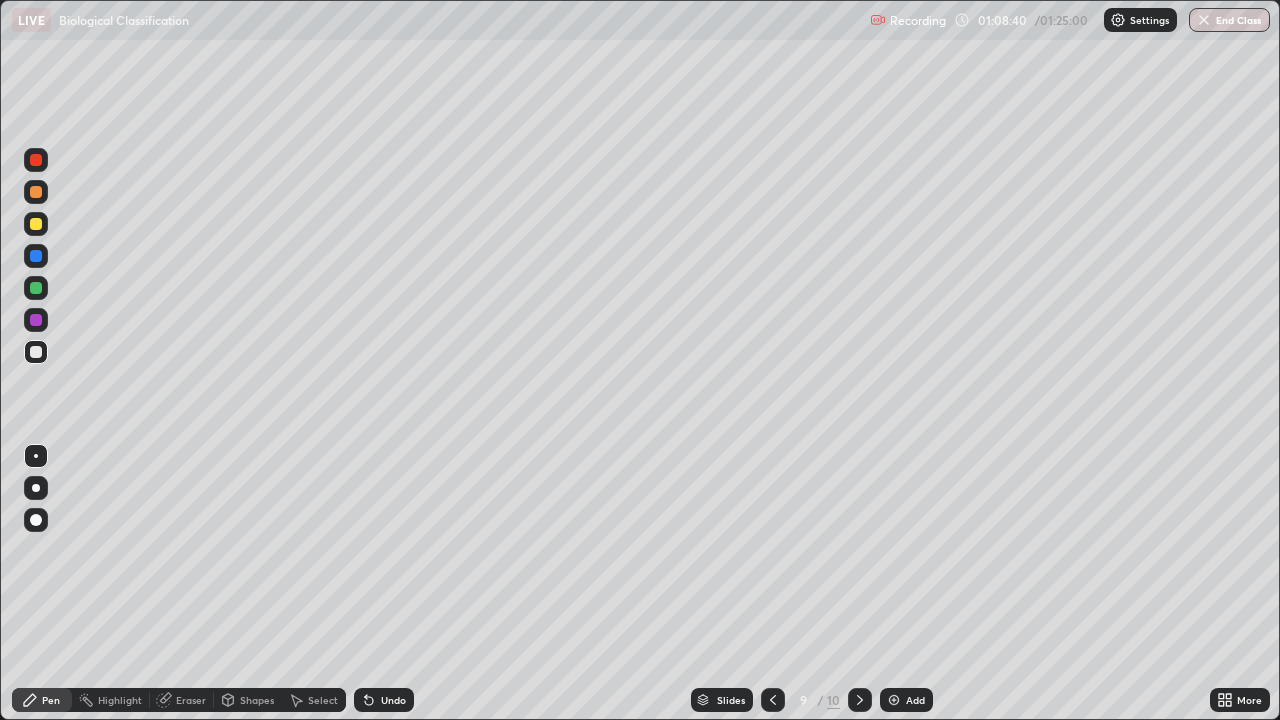 click on "Eraser" at bounding box center (182, 700) 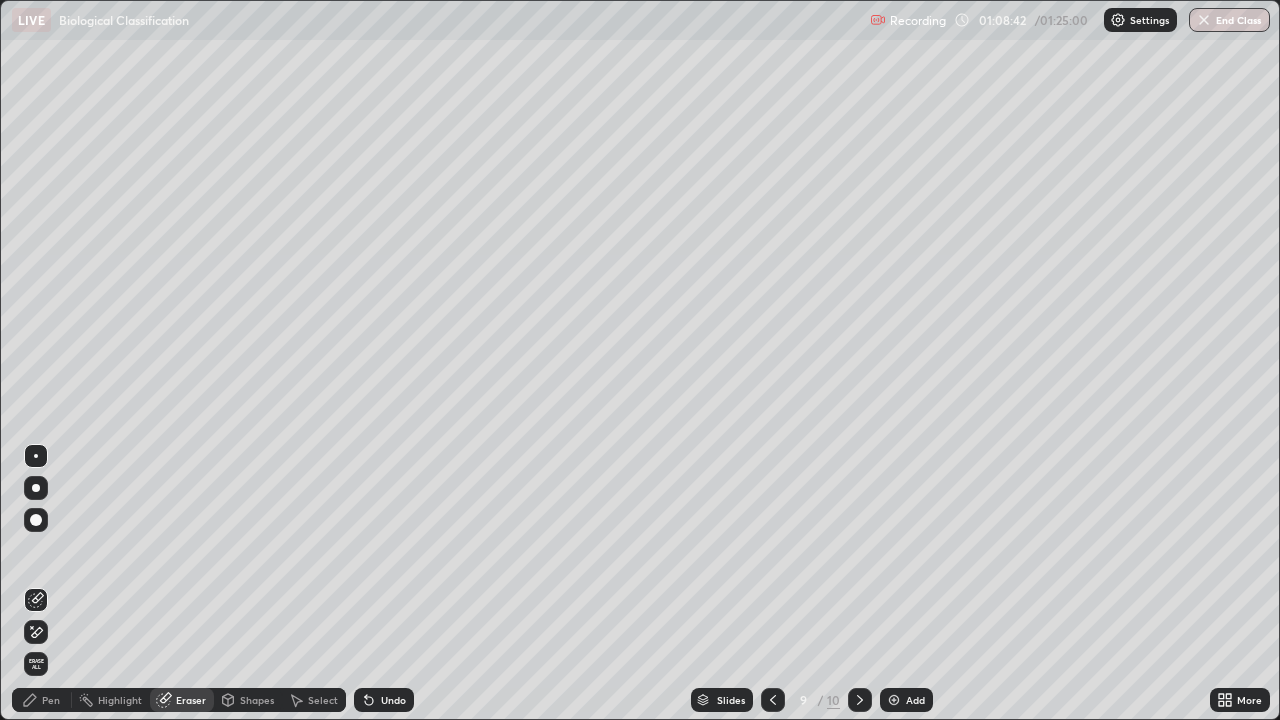 click 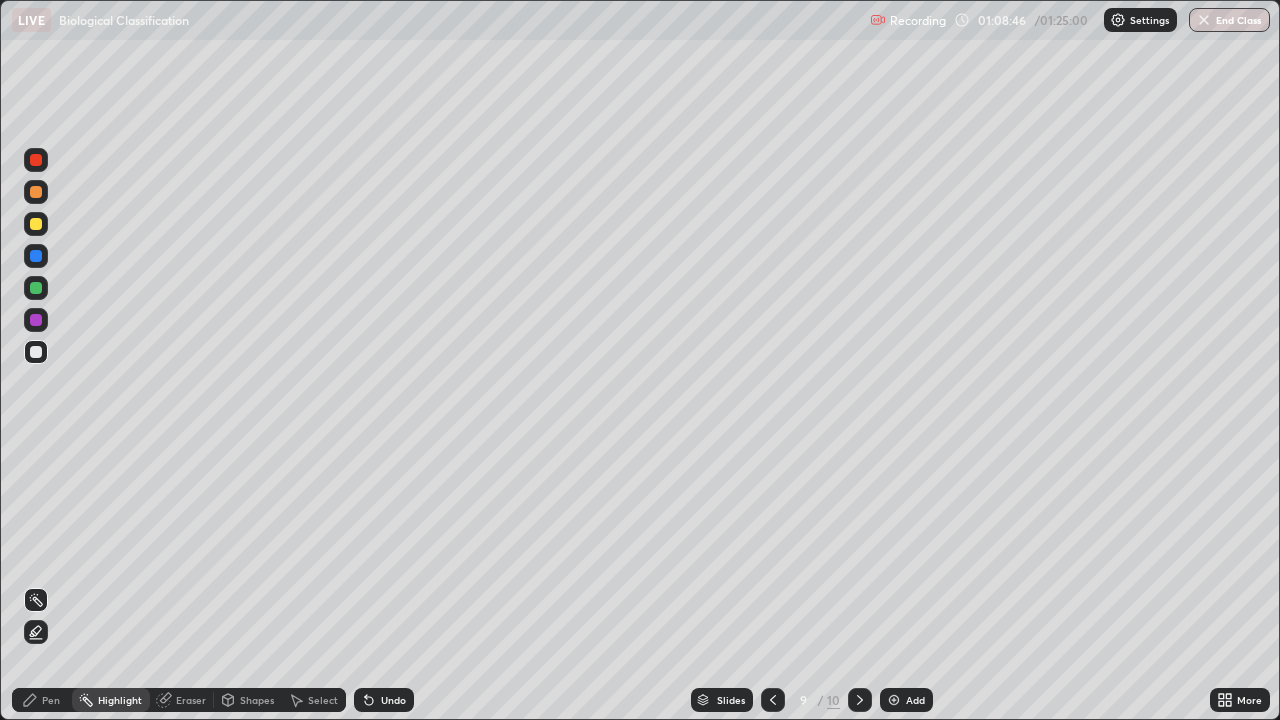 click on "Pen" at bounding box center (42, 700) 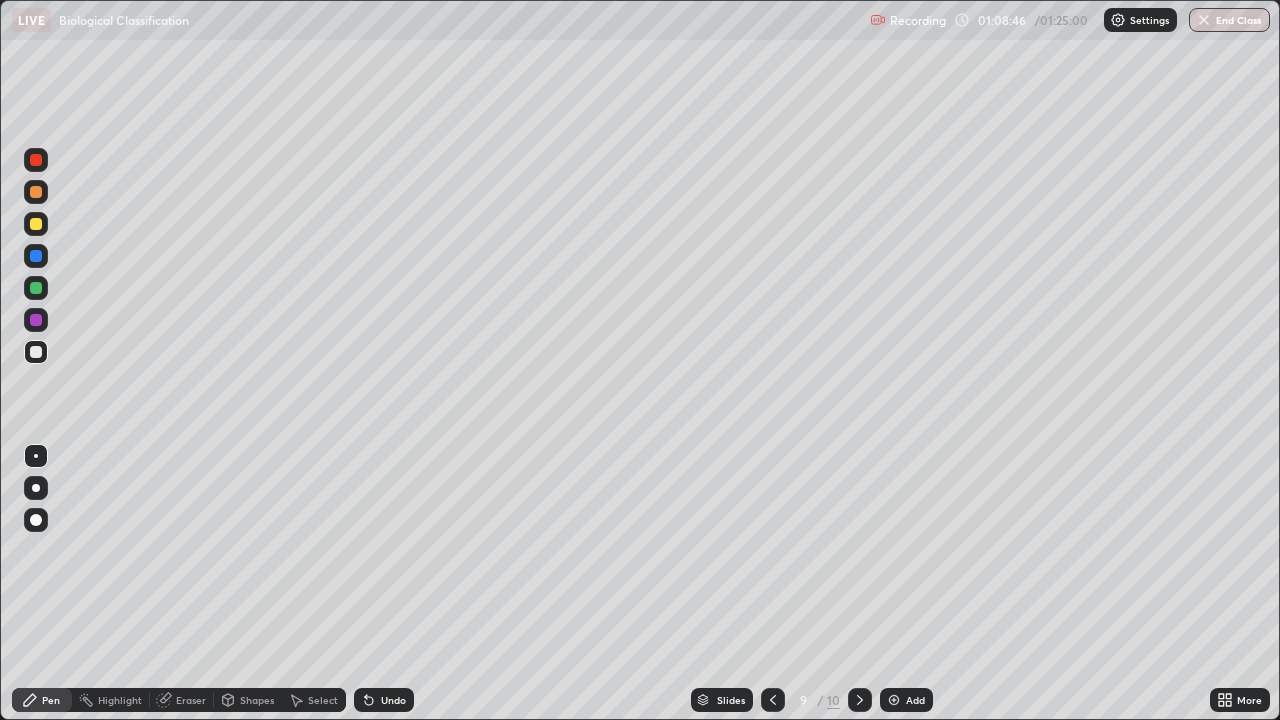 click on "Pen" at bounding box center [51, 700] 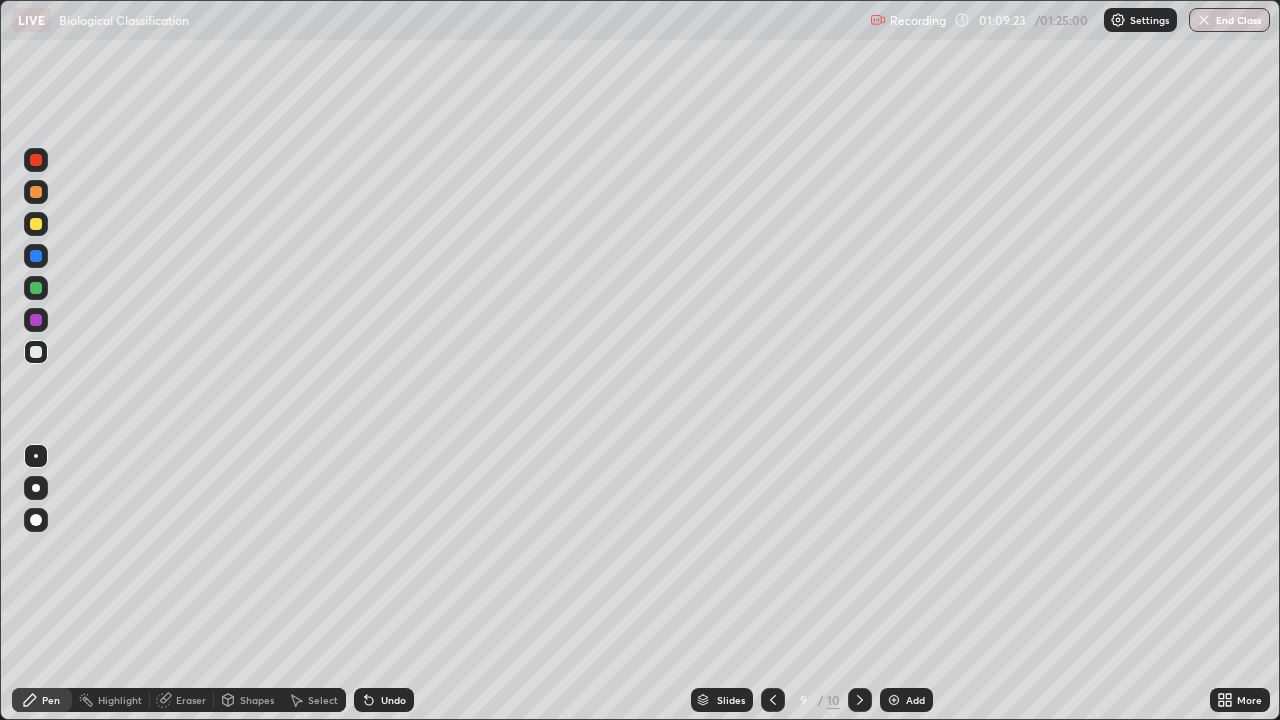 click at bounding box center [36, 288] 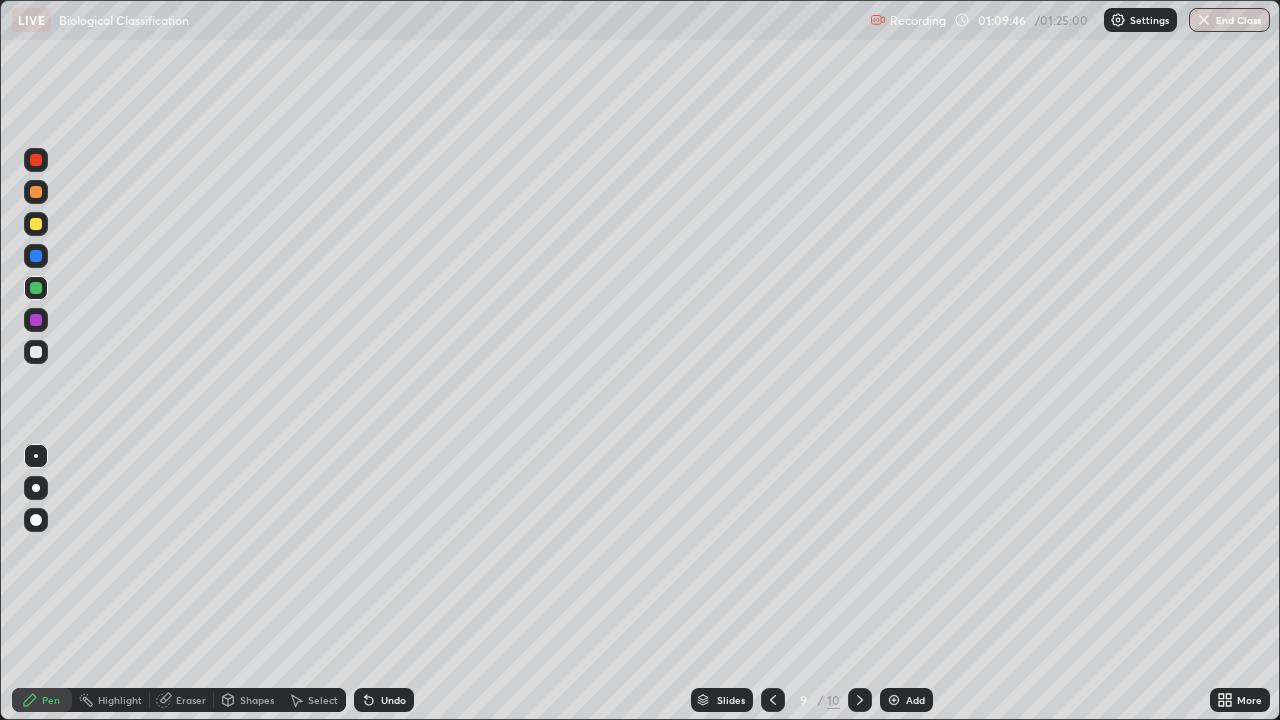 click at bounding box center [36, 288] 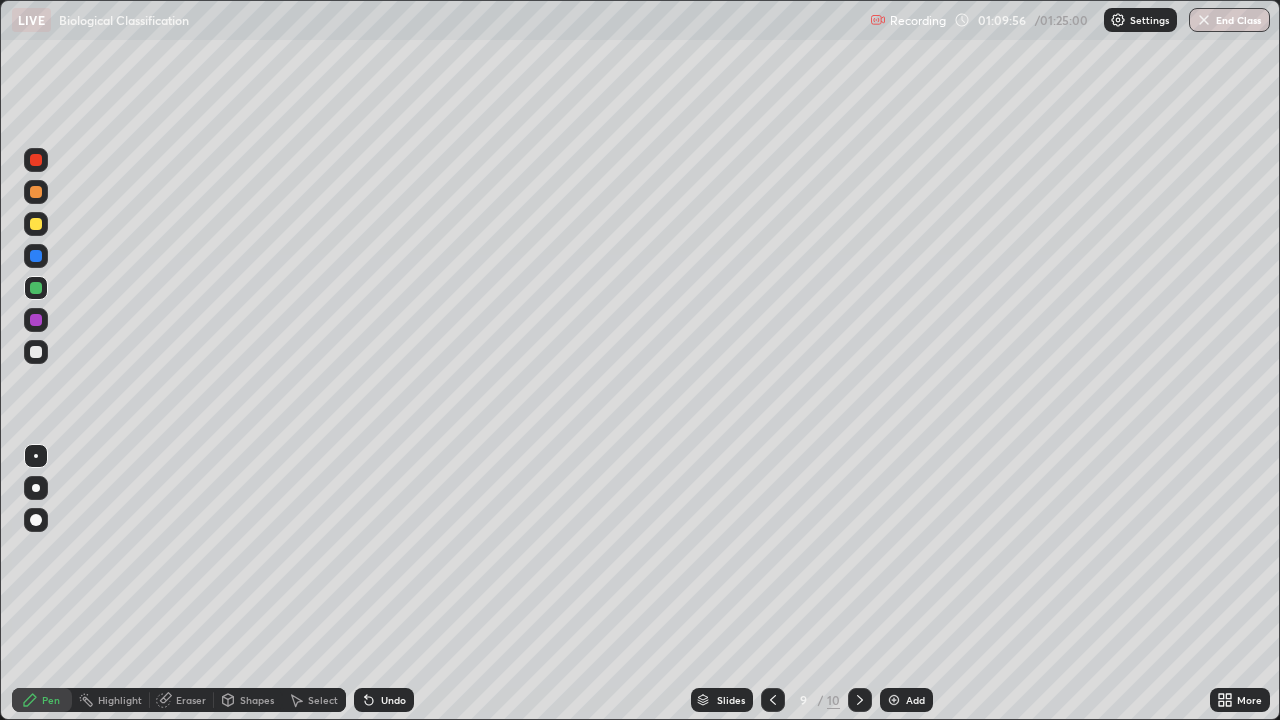 click at bounding box center (36, 352) 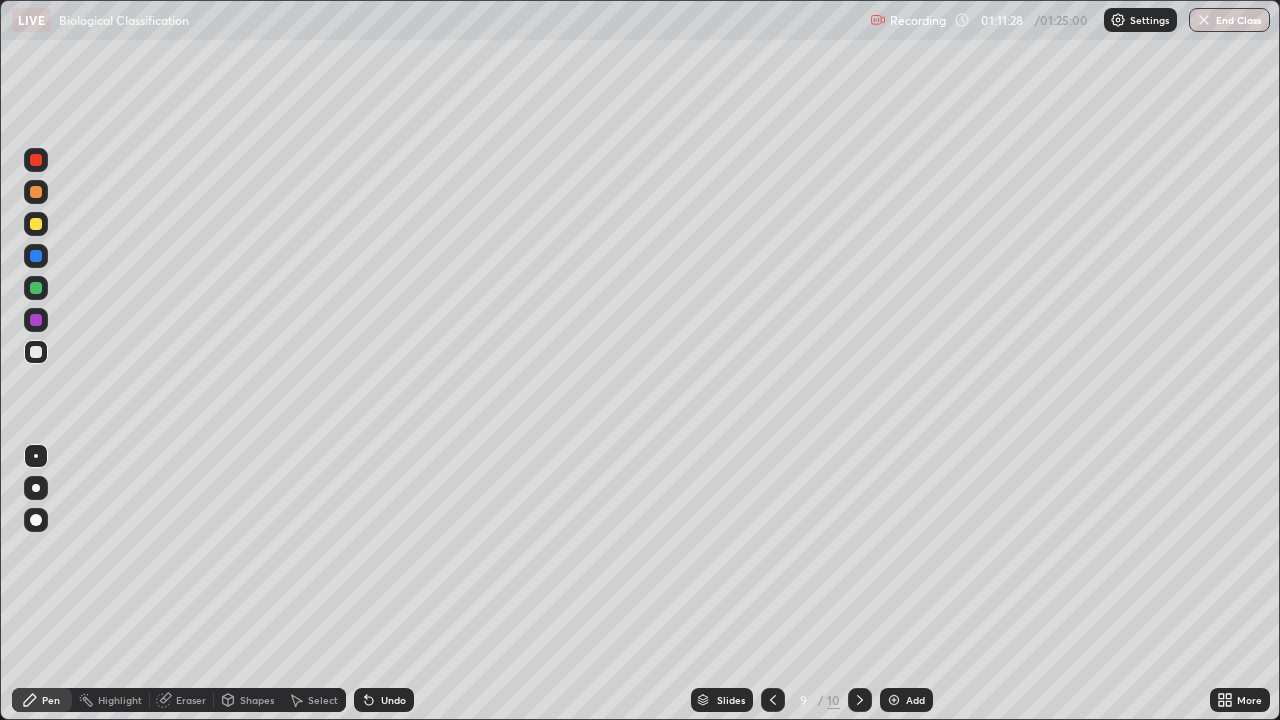 click on "More" at bounding box center [1249, 700] 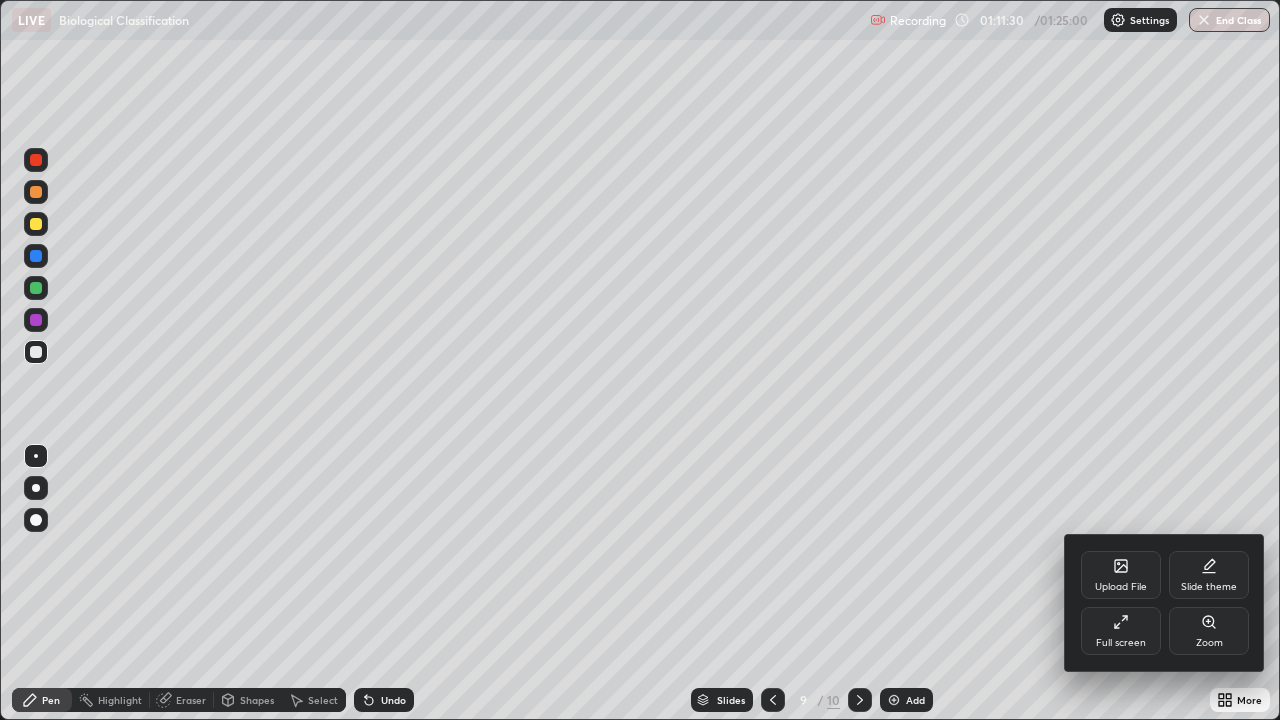click at bounding box center [640, 360] 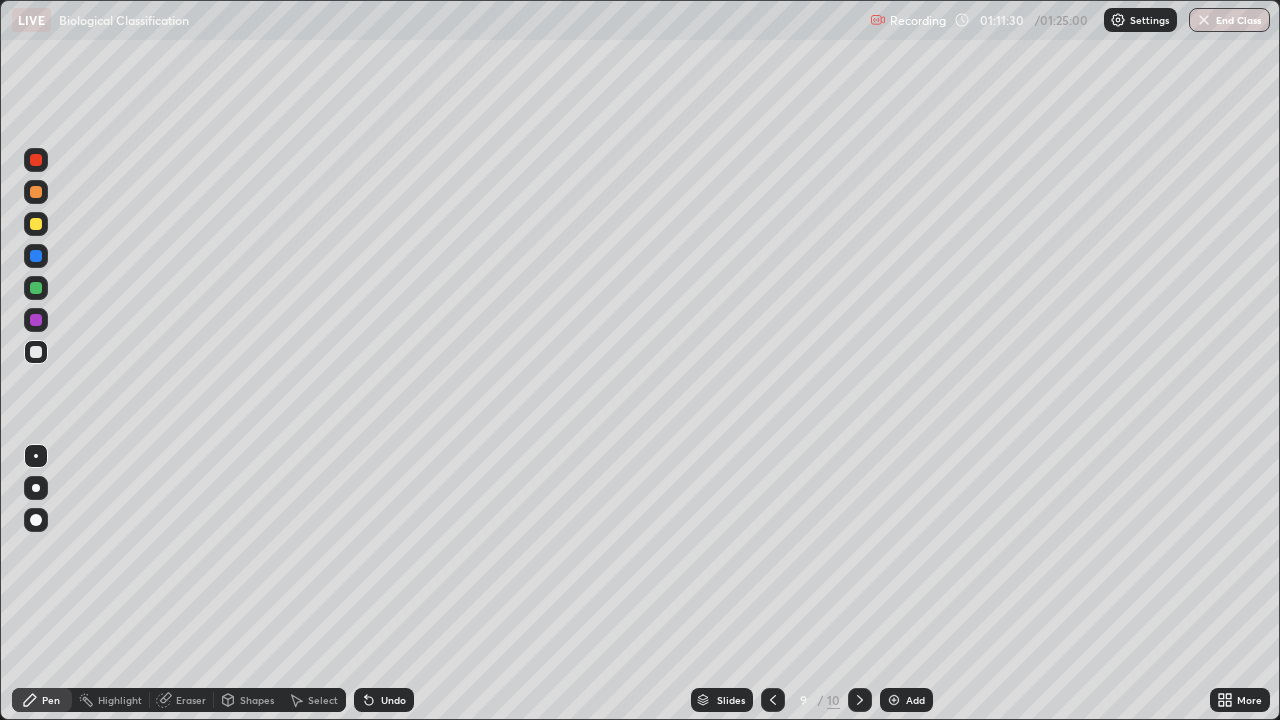click at bounding box center [894, 700] 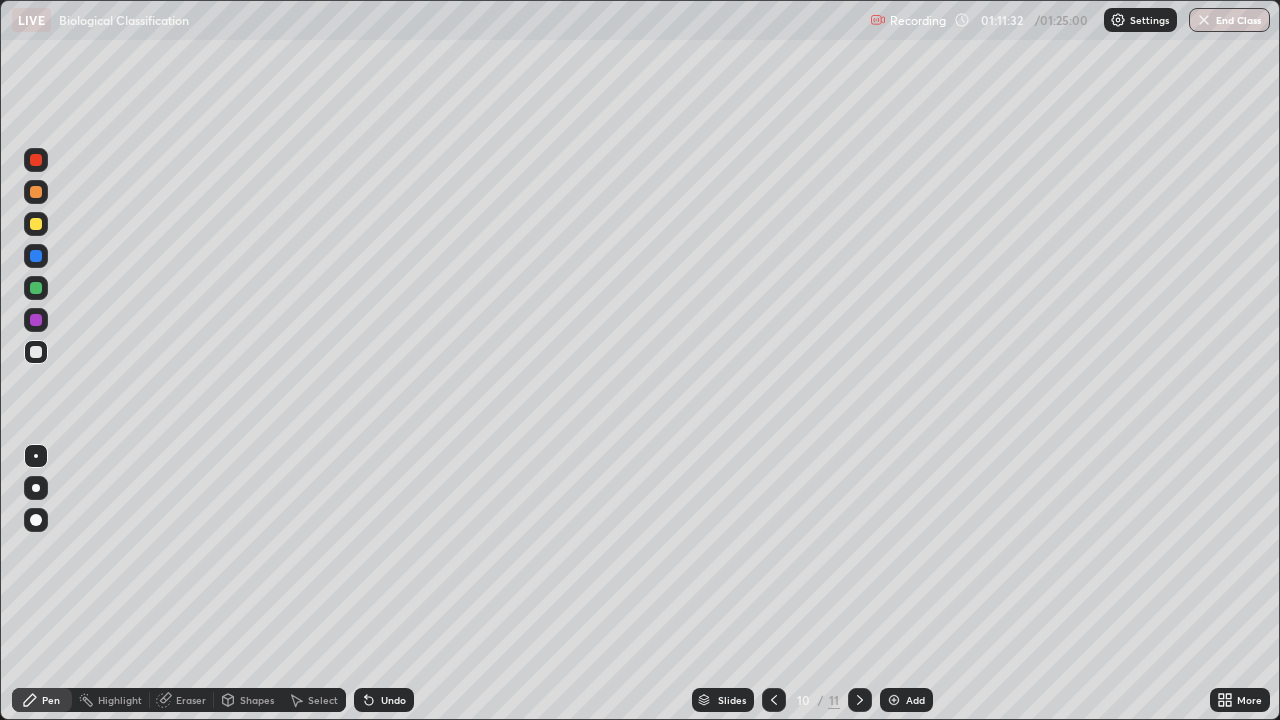 click at bounding box center (36, 288) 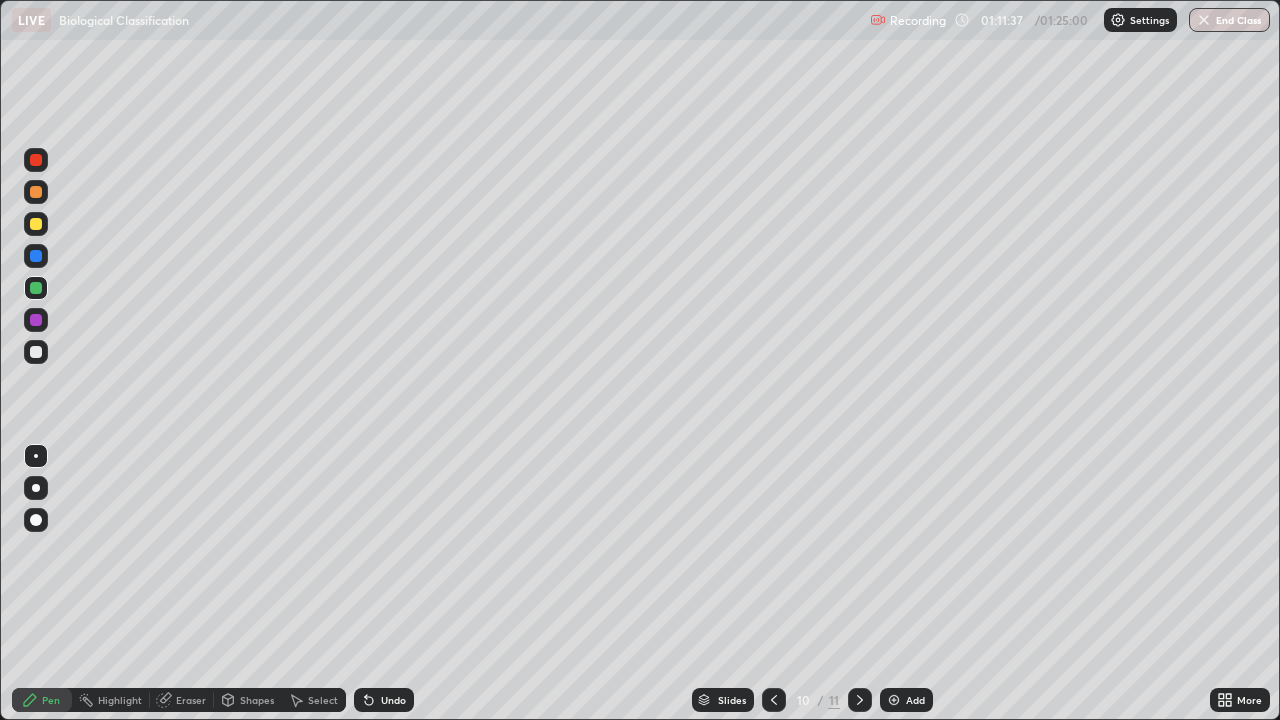 click at bounding box center [36, 352] 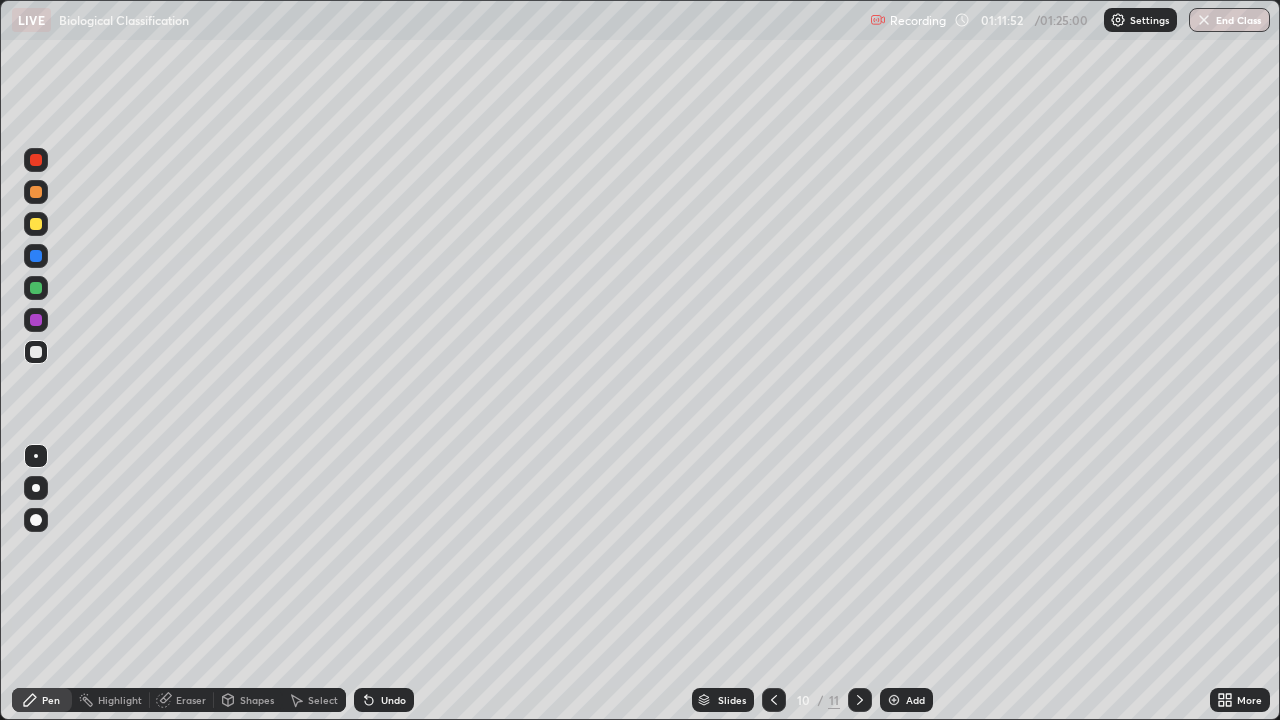 click at bounding box center (36, 288) 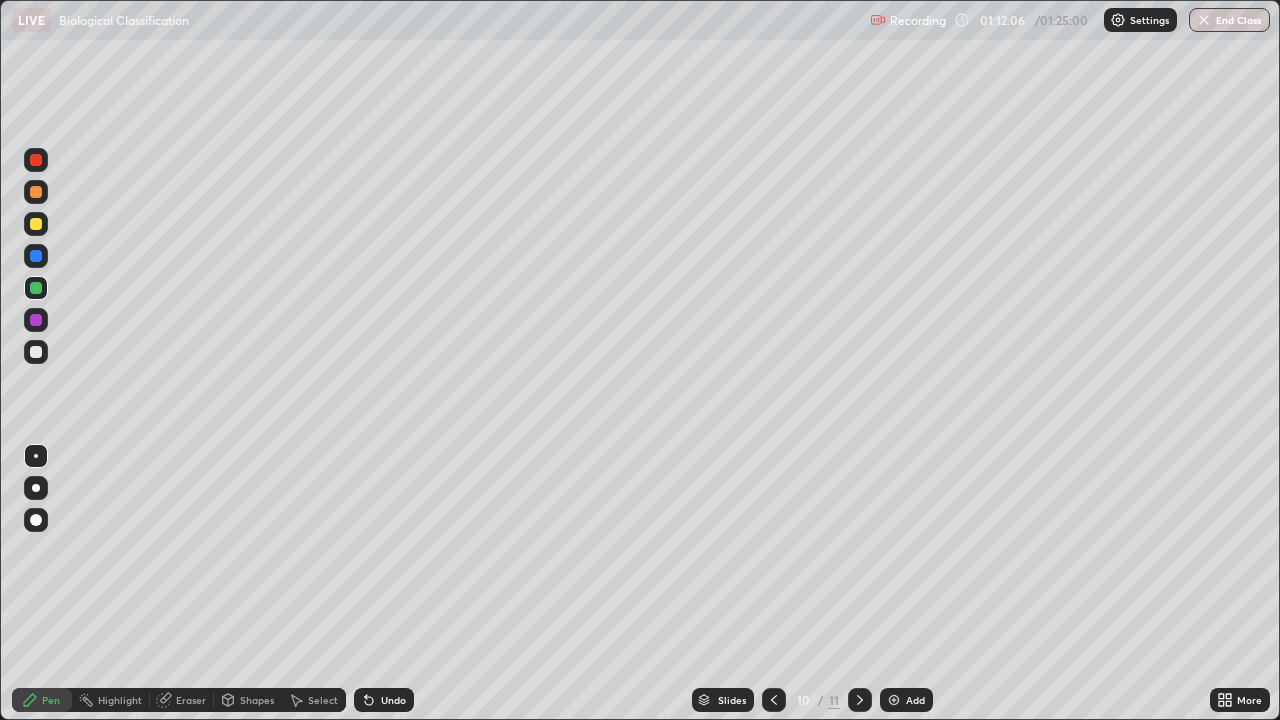 click at bounding box center [36, 288] 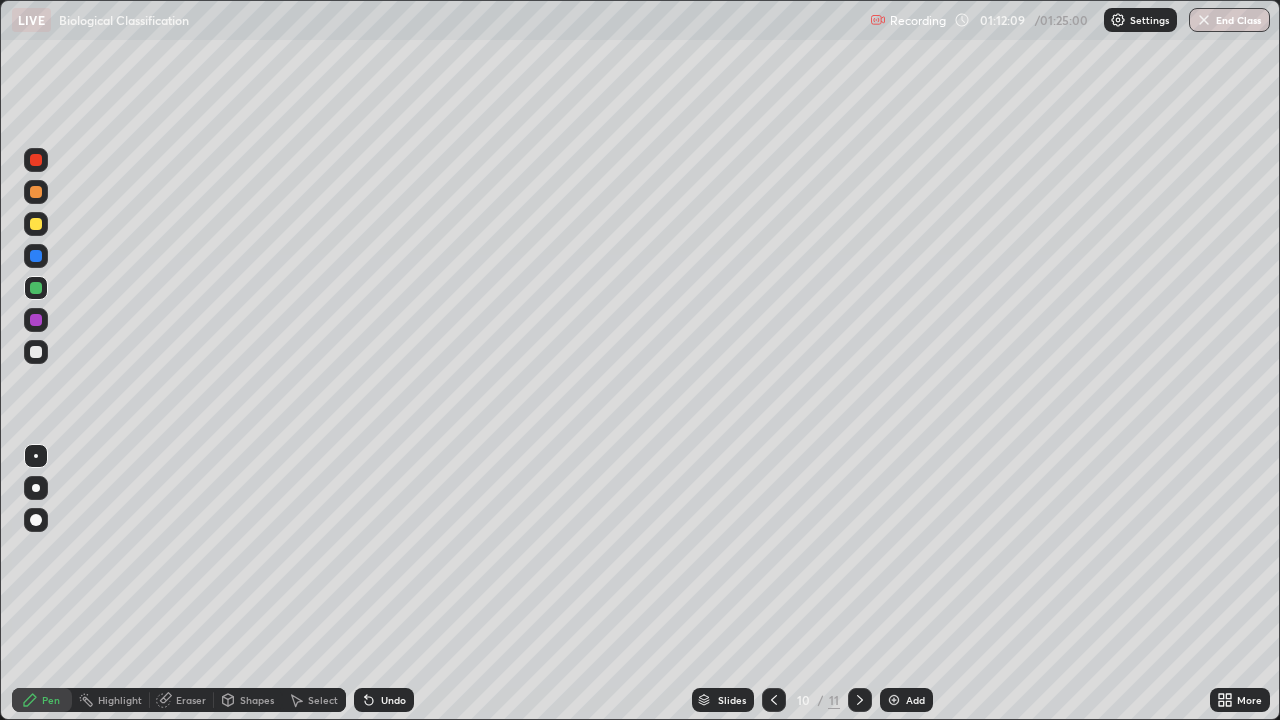 click at bounding box center [36, 352] 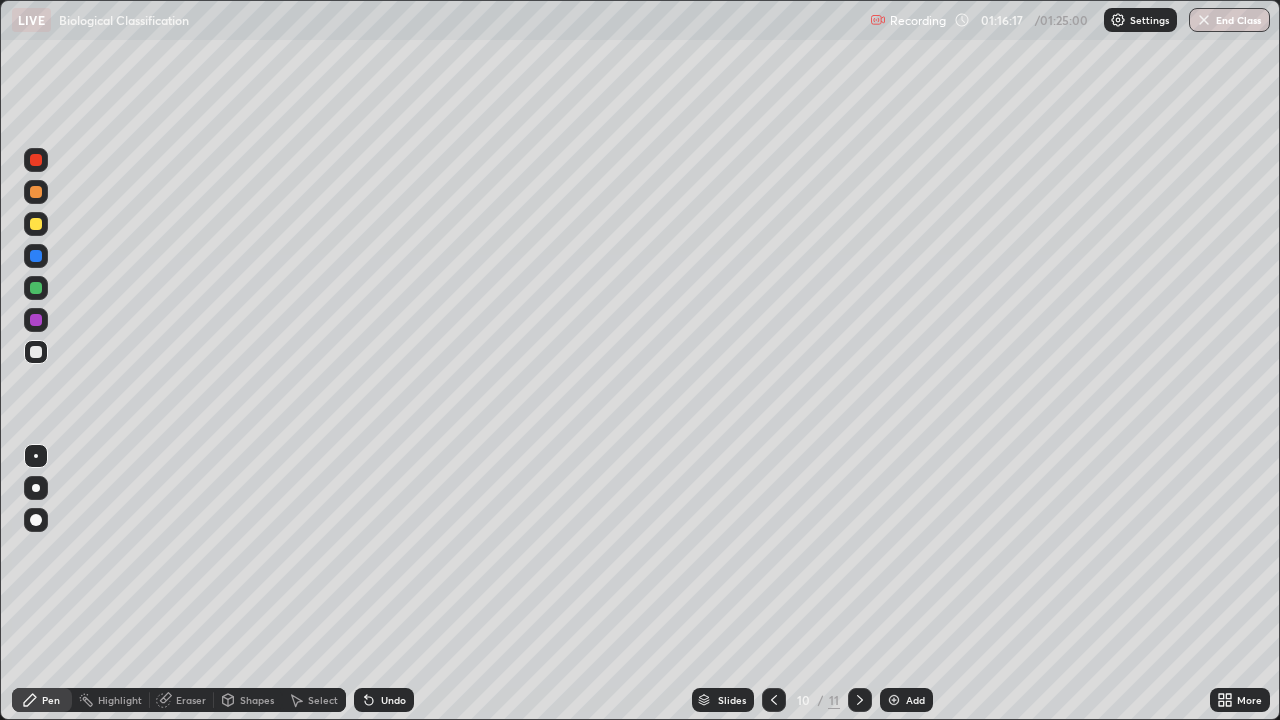click on "Add" at bounding box center (915, 700) 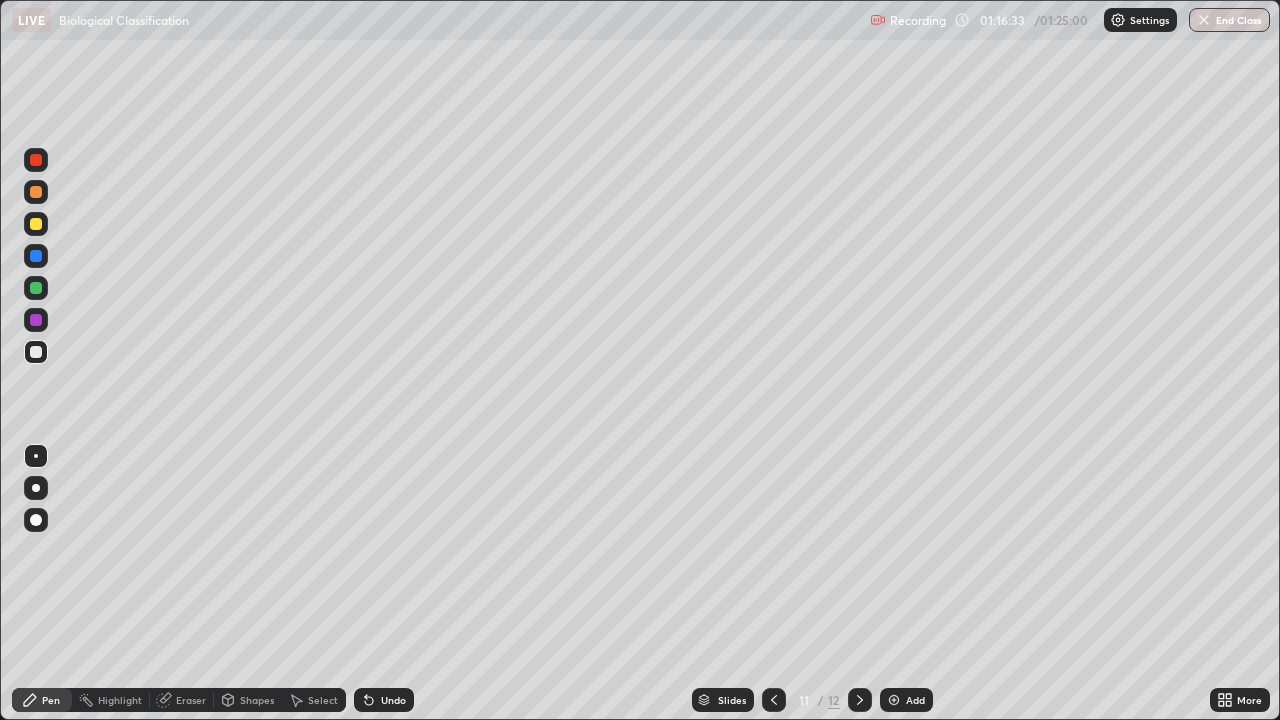 click at bounding box center [36, 352] 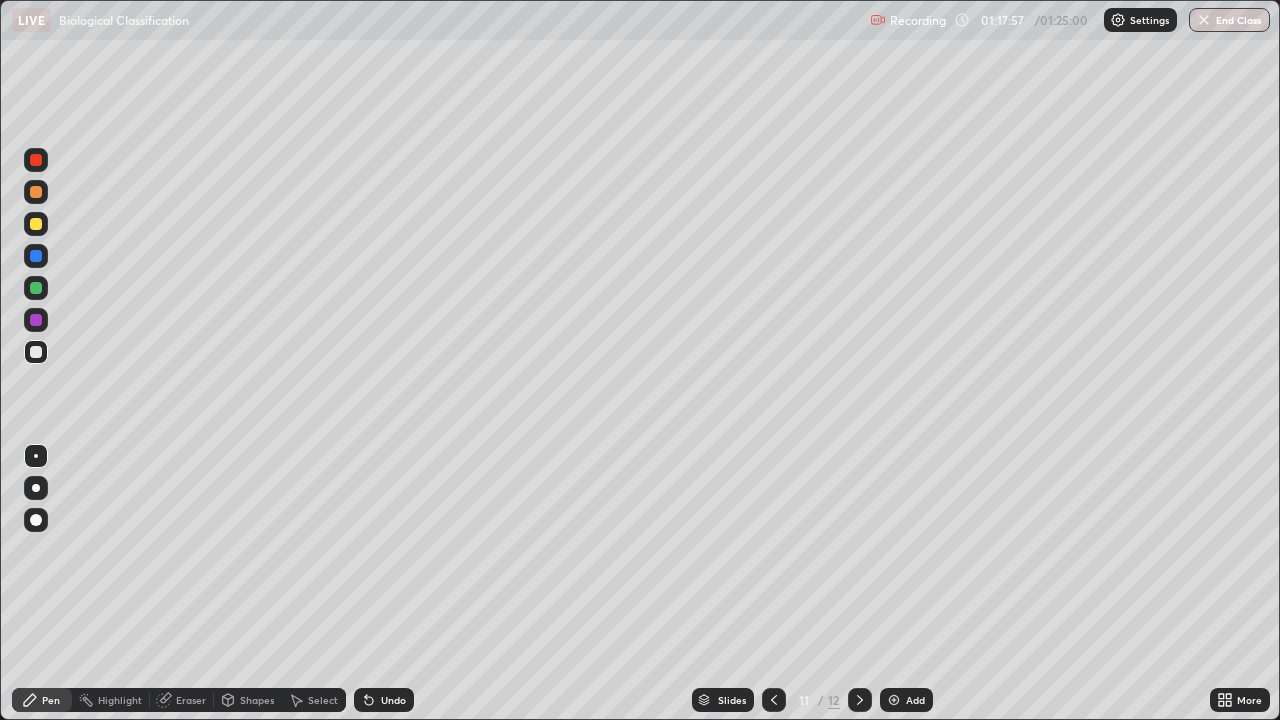 click at bounding box center [36, 288] 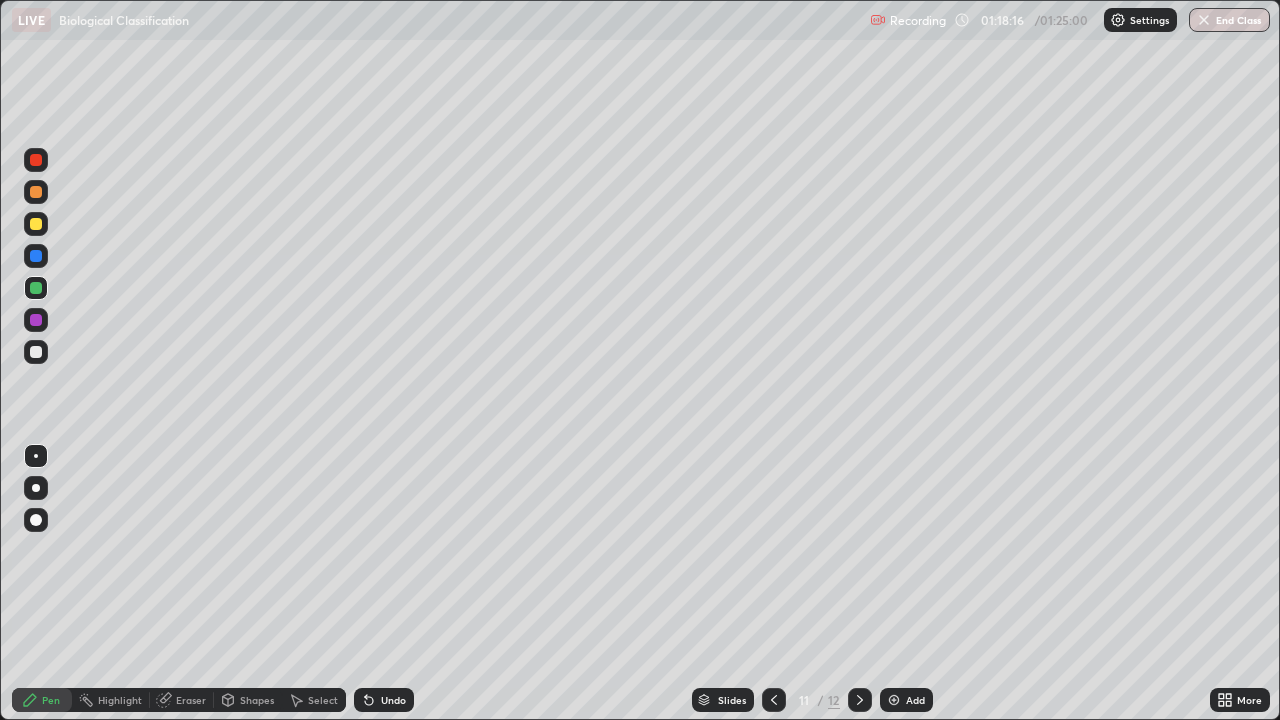 click at bounding box center [36, 352] 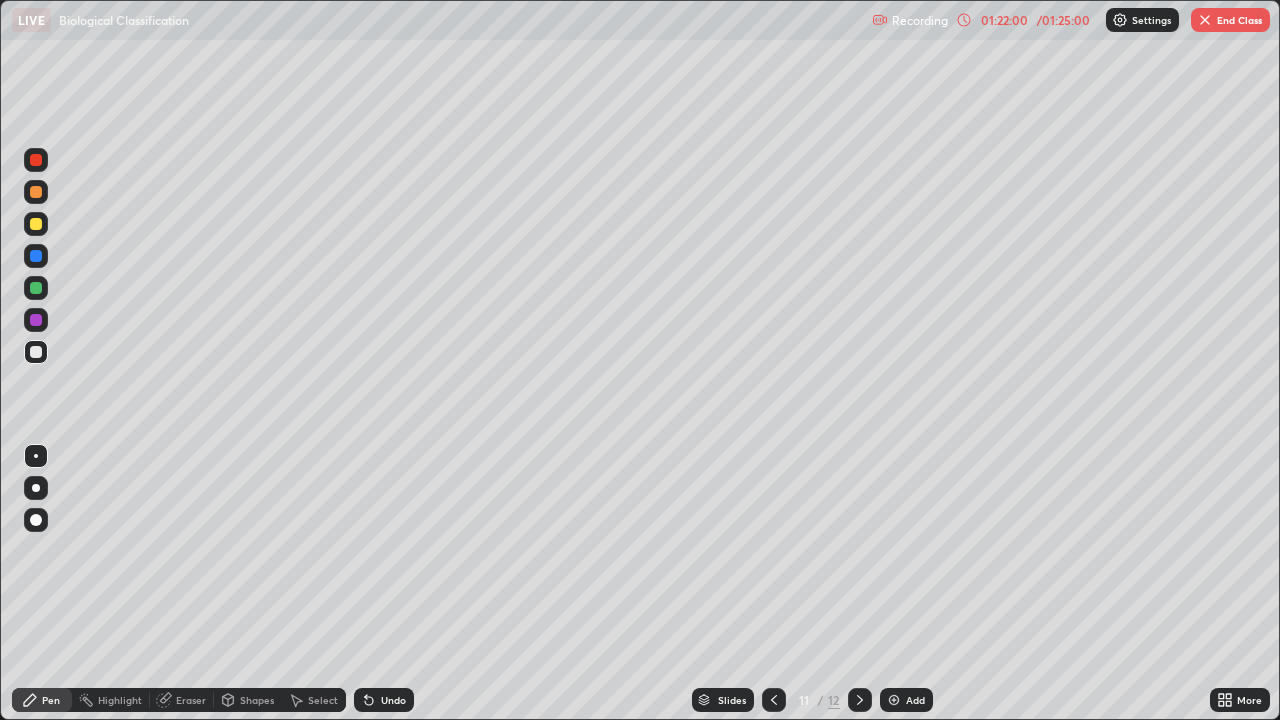 click on "Add" at bounding box center [906, 700] 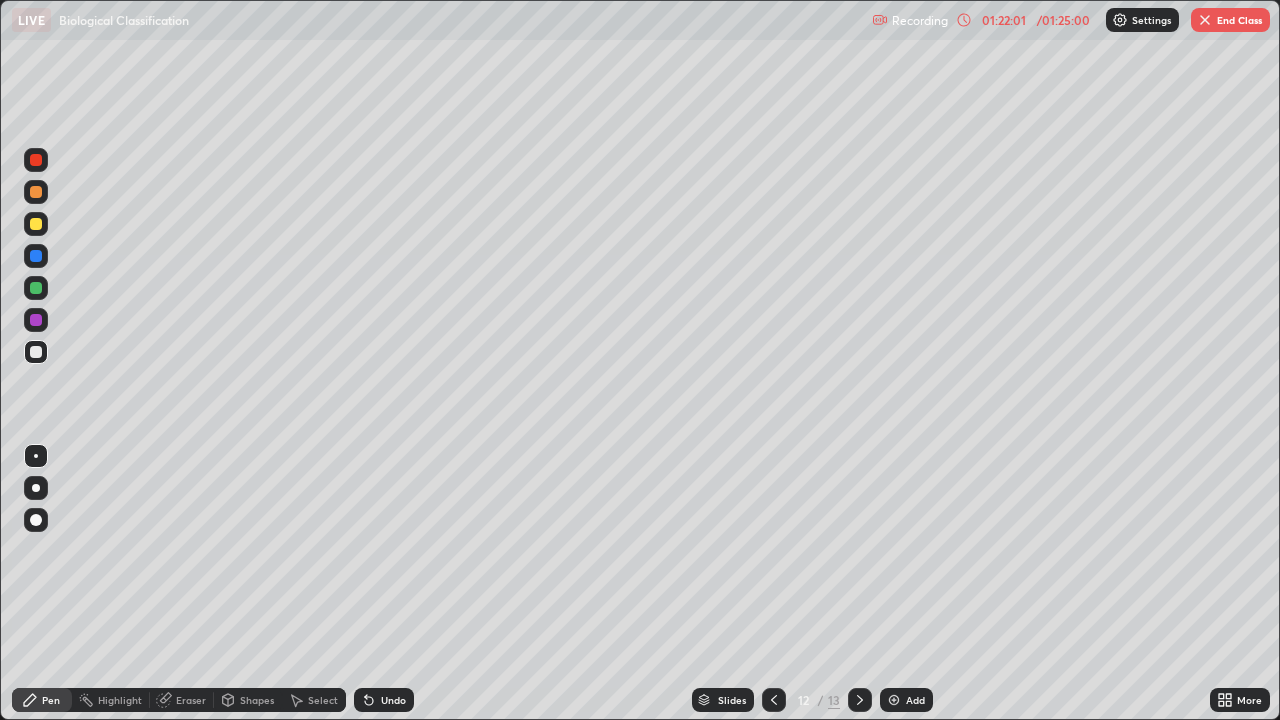 click at bounding box center (36, 224) 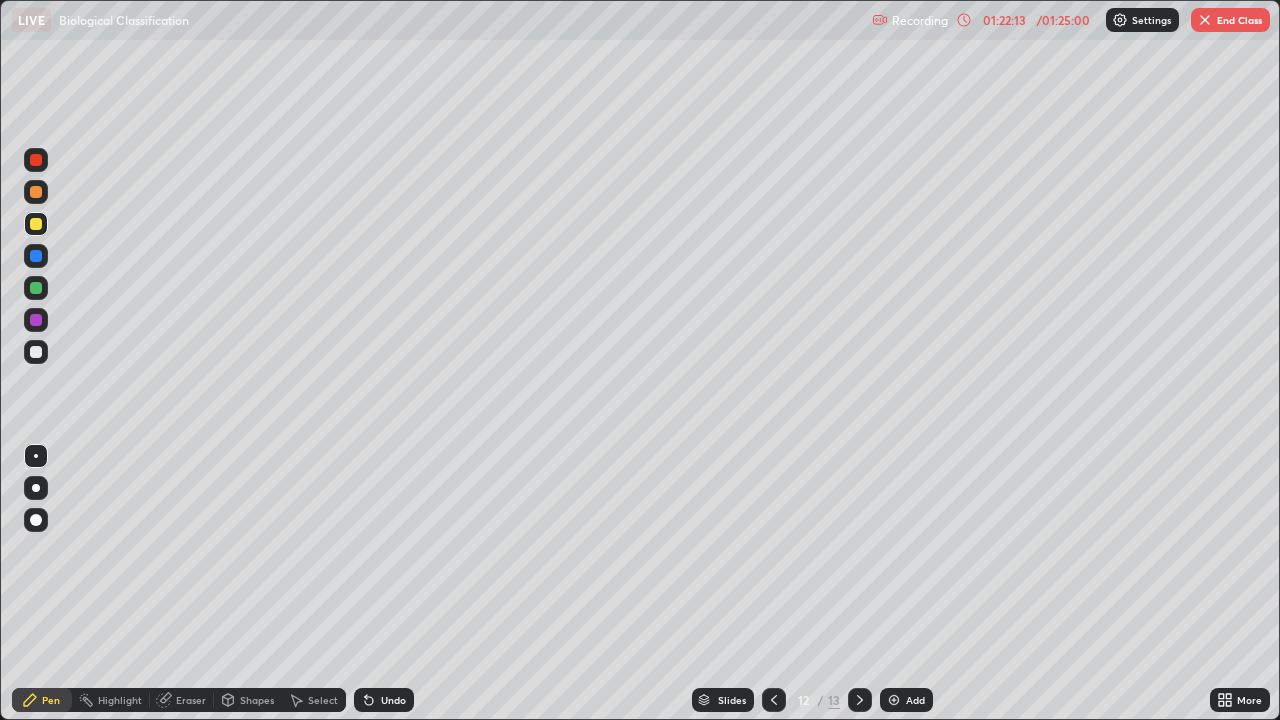 click at bounding box center [36, 352] 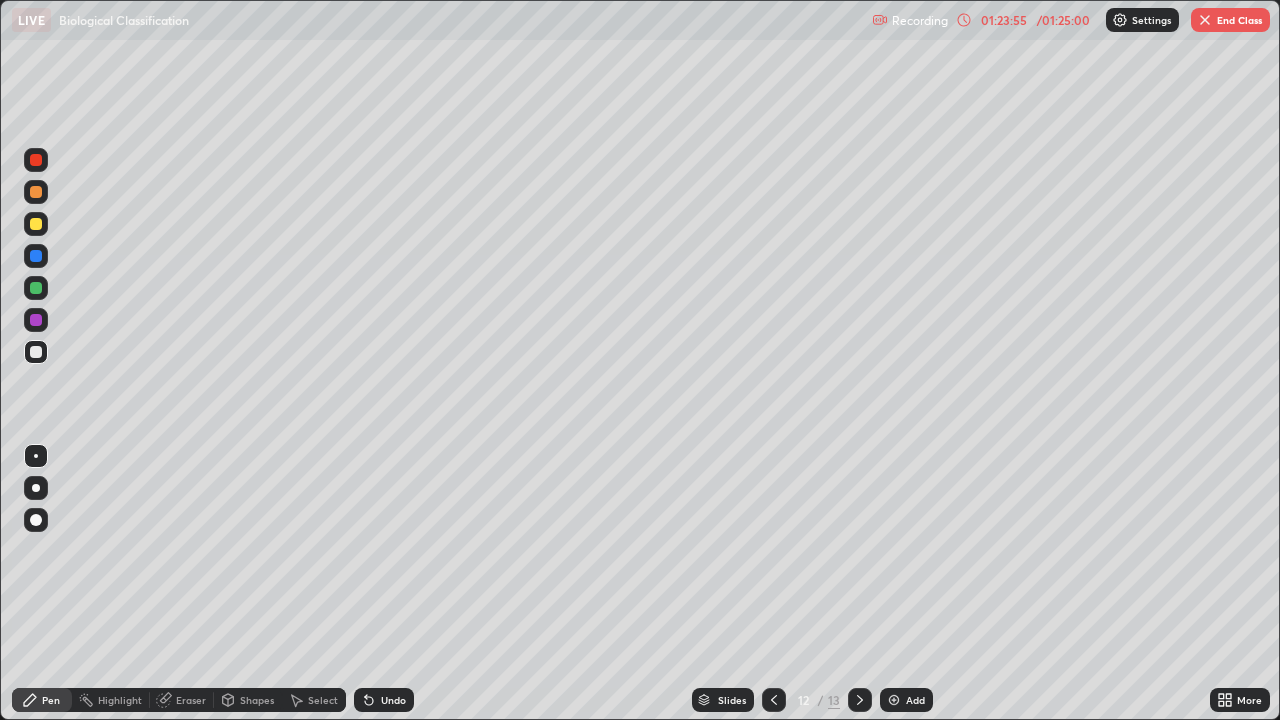 click on "Eraser" at bounding box center (191, 700) 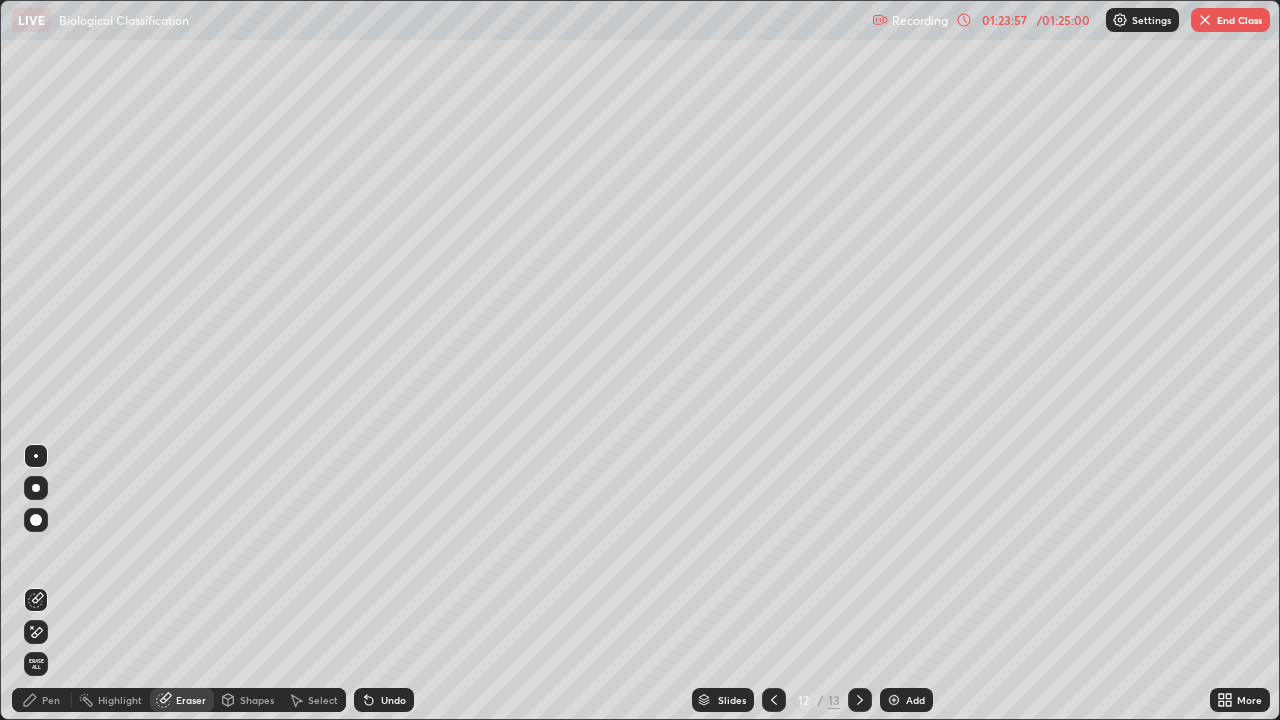 click on "Pen" at bounding box center [51, 700] 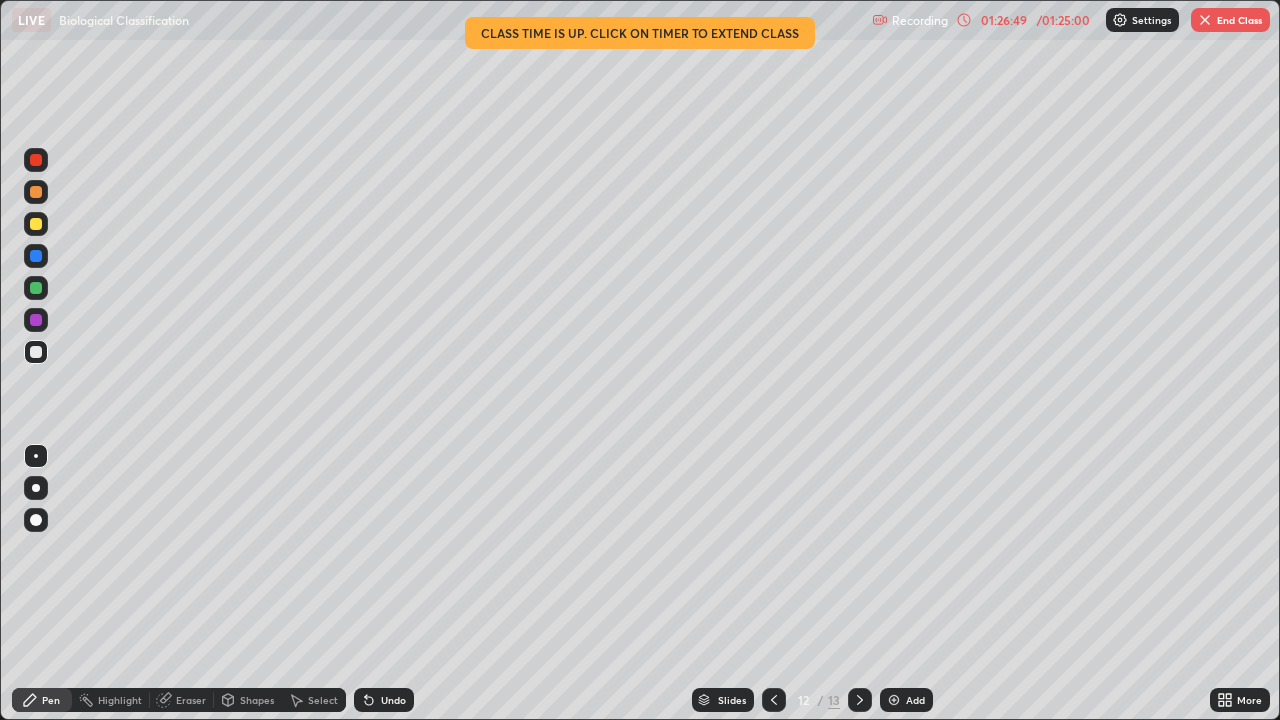 click on "End Class" at bounding box center [1230, 20] 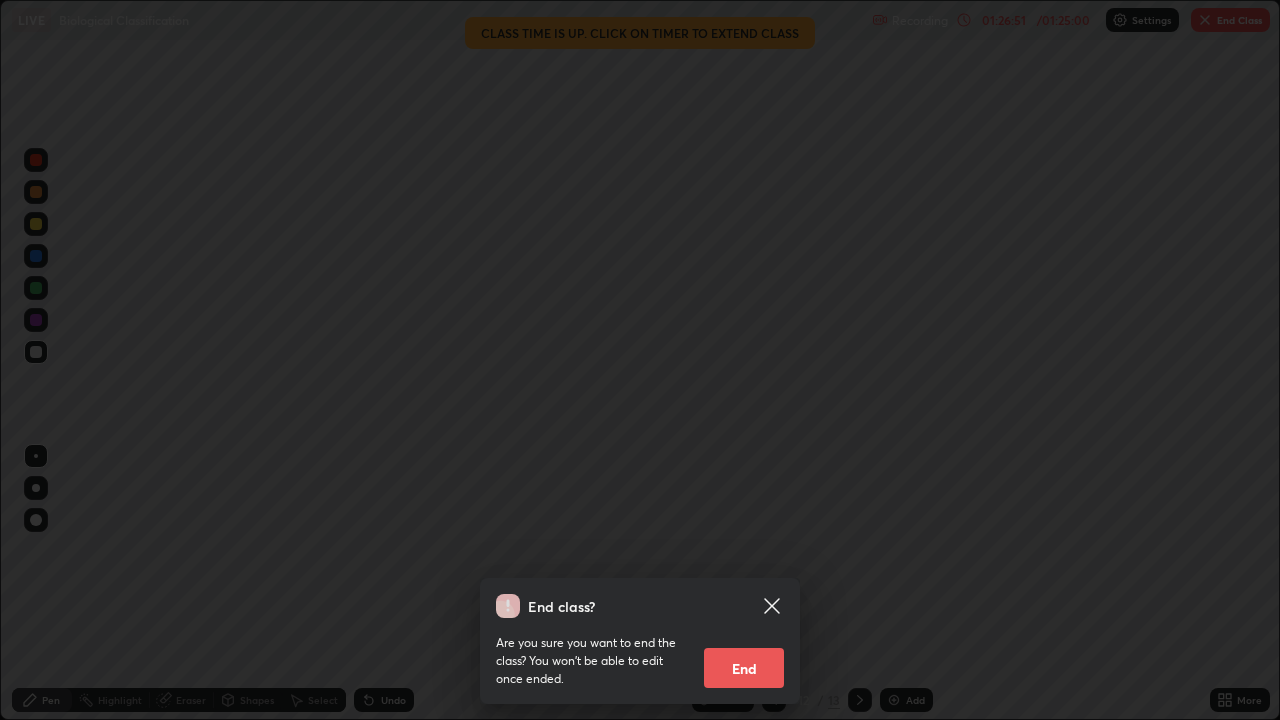 click on "End" at bounding box center [744, 668] 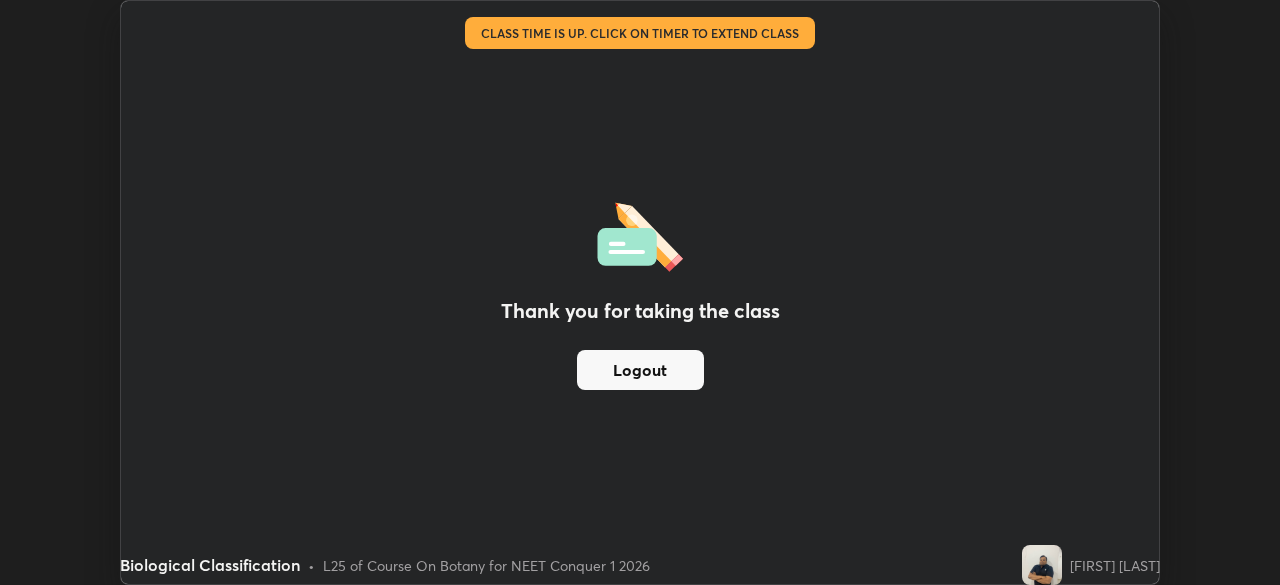 scroll, scrollTop: 585, scrollLeft: 1280, axis: both 